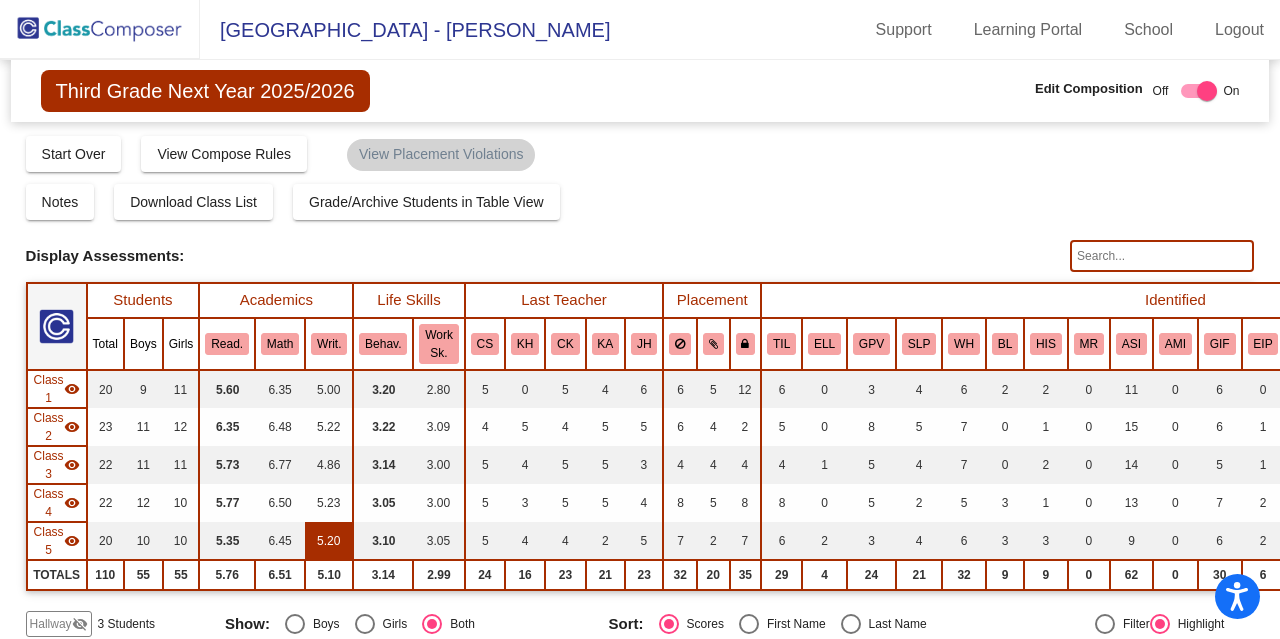 scroll, scrollTop: 0, scrollLeft: 0, axis: both 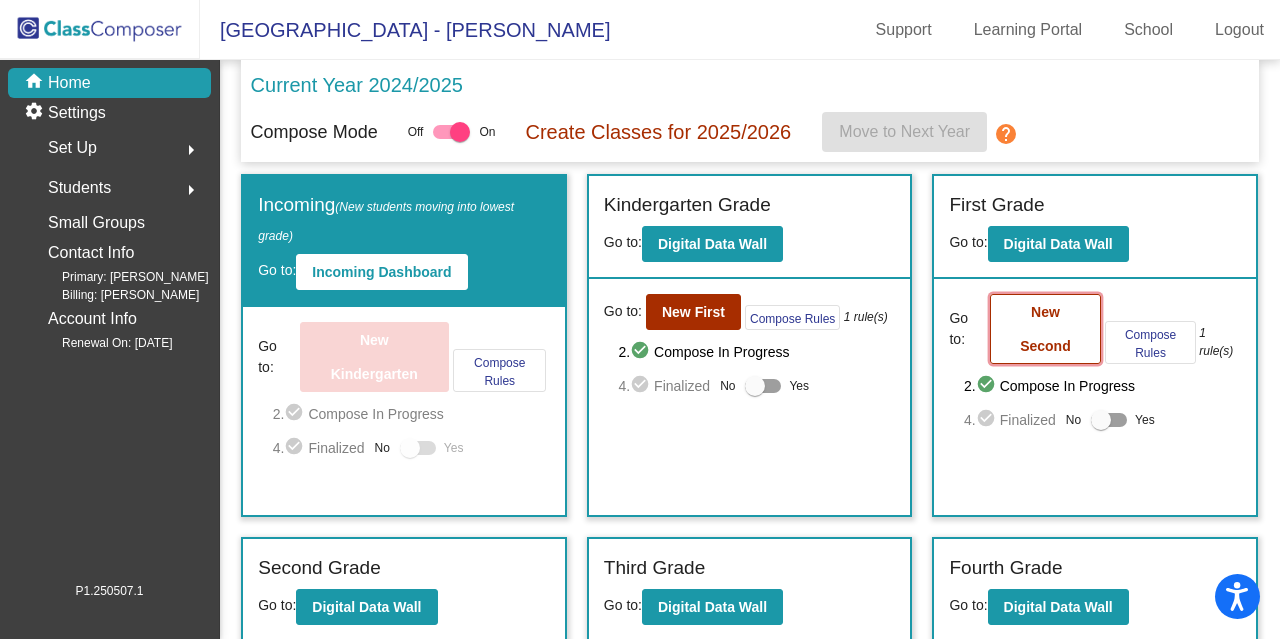 click on "New Second" 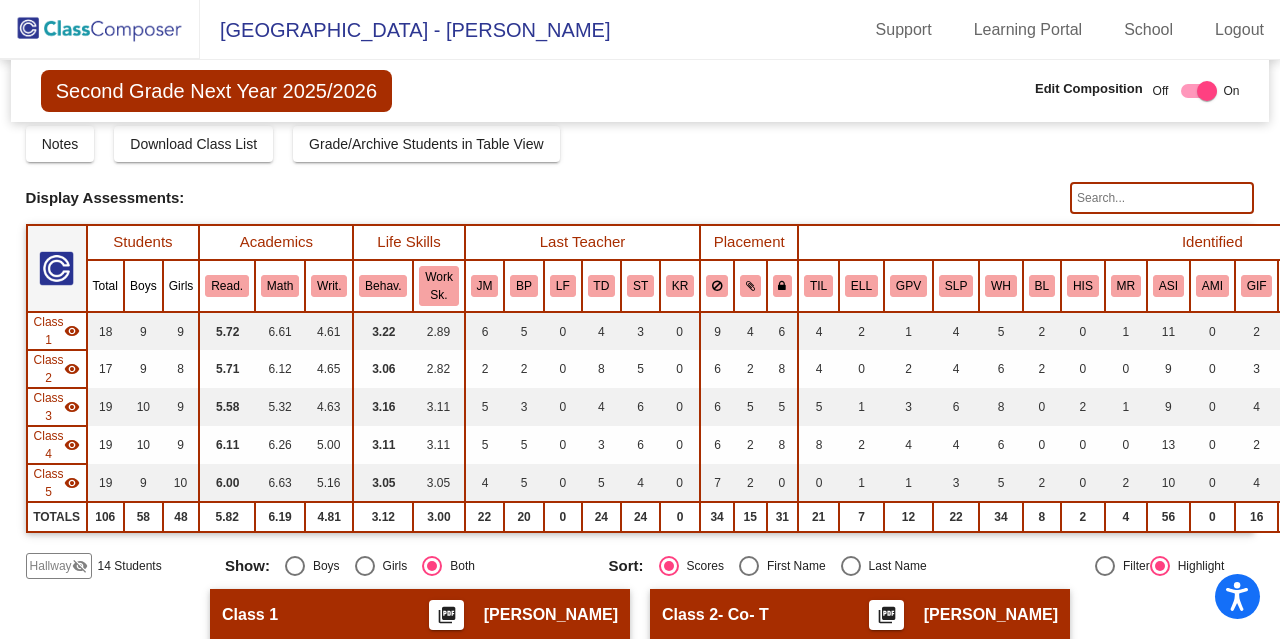 scroll, scrollTop: 0, scrollLeft: 0, axis: both 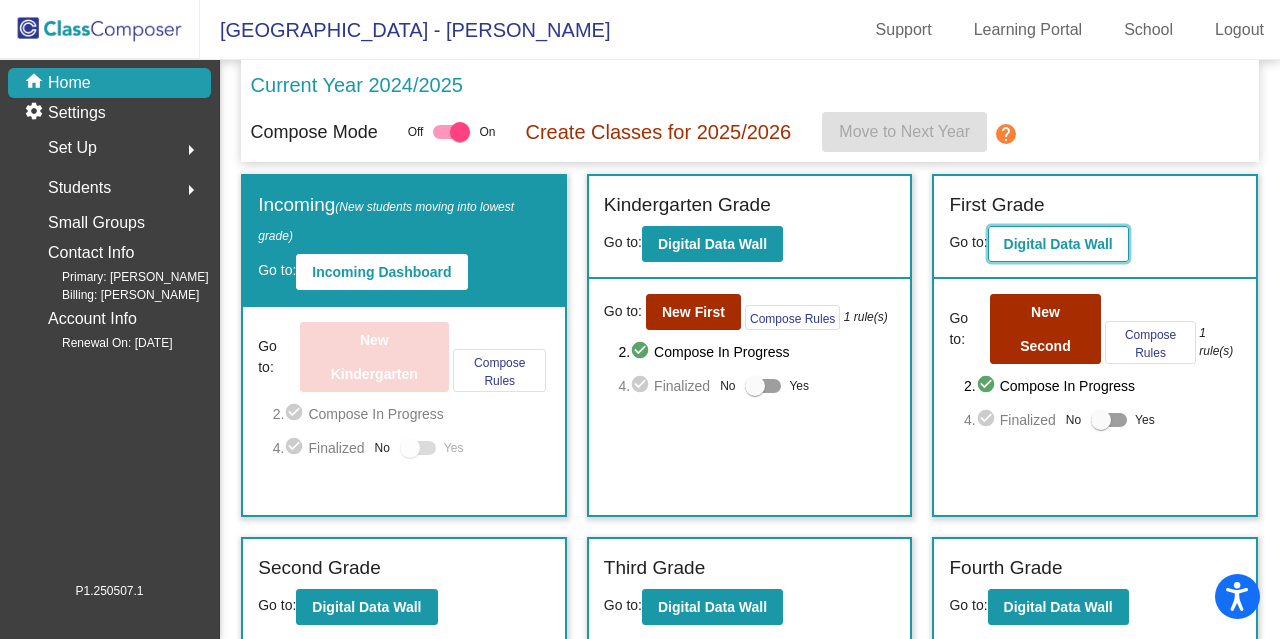 click on "Digital Data Wall" 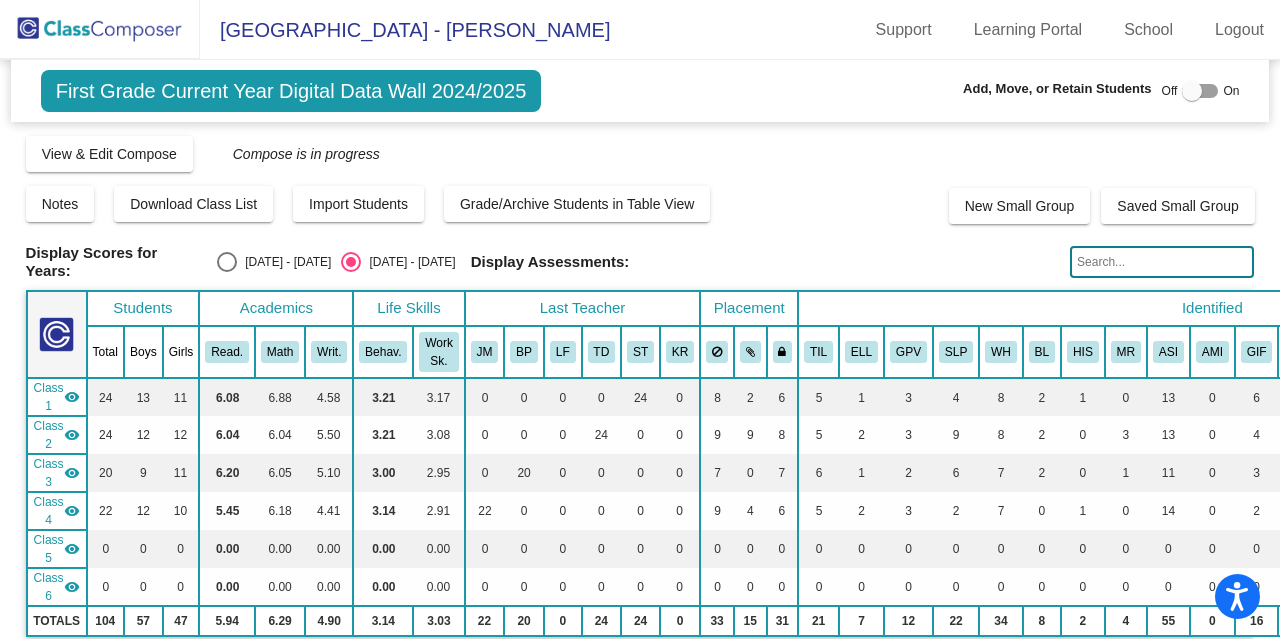 scroll, scrollTop: 7, scrollLeft: 0, axis: vertical 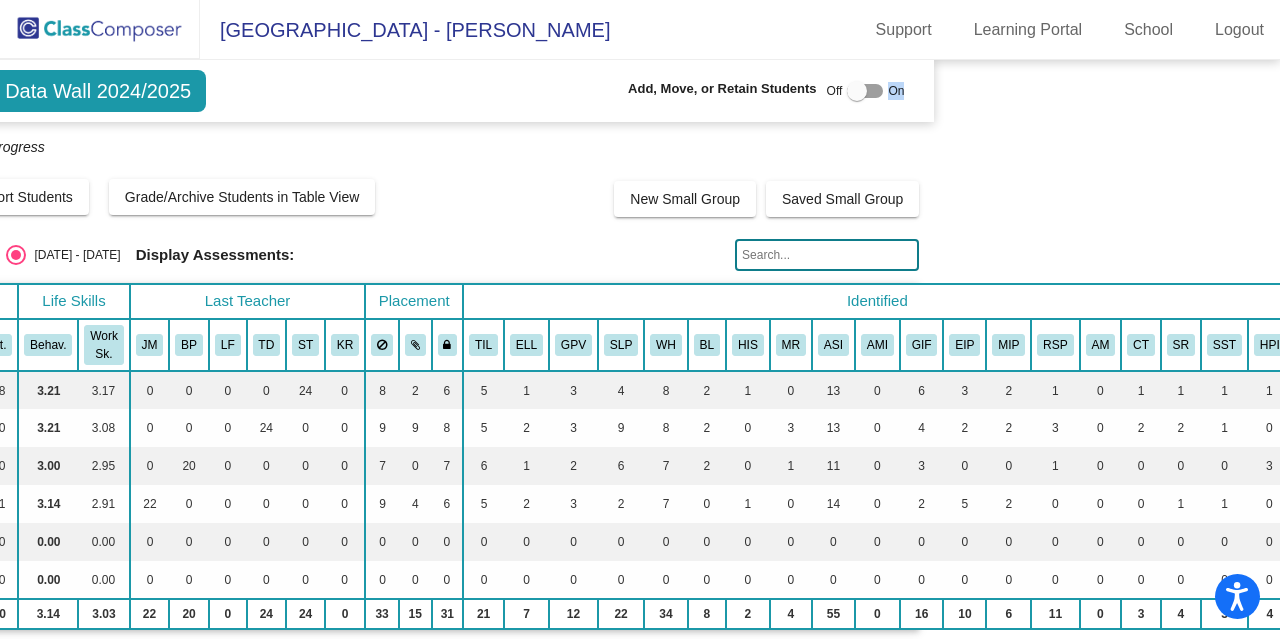 drag, startPoint x: 1183, startPoint y: 92, endPoint x: 1274, endPoint y: 80, distance: 91.787796 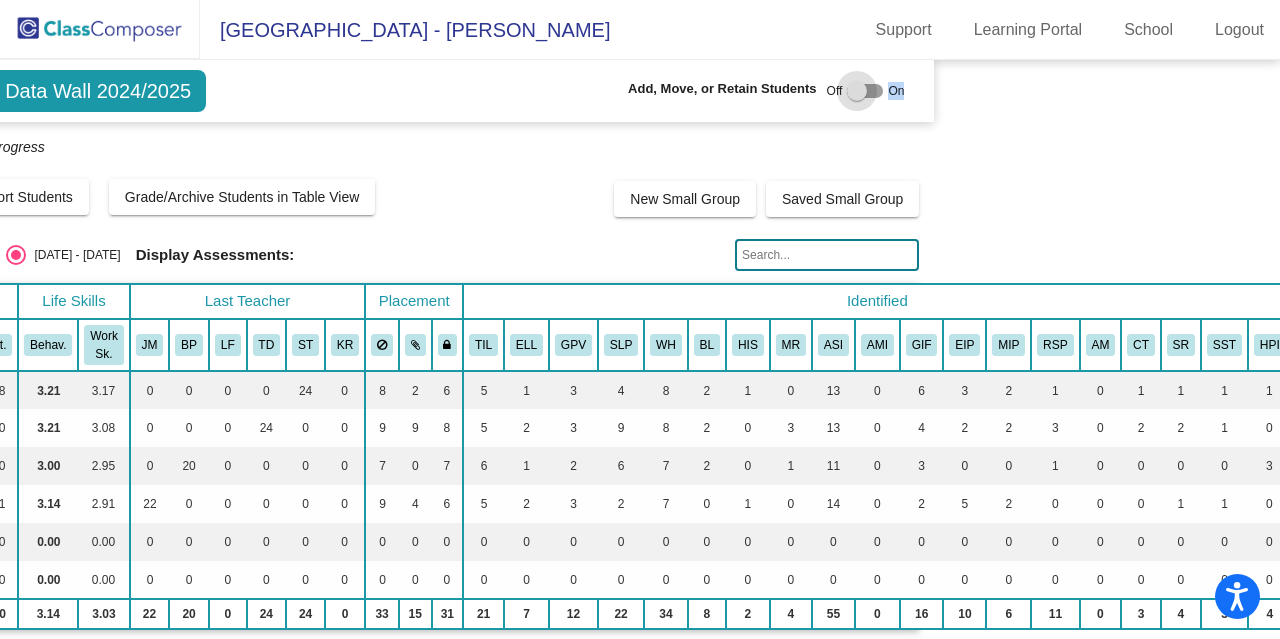 click at bounding box center (857, 91) 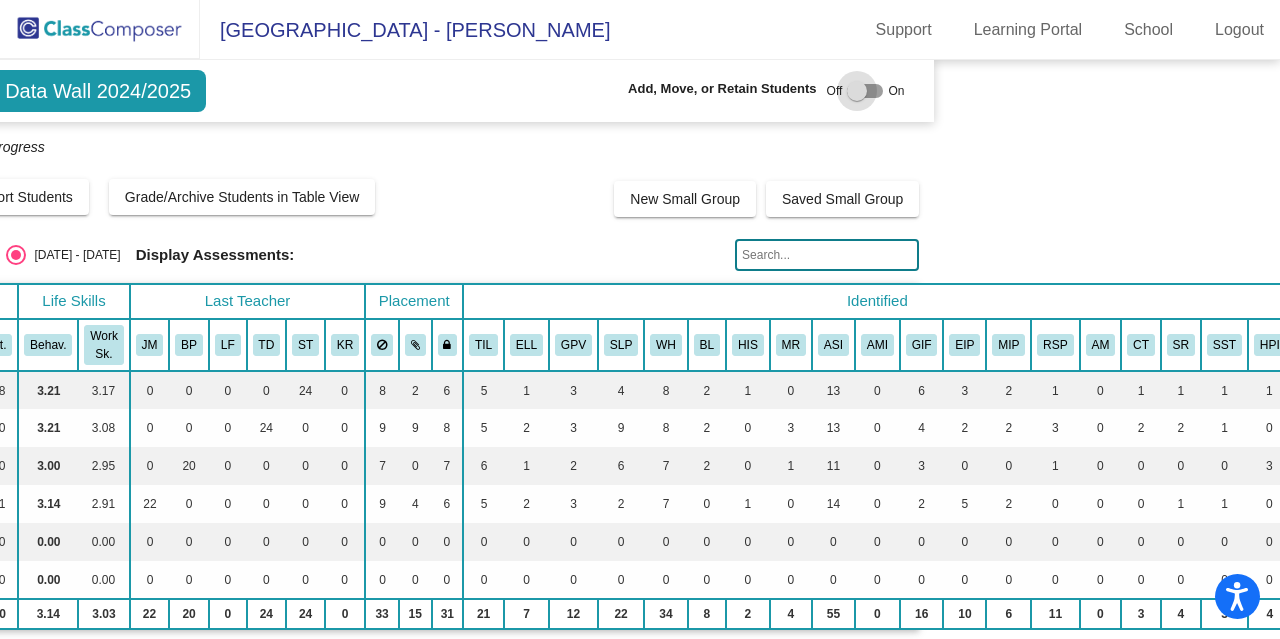 checkbox on "true" 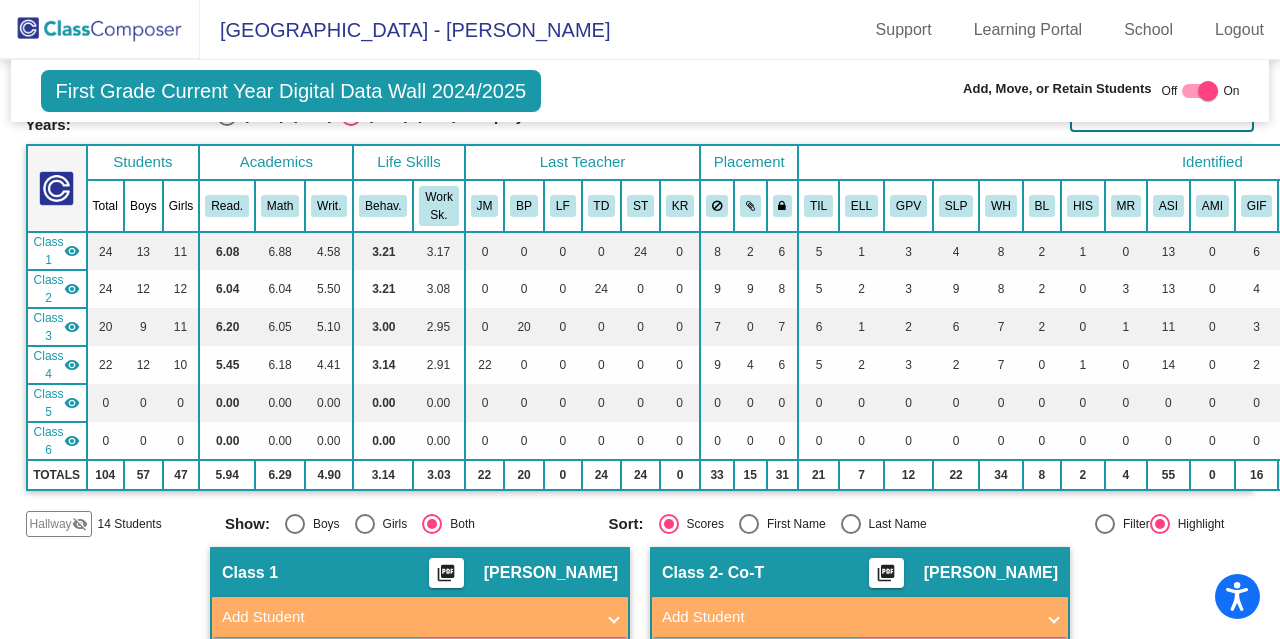 scroll, scrollTop: 143, scrollLeft: 0, axis: vertical 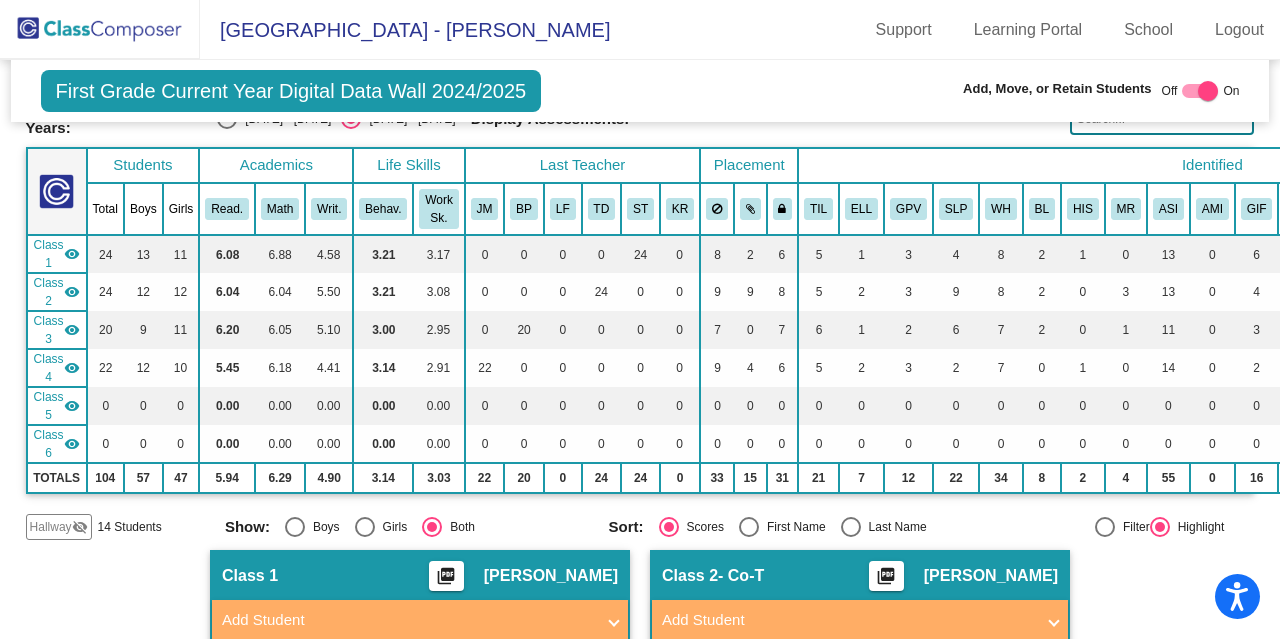 click on "Hallway" 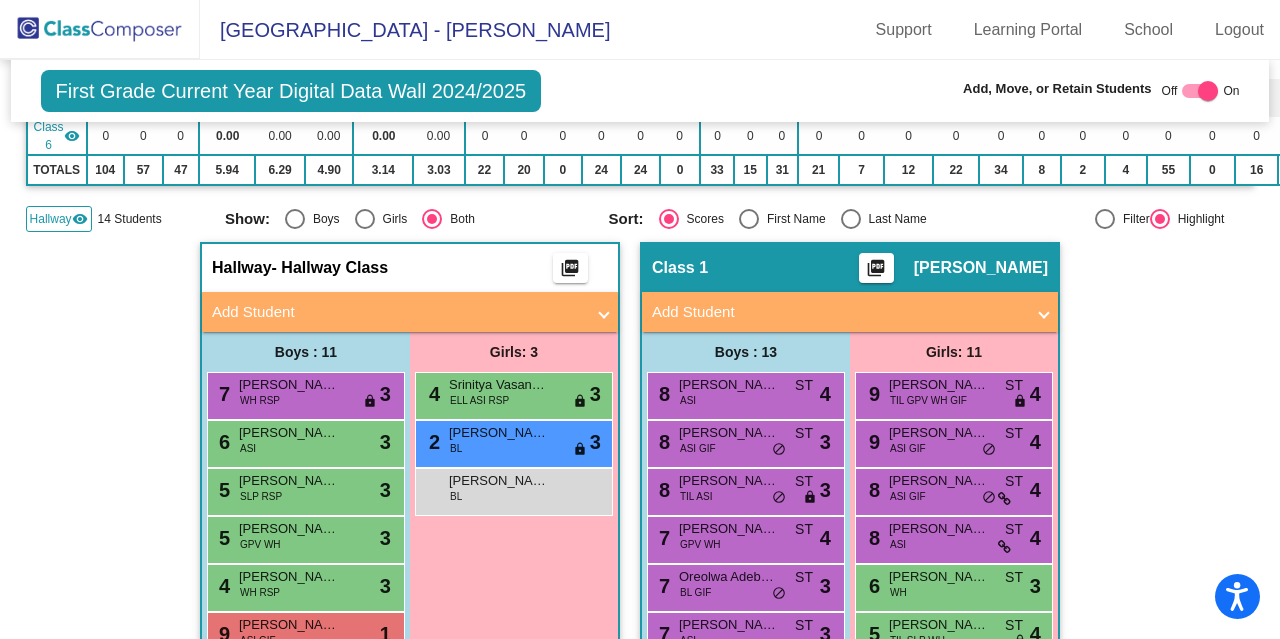 scroll, scrollTop: 450, scrollLeft: 0, axis: vertical 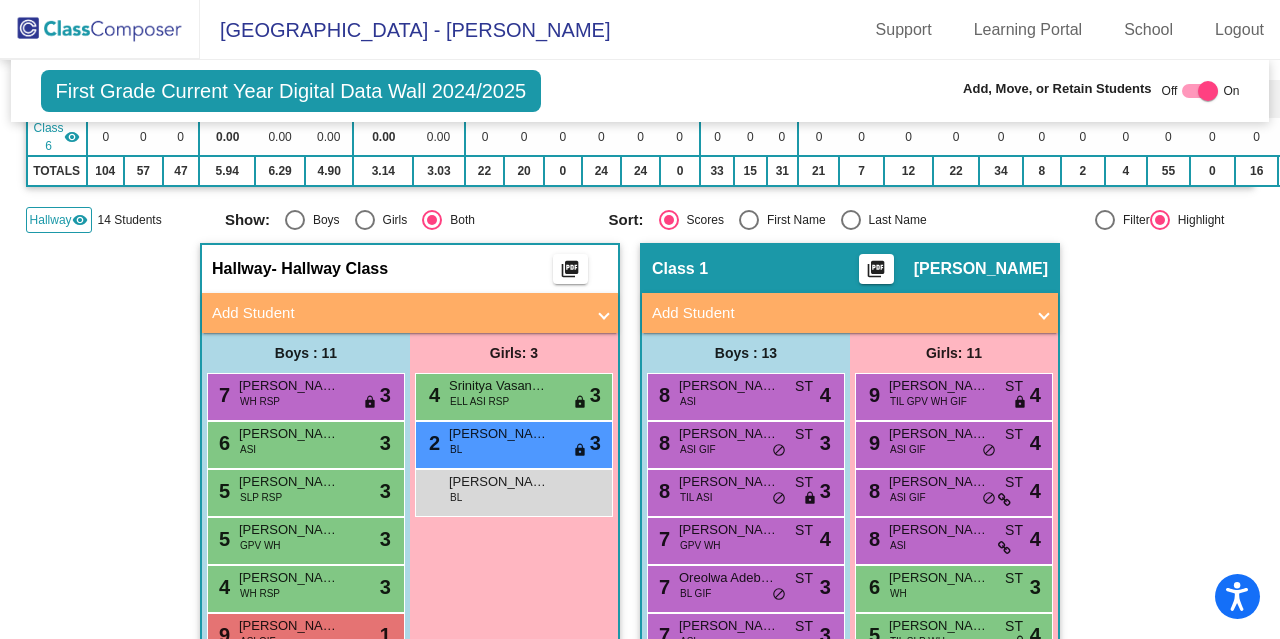 click on "Add Student" at bounding box center (398, 313) 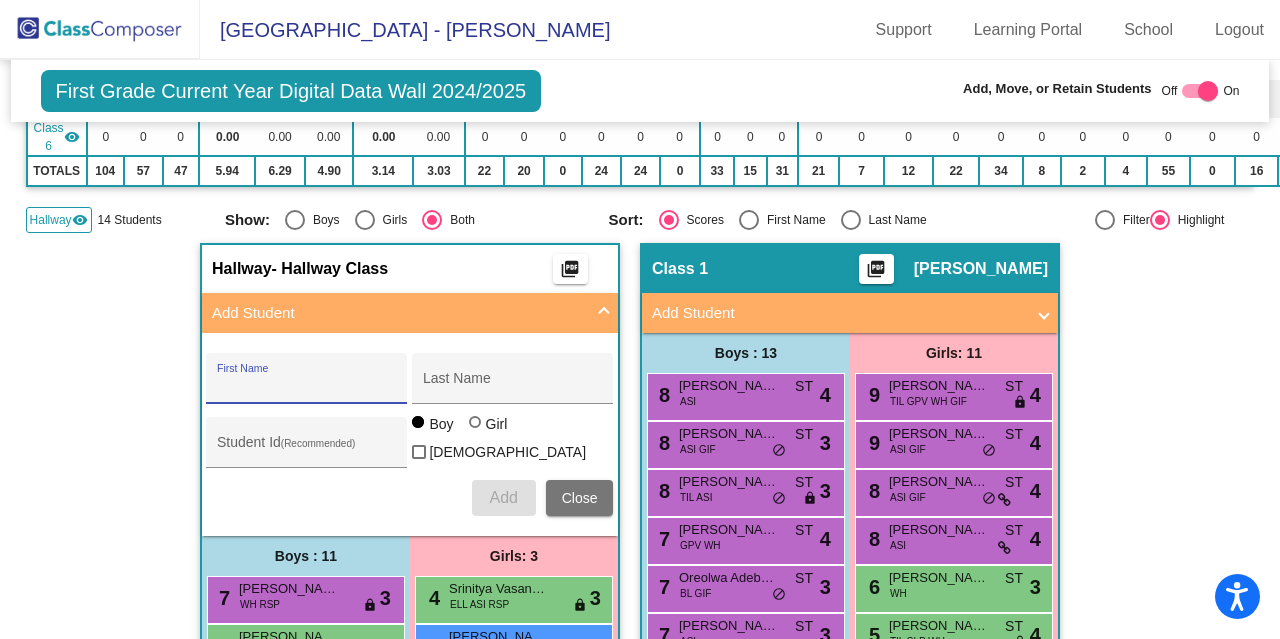 click on "First Name" at bounding box center [307, 386] 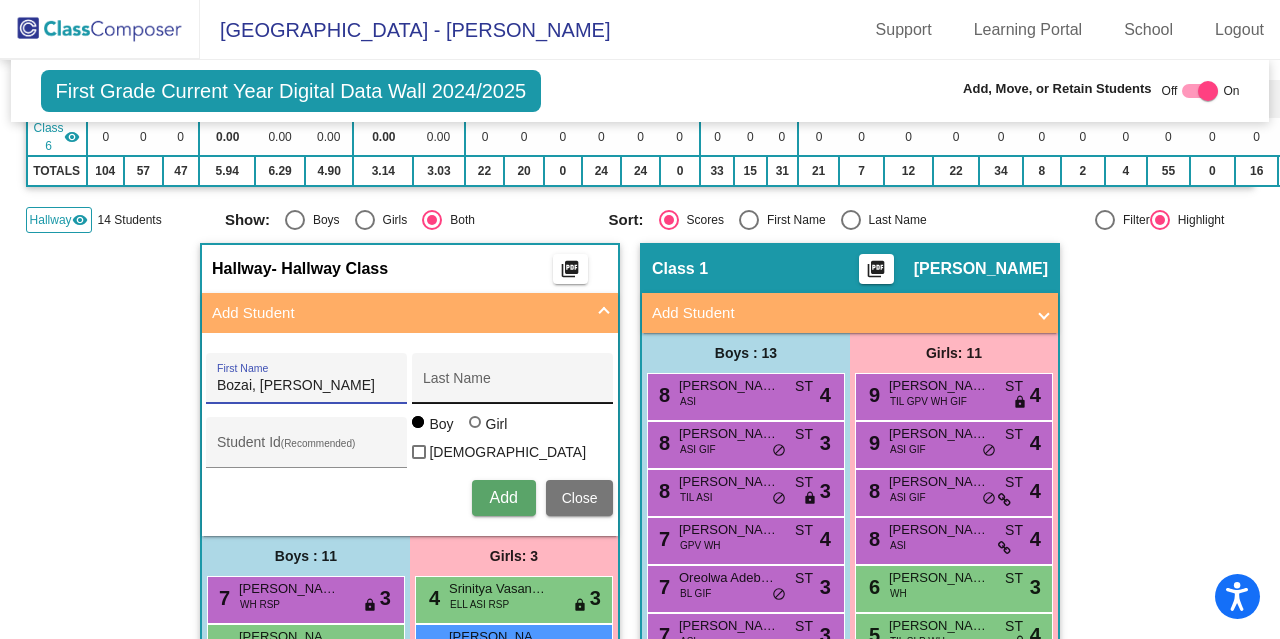 type on "Bozai, [PERSON_NAME]" 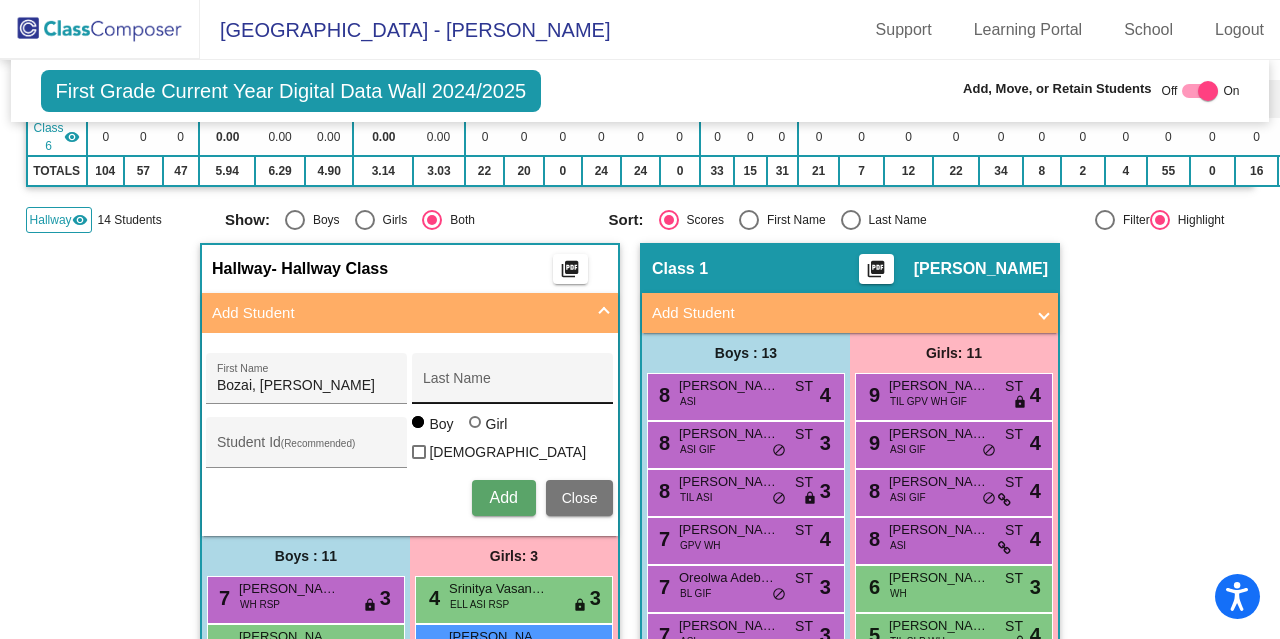 click on "Last Name" at bounding box center [513, 384] 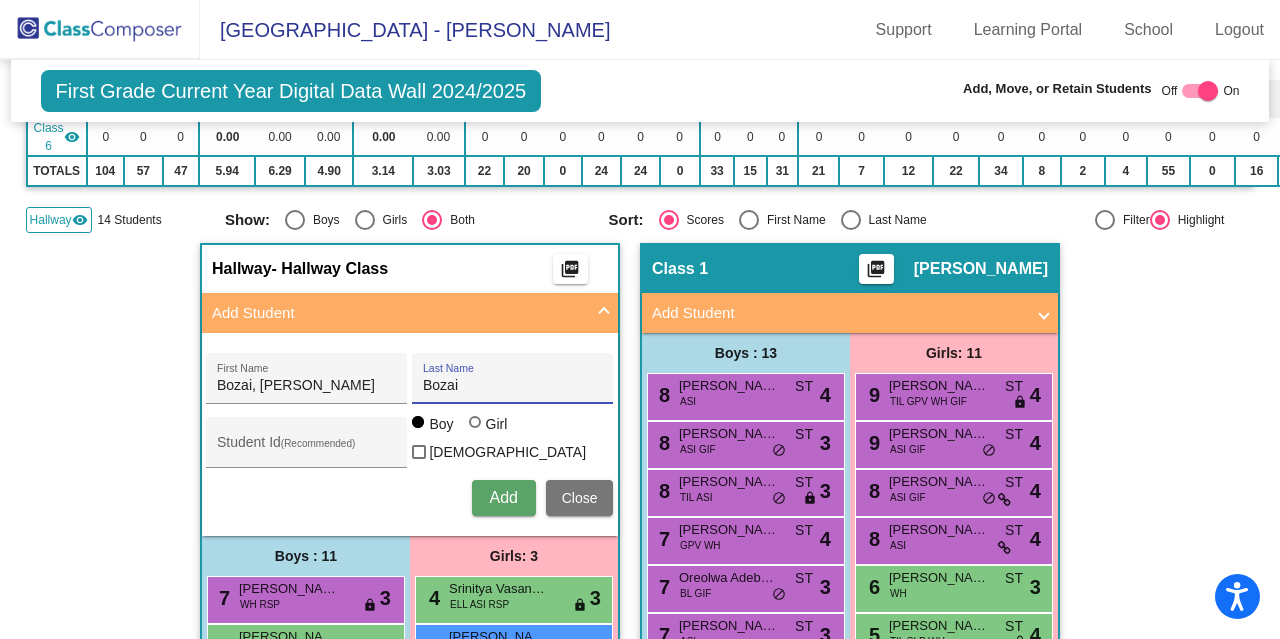 type on "Bozai" 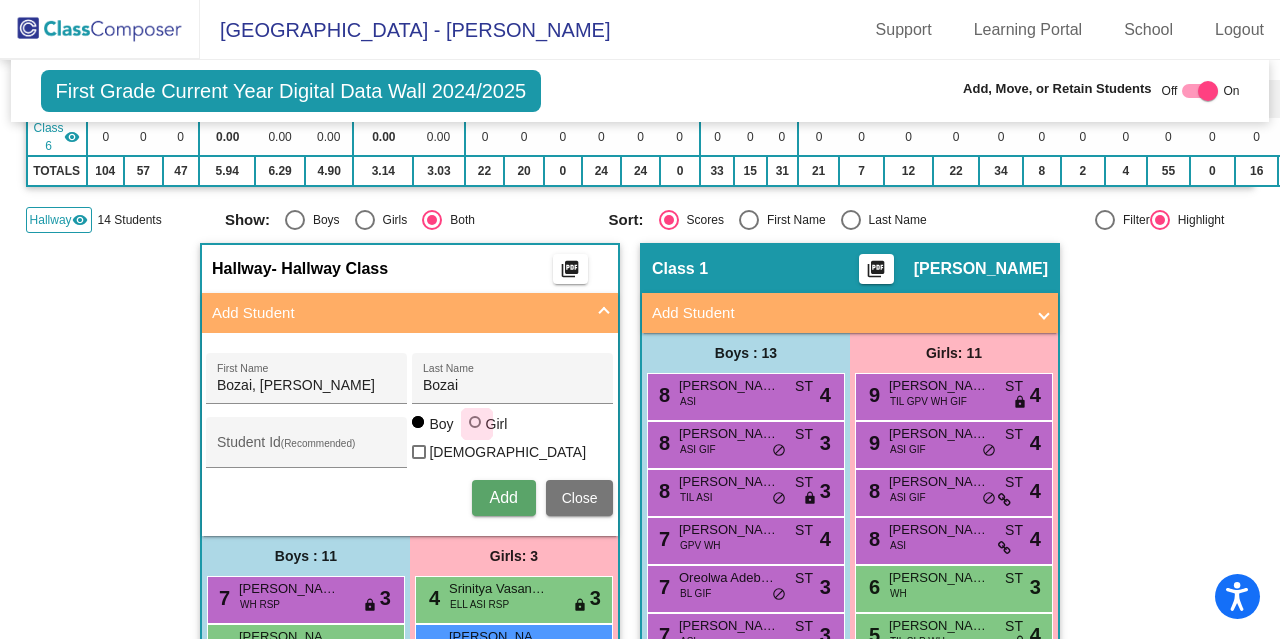 click at bounding box center [475, 422] 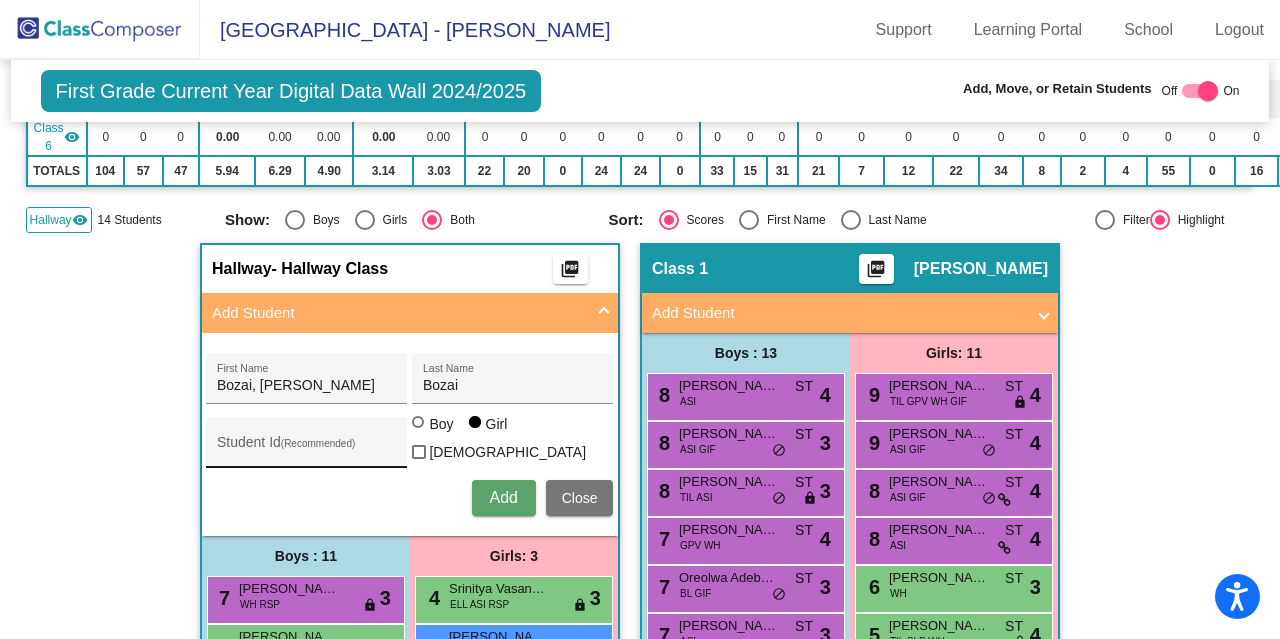click on "Student Id  (Recommended)" at bounding box center [307, 447] 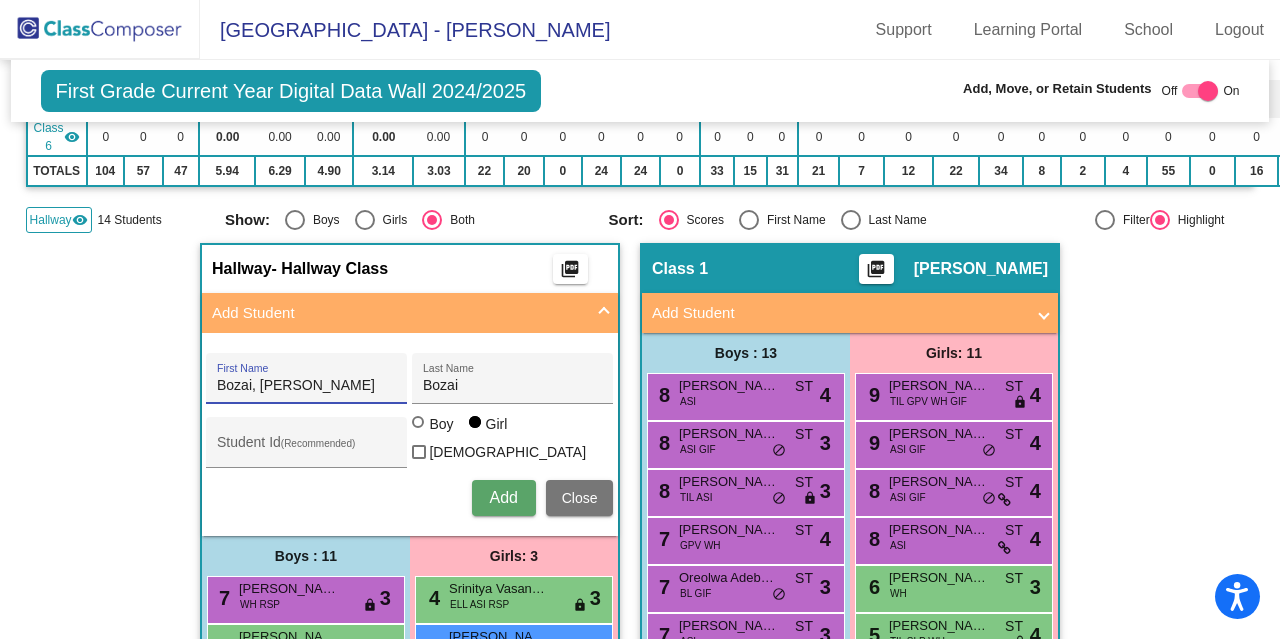 drag, startPoint x: 252, startPoint y: 375, endPoint x: 170, endPoint y: 377, distance: 82.02438 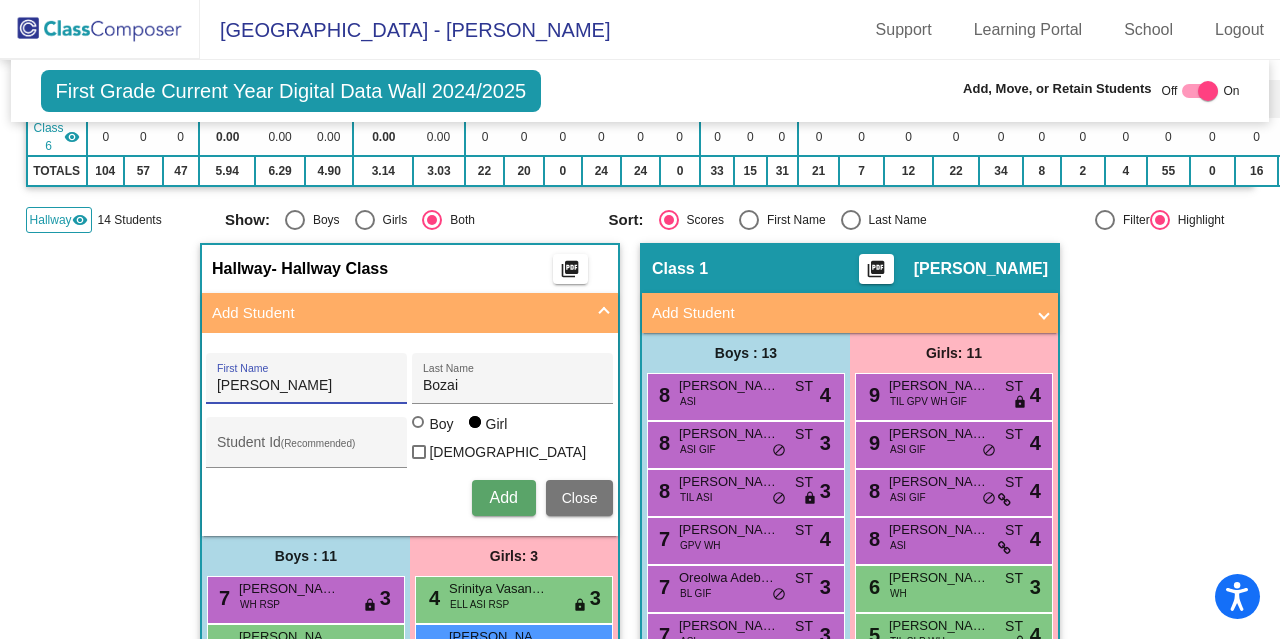 type on "[PERSON_NAME]" 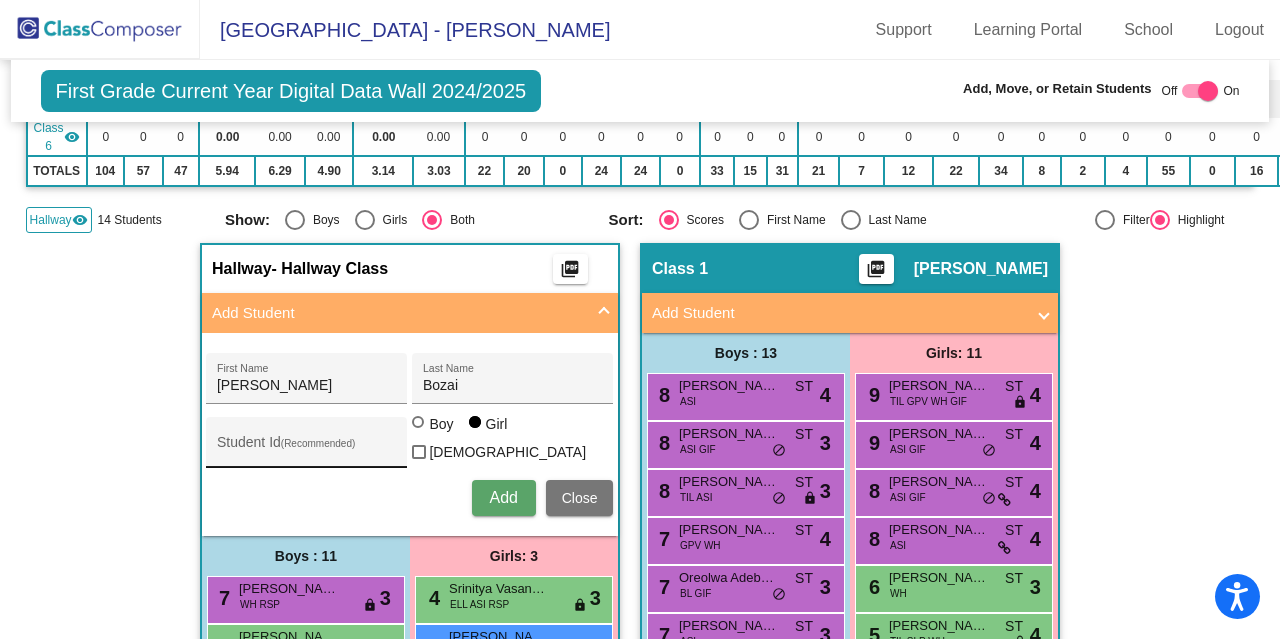click on "Student Id  (Recommended)" at bounding box center (307, 447) 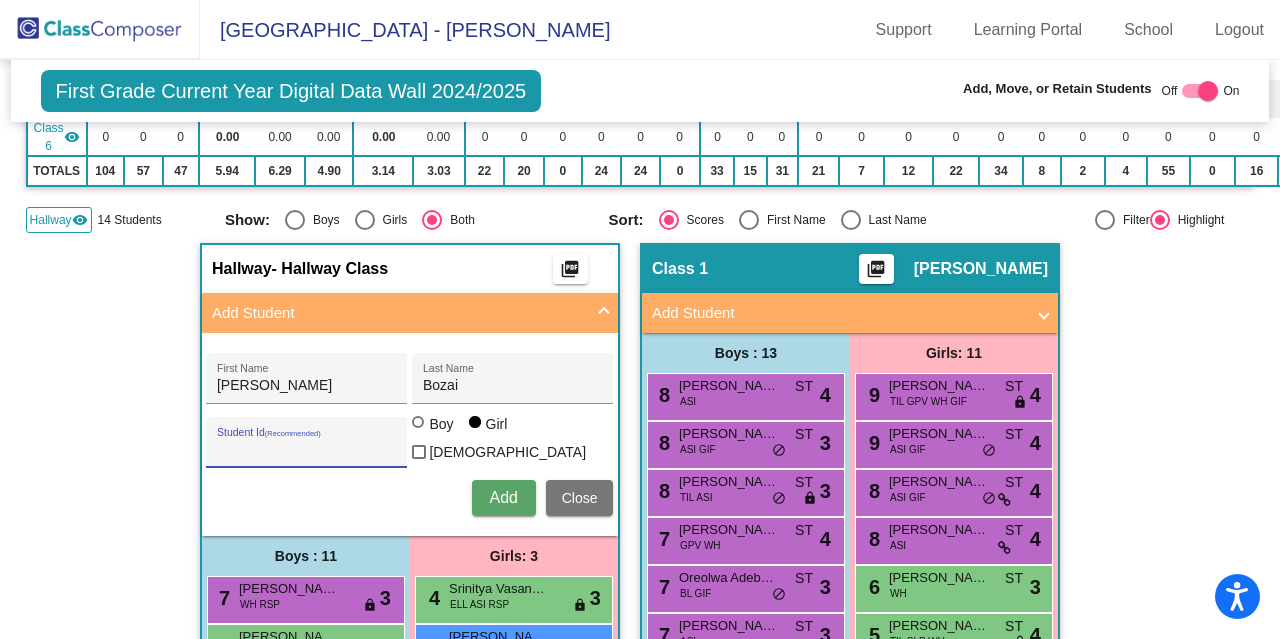 drag, startPoint x: 238, startPoint y: 430, endPoint x: 220, endPoint y: 443, distance: 22.203604 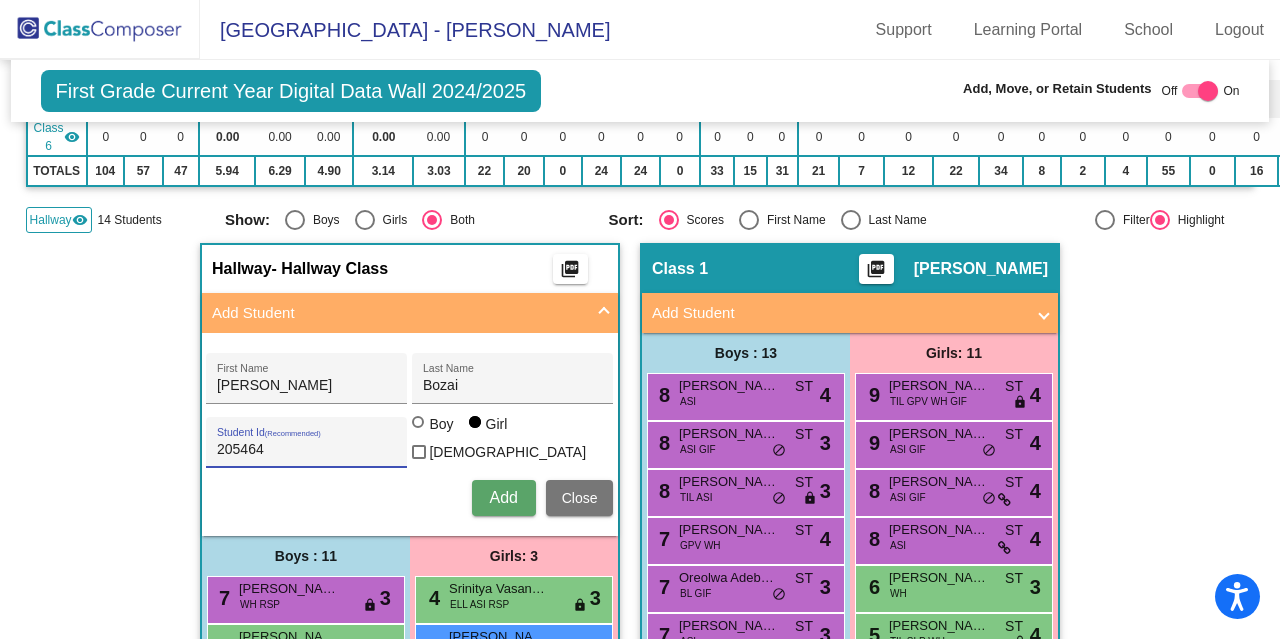 type on "205464" 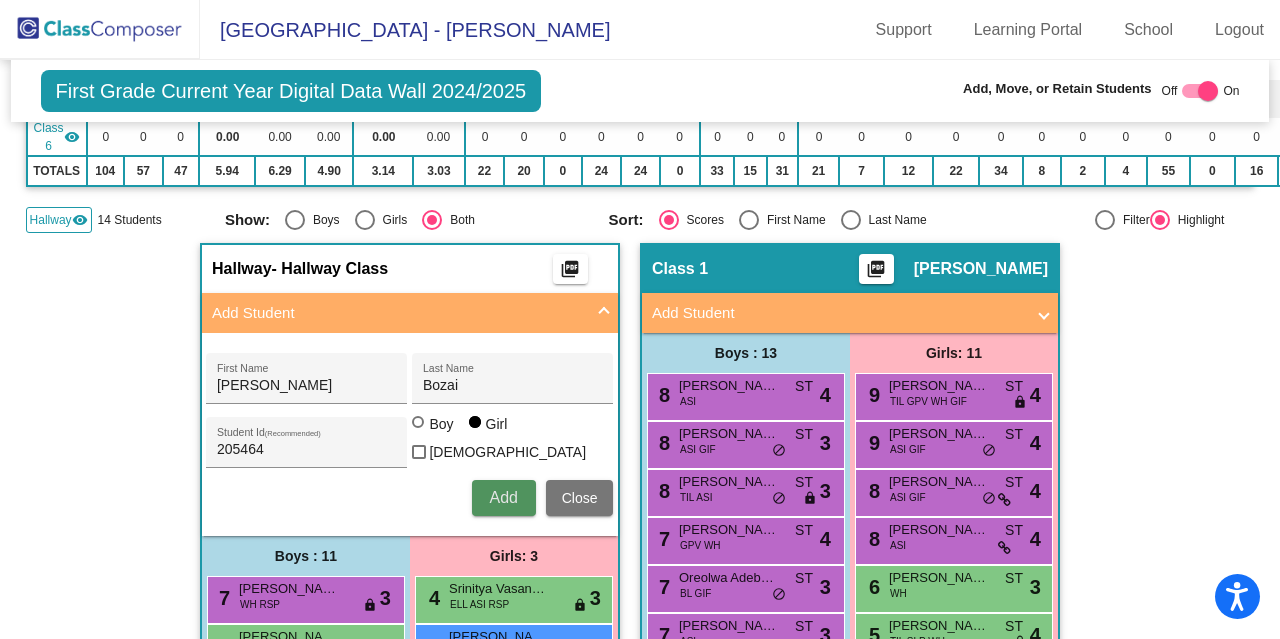 click on "Add" at bounding box center [503, 497] 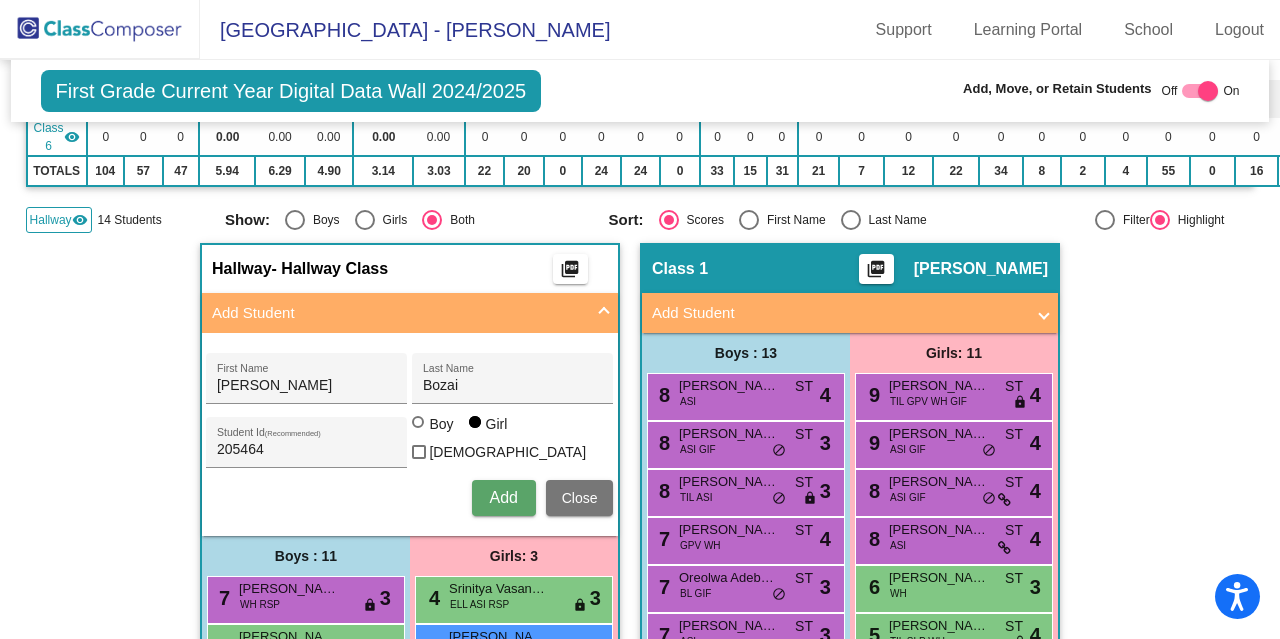 type 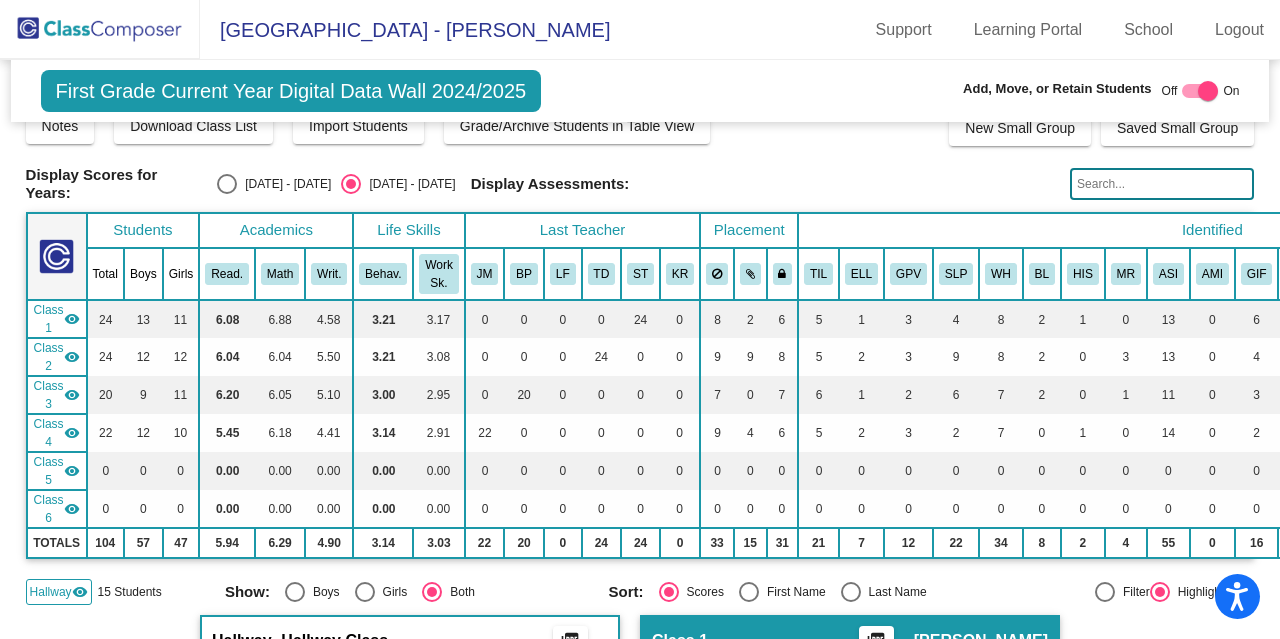 scroll, scrollTop: 0, scrollLeft: 0, axis: both 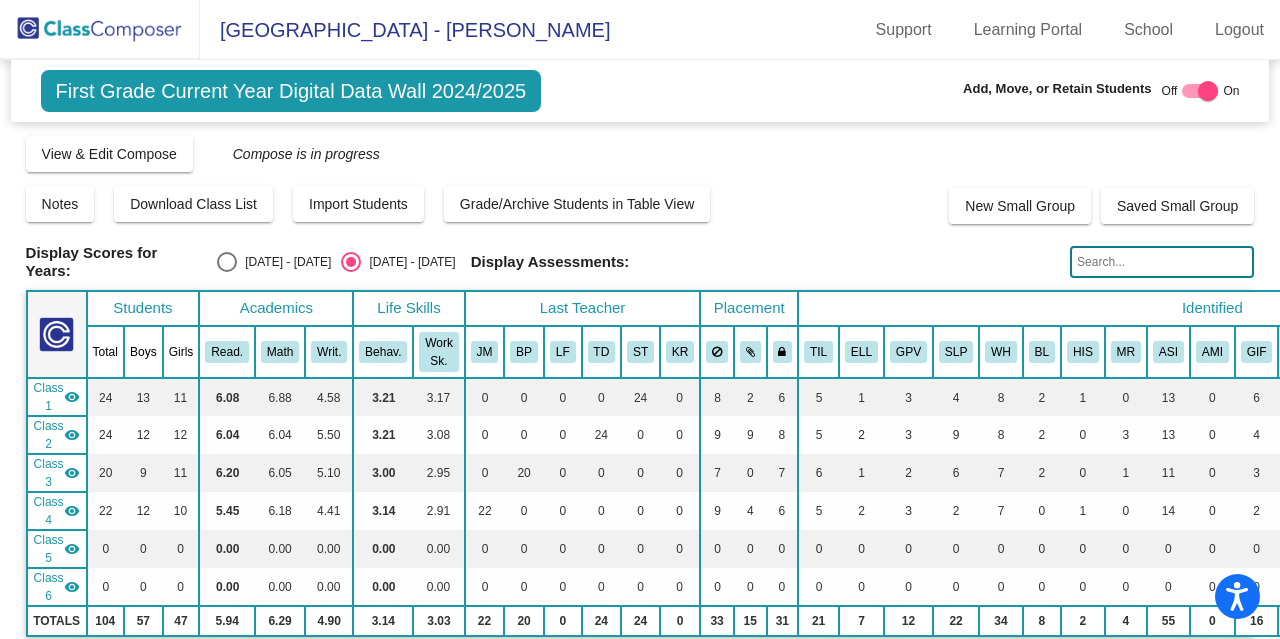 click at bounding box center (1208, 91) 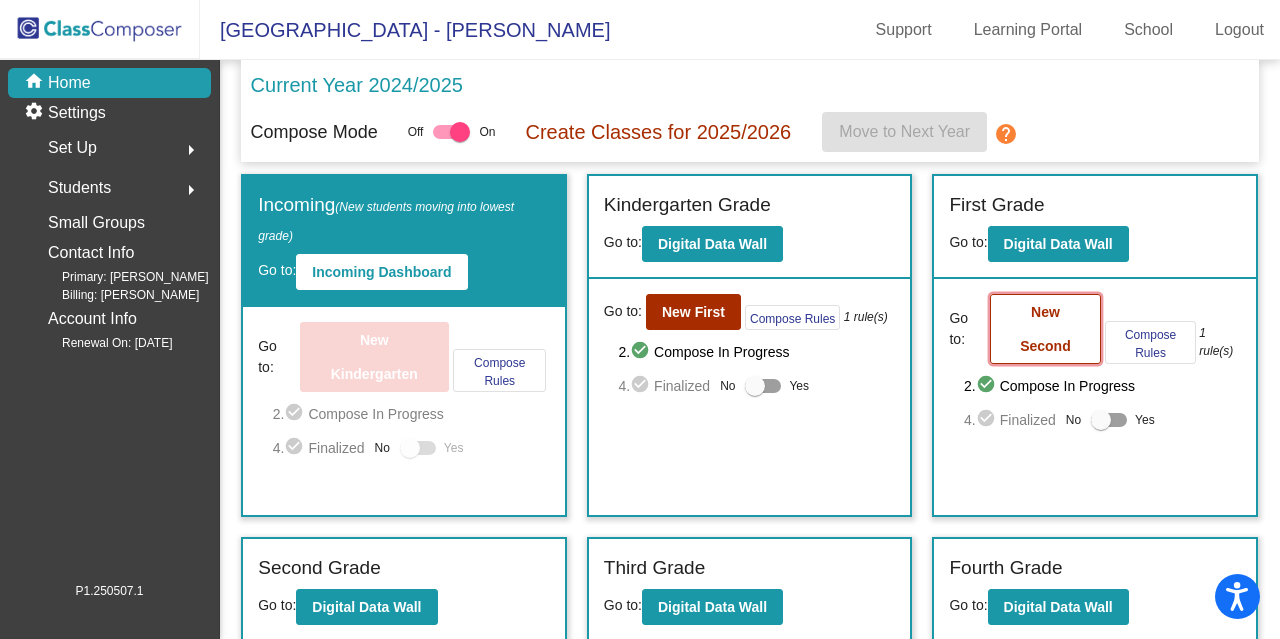 click on "New Second" 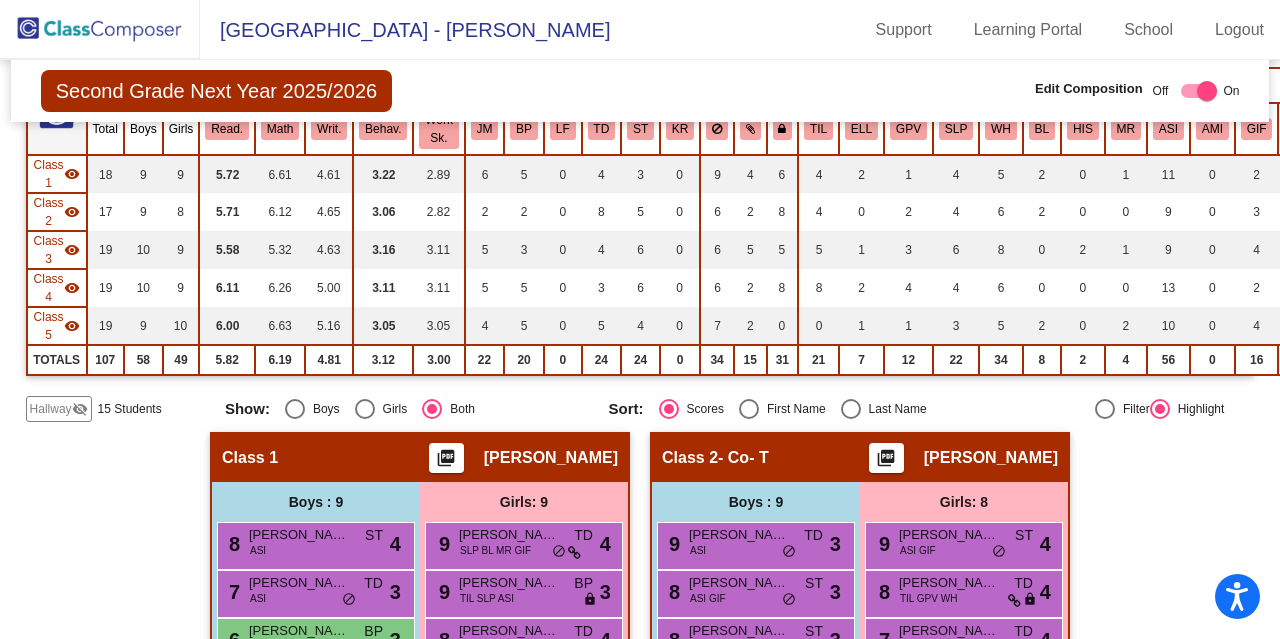 scroll, scrollTop: 216, scrollLeft: 0, axis: vertical 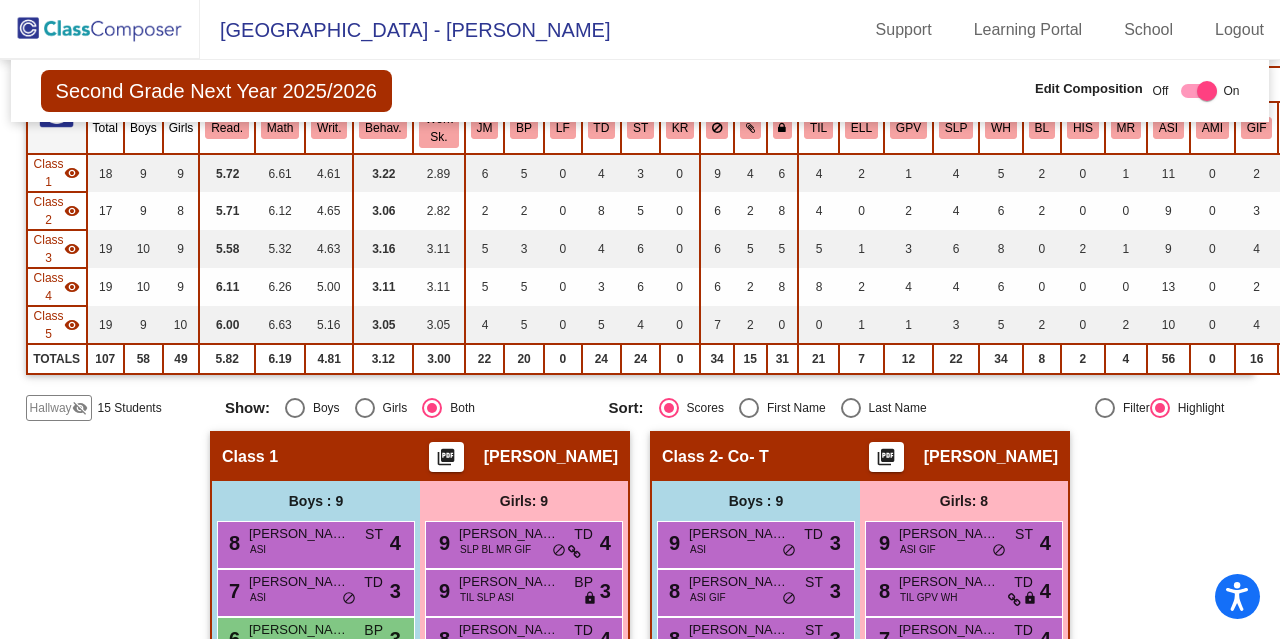 click on "Hallway" 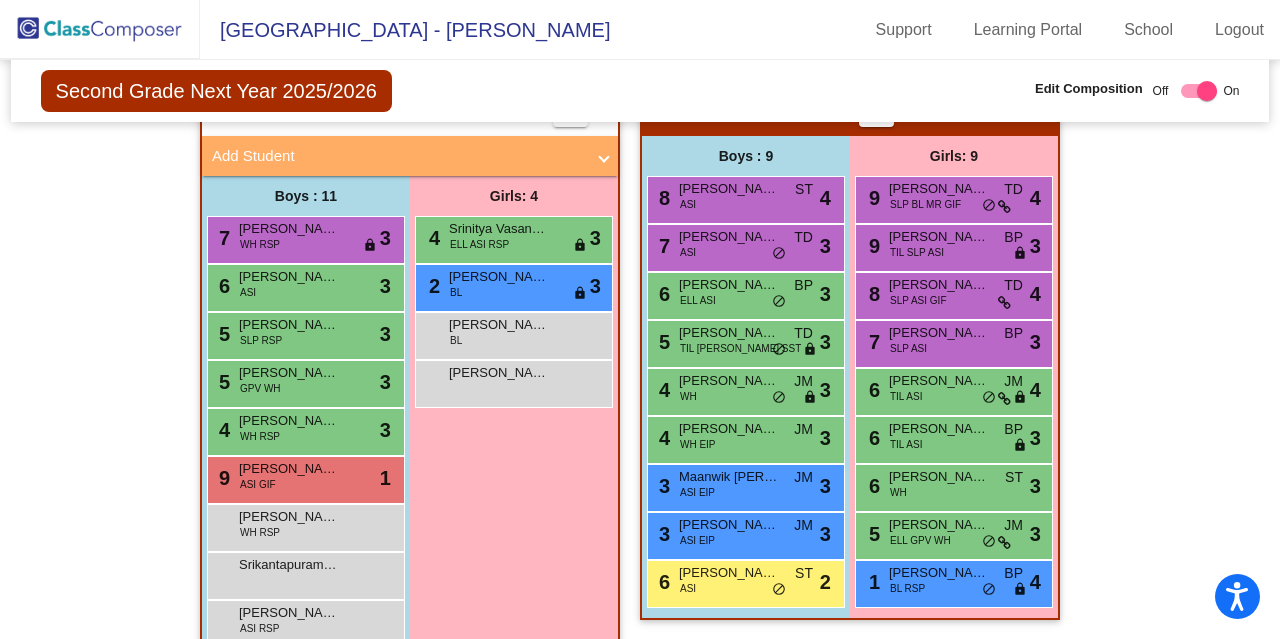 scroll, scrollTop: 562, scrollLeft: 0, axis: vertical 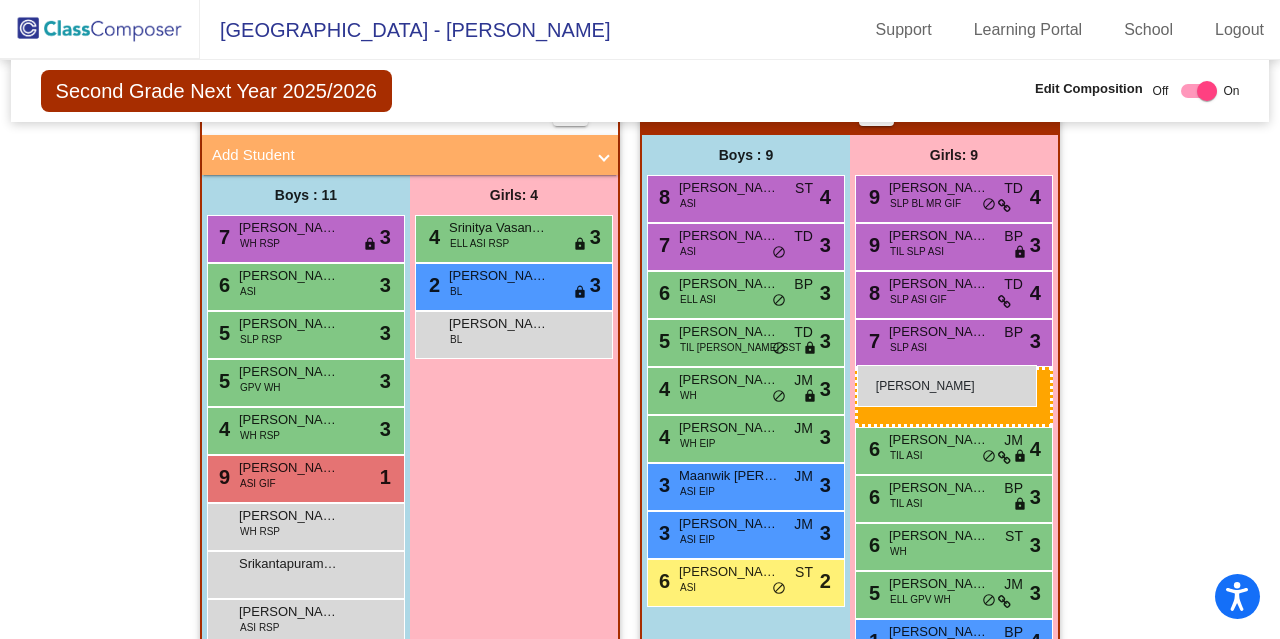 drag, startPoint x: 461, startPoint y: 374, endPoint x: 857, endPoint y: 365, distance: 396.10226 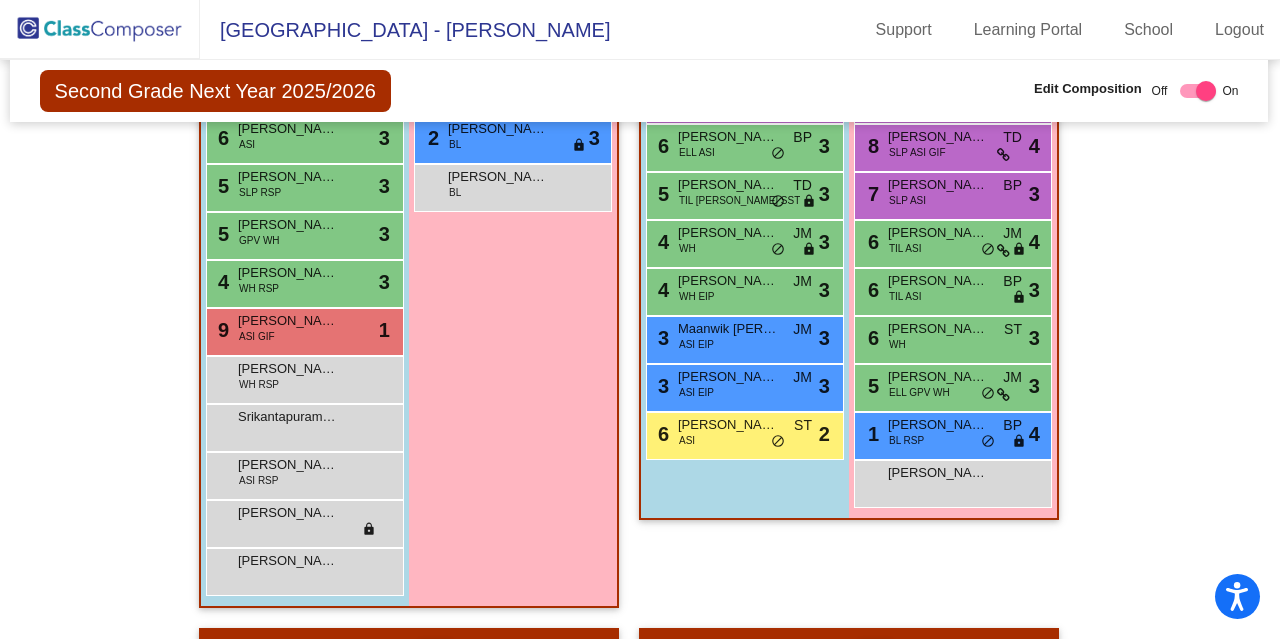 scroll, scrollTop: 720, scrollLeft: 4, axis: both 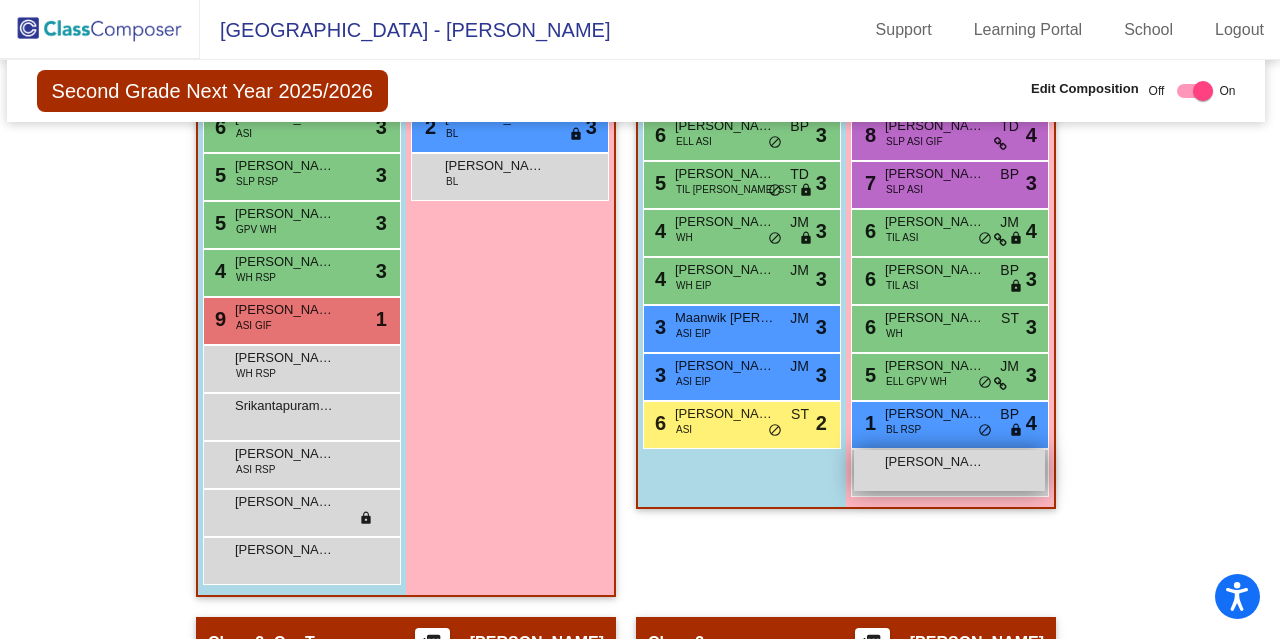 click on "[PERSON_NAME] Bozai lock do_not_disturb_alt" at bounding box center (949, 470) 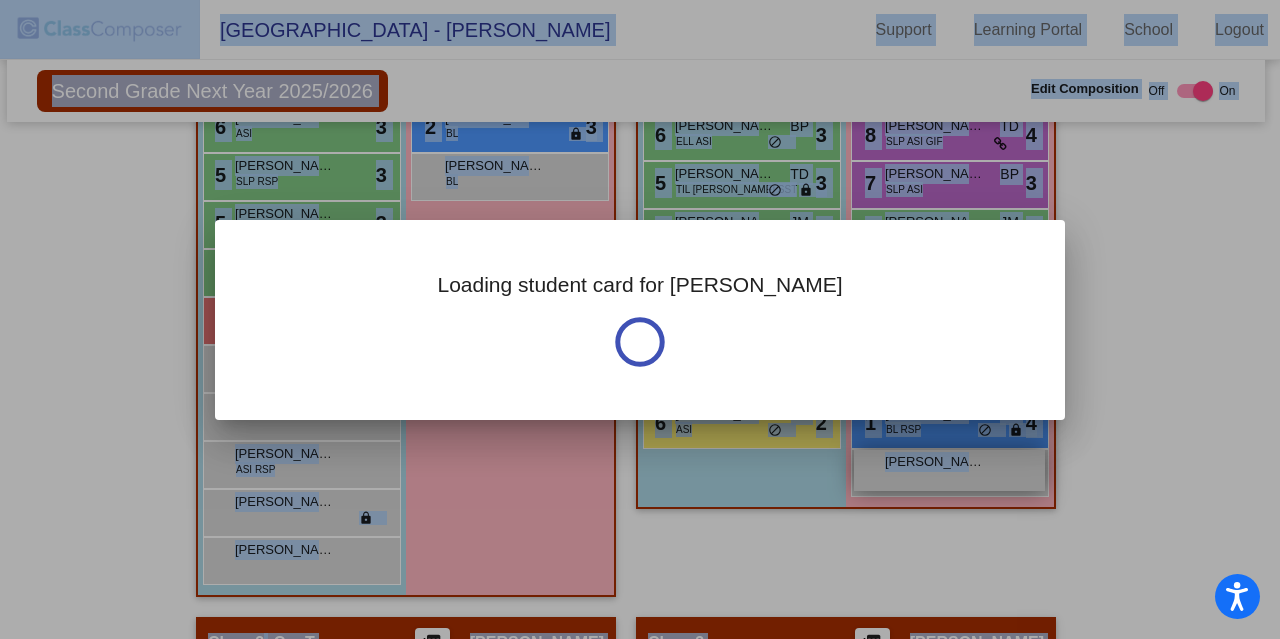 click on "Loading student card for [PERSON_NAME]" at bounding box center (640, 319) 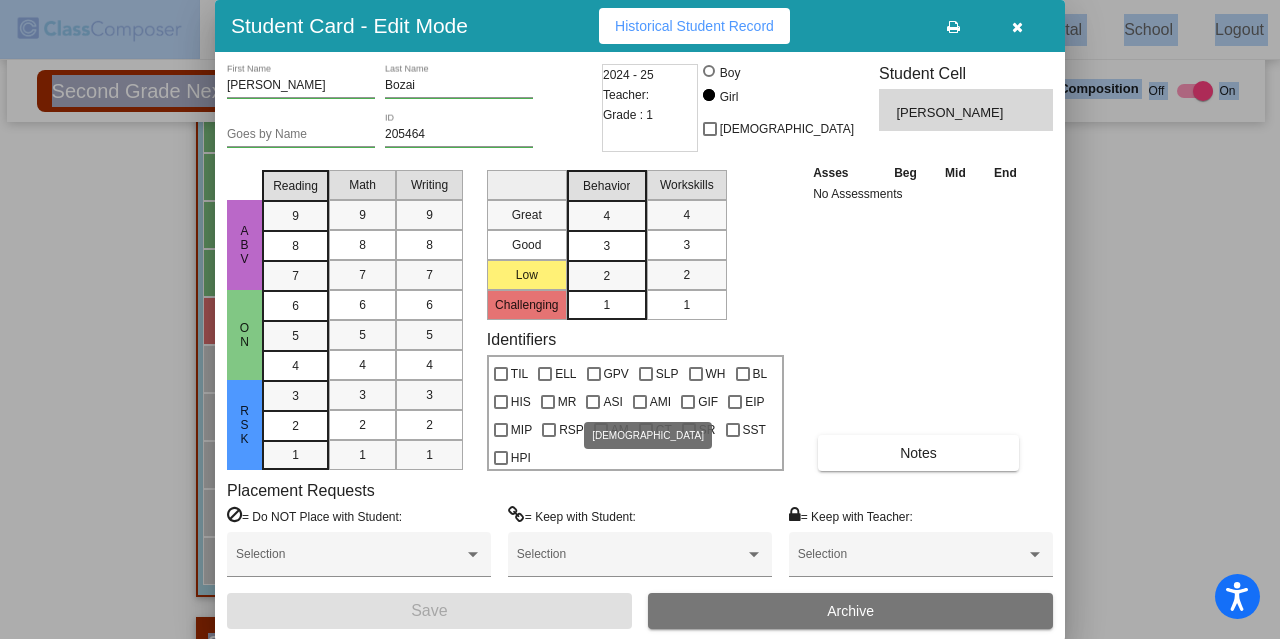click at bounding box center [593, 402] 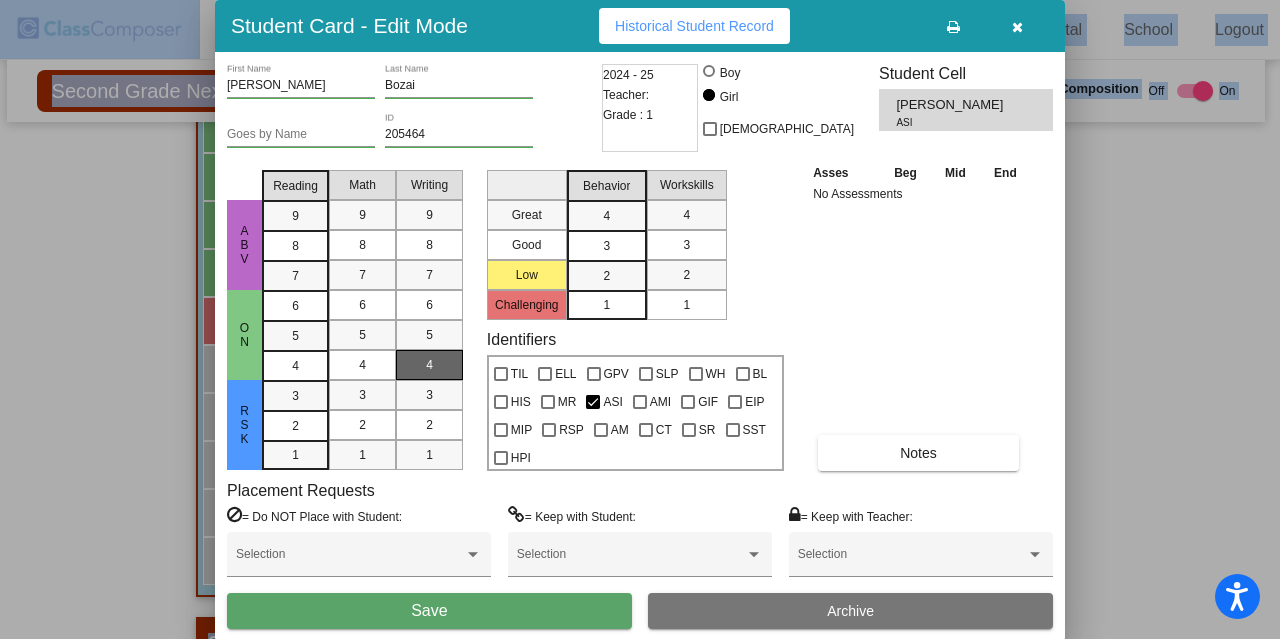 drag, startPoint x: 588, startPoint y: 397, endPoint x: 456, endPoint y: 371, distance: 134.53624 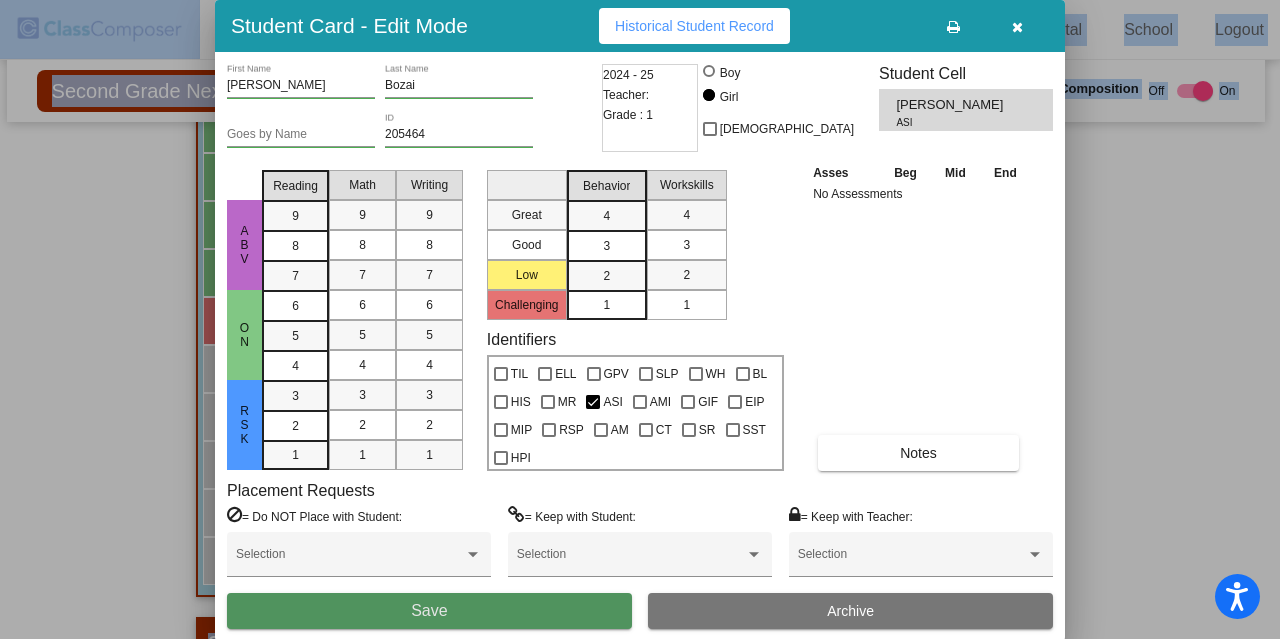 click on "Save" at bounding box center [429, 610] 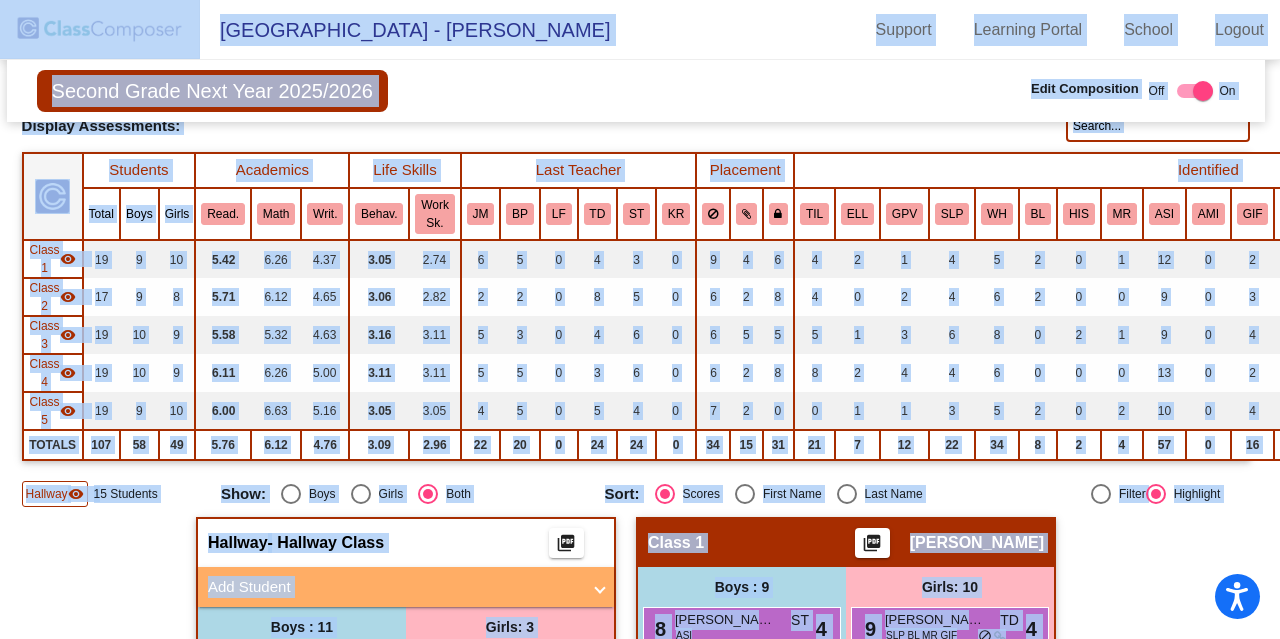 scroll, scrollTop: 133, scrollLeft: 4, axis: both 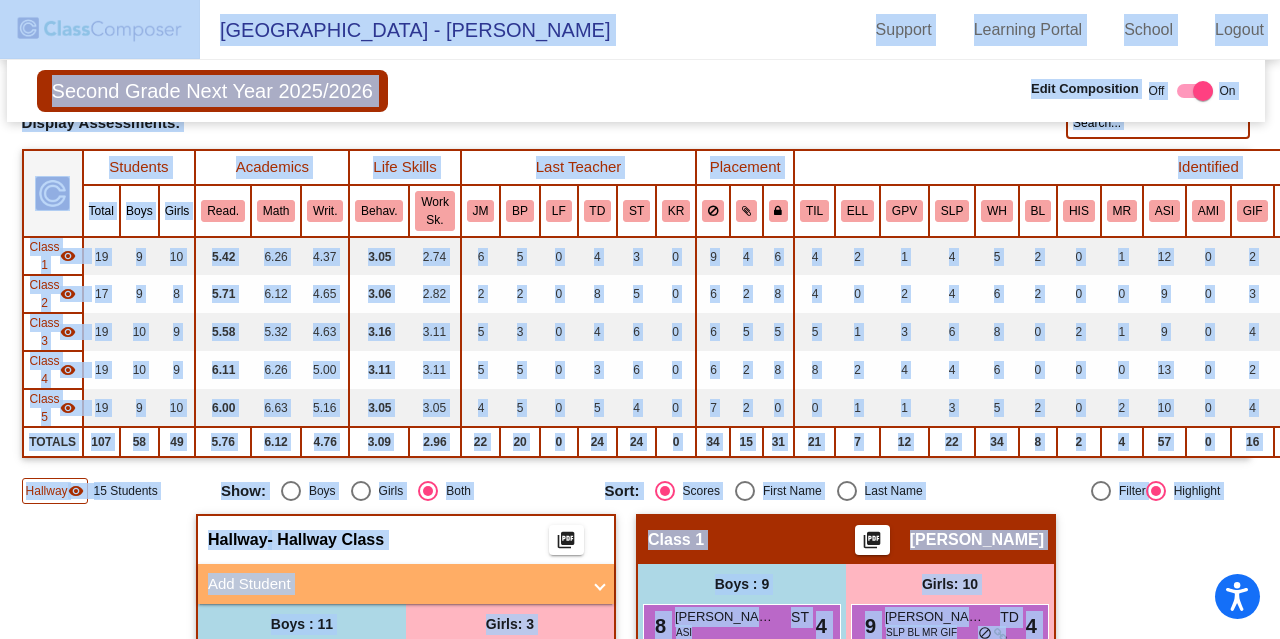 click on "visibility" 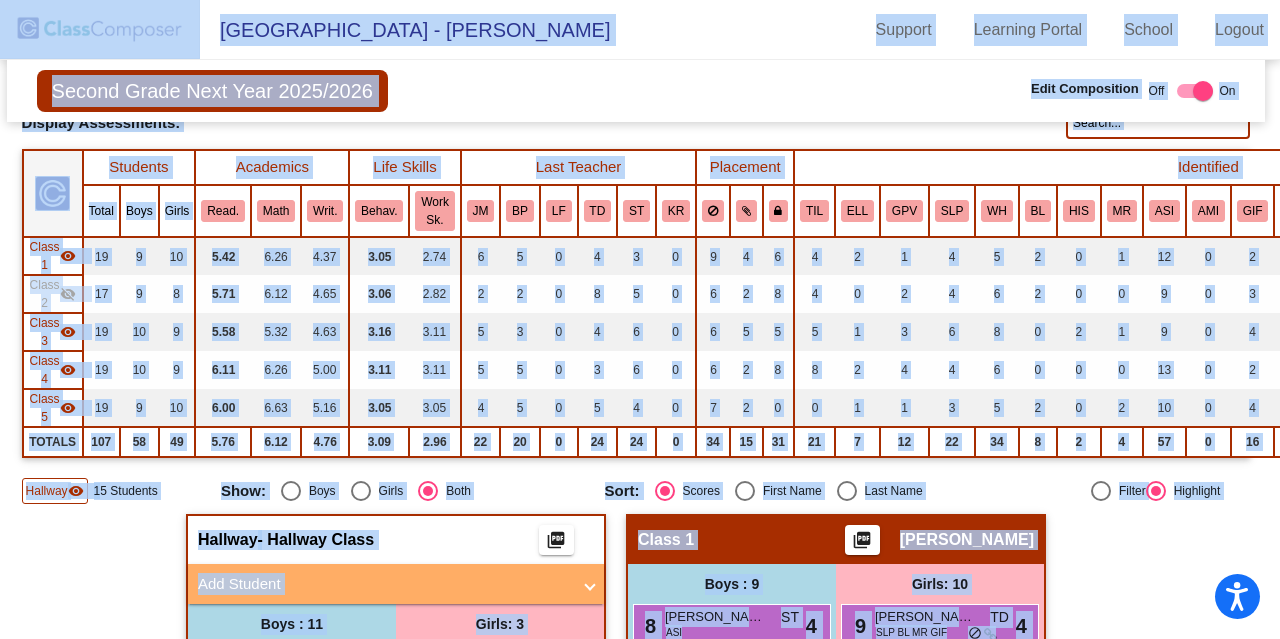 click on "visibility" 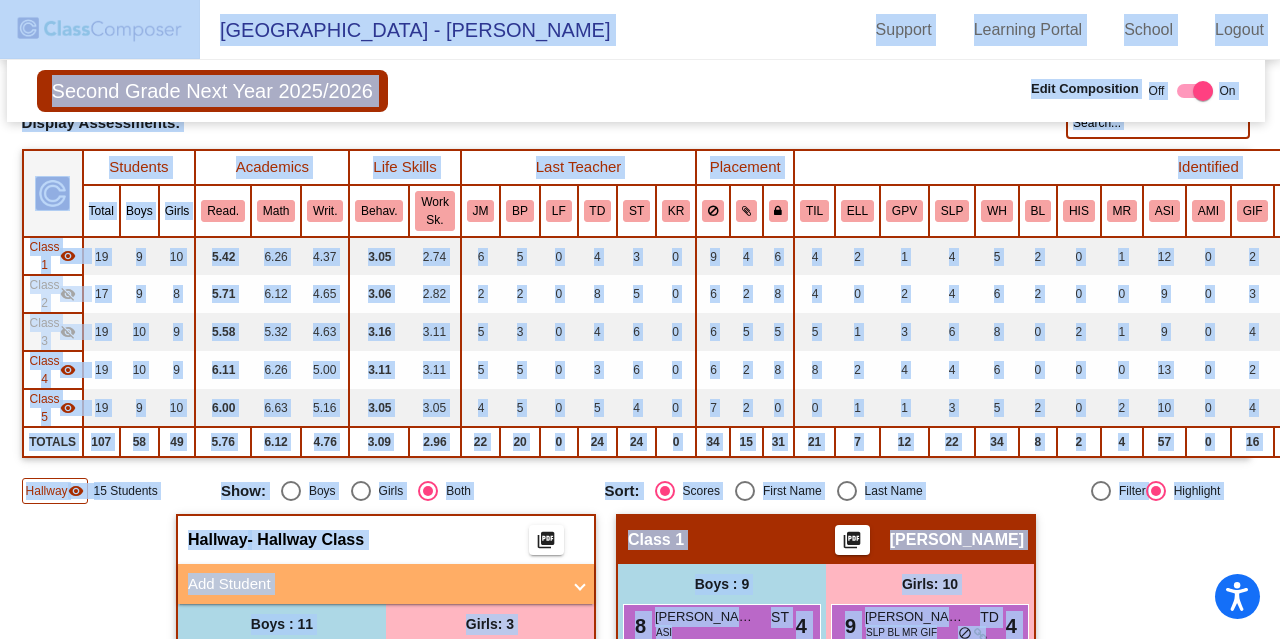 click on "visibility" 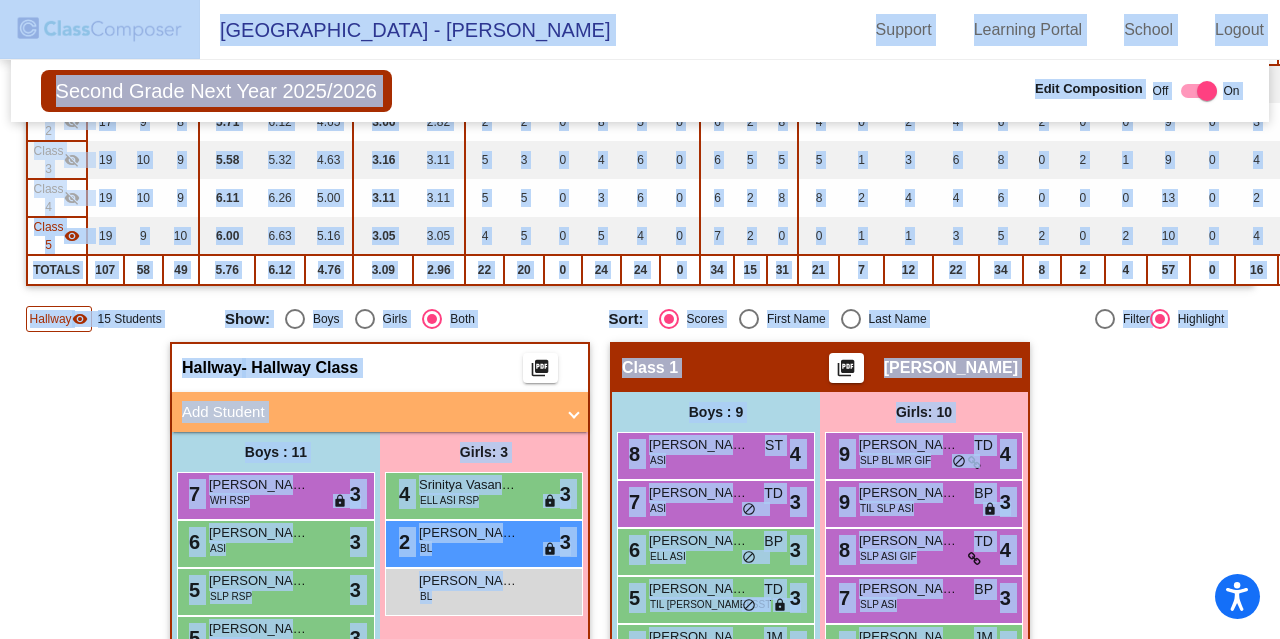 scroll, scrollTop: 304, scrollLeft: 0, axis: vertical 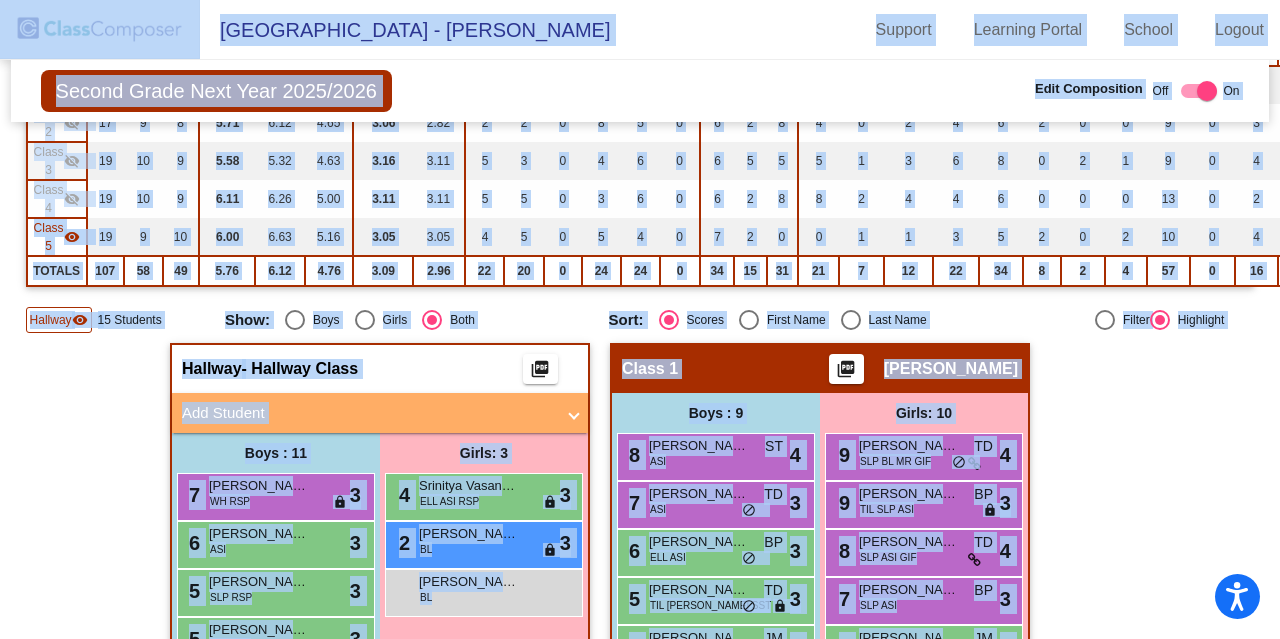 click on "visibility" 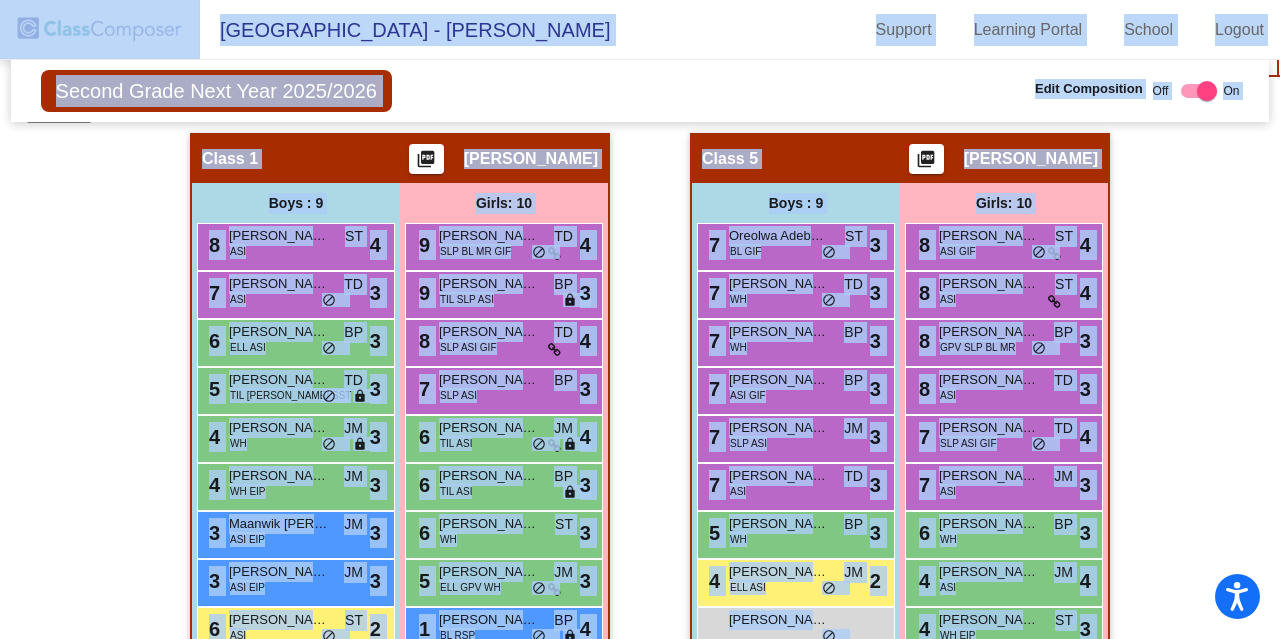 scroll, scrollTop: 618, scrollLeft: 0, axis: vertical 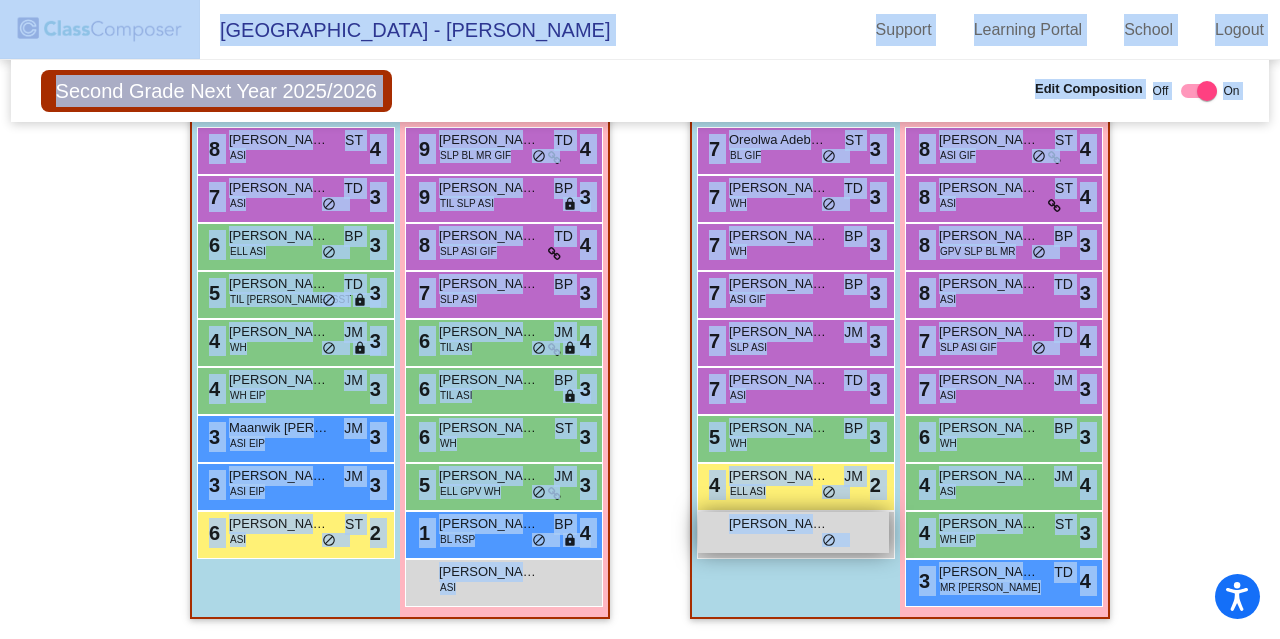 click on "Alonte Feester lock do_not_disturb_alt" at bounding box center (793, 532) 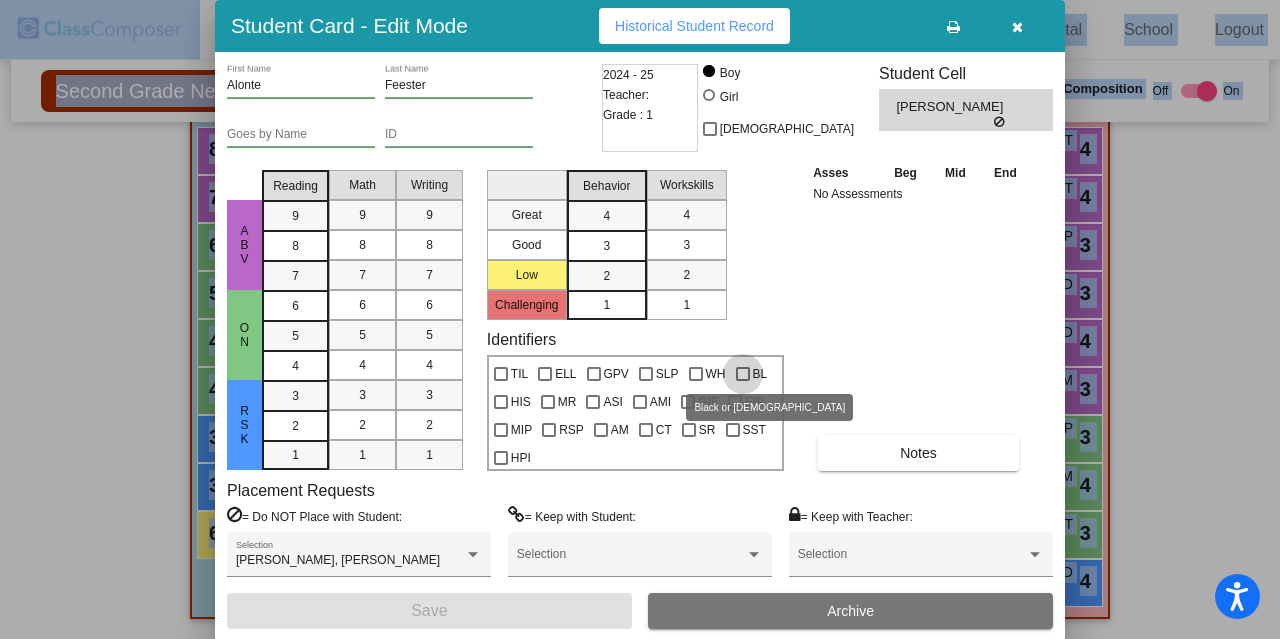 click at bounding box center [743, 374] 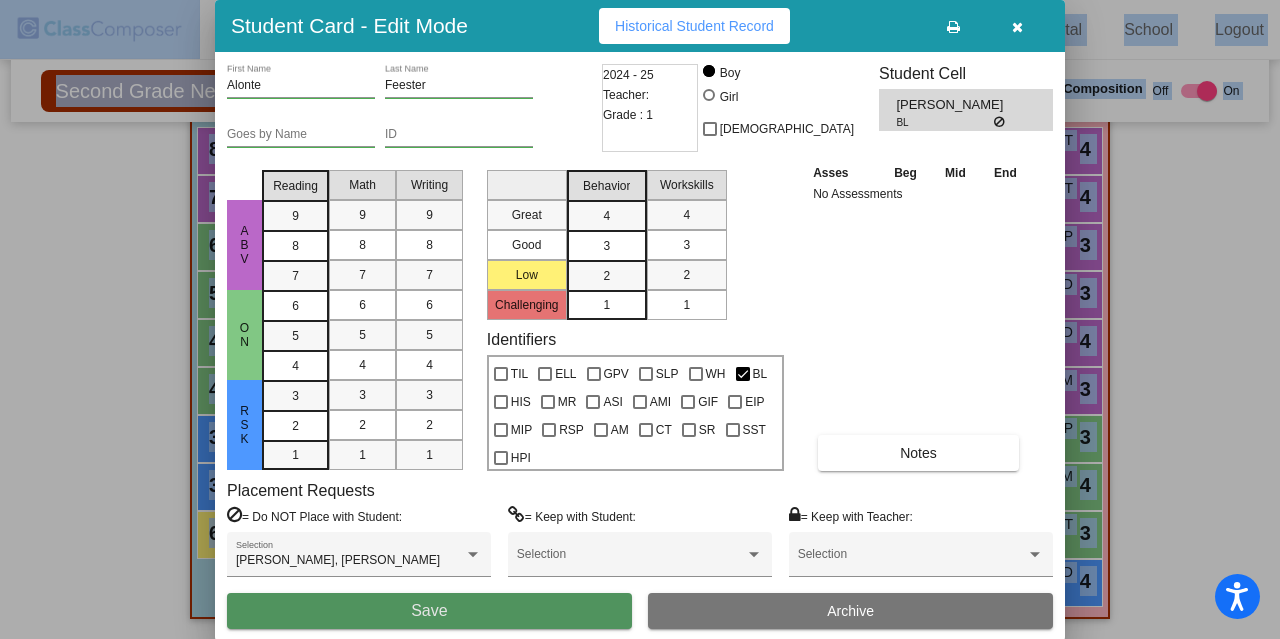 click on "Save" at bounding box center (429, 611) 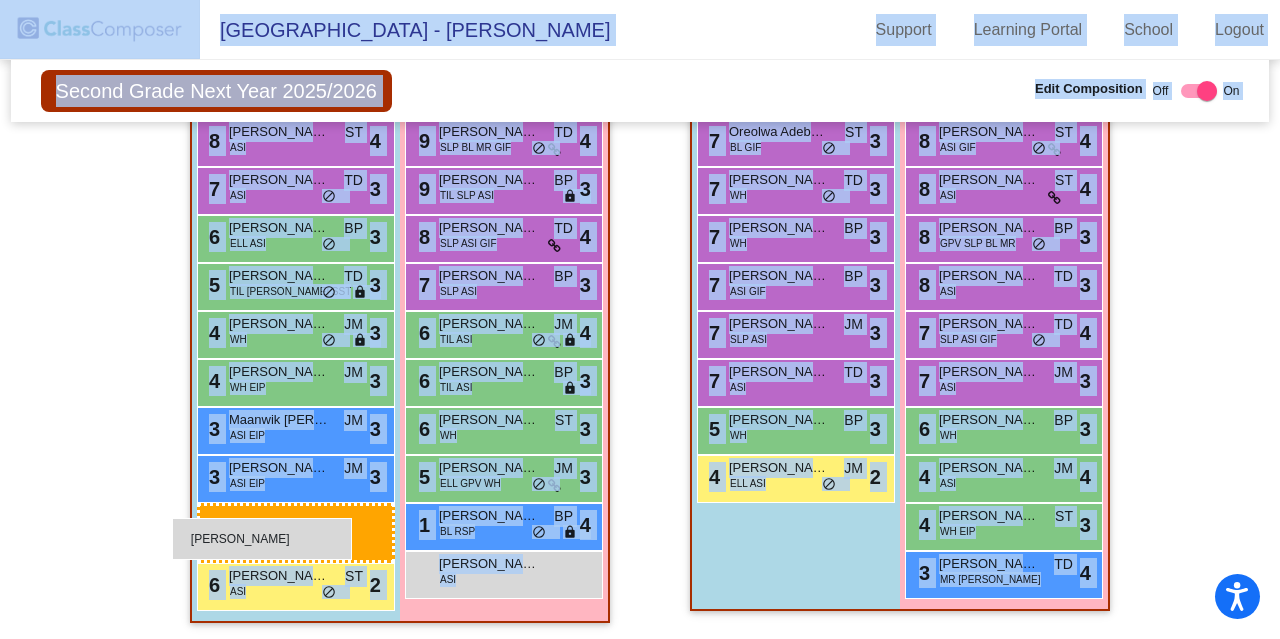 drag, startPoint x: 779, startPoint y: 528, endPoint x: 172, endPoint y: 517, distance: 607.0997 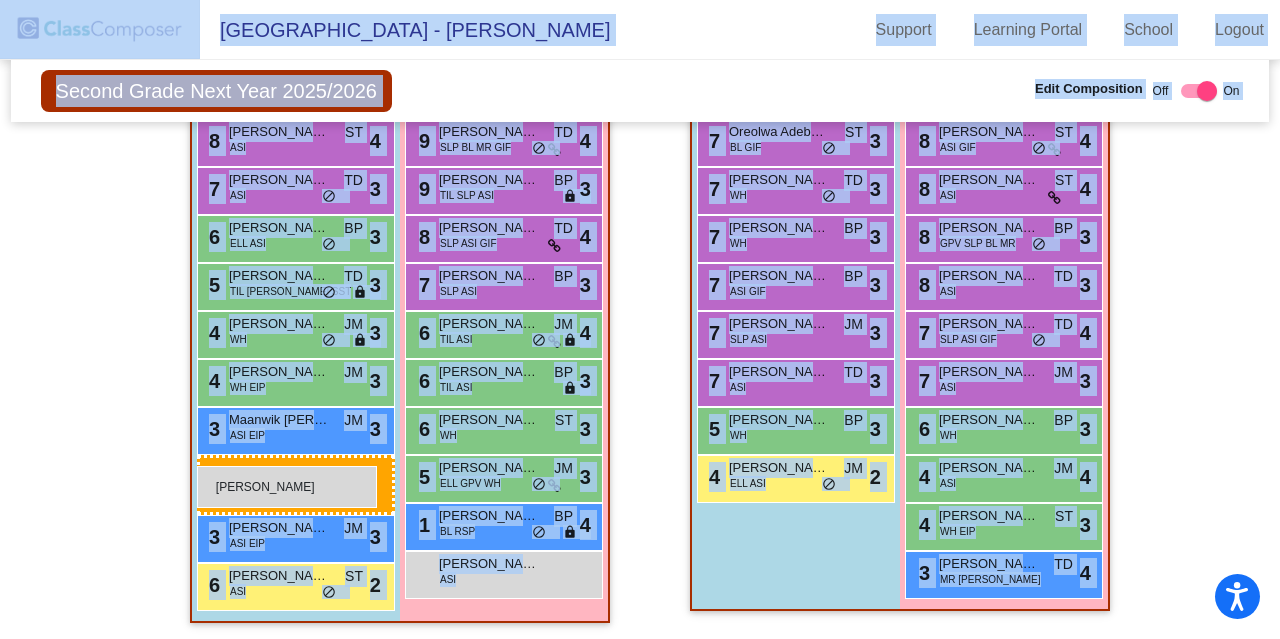 drag, startPoint x: 769, startPoint y: 519, endPoint x: 197, endPoint y: 466, distance: 574.4502 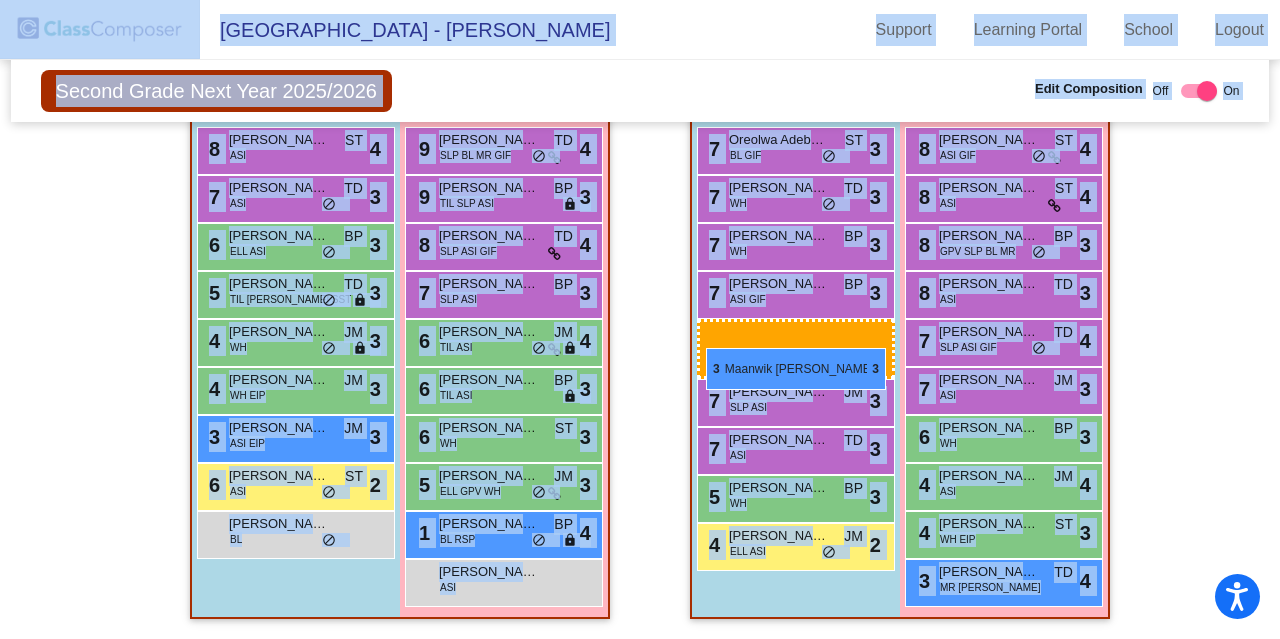 drag, startPoint x: 317, startPoint y: 430, endPoint x: 706, endPoint y: 348, distance: 397.54874 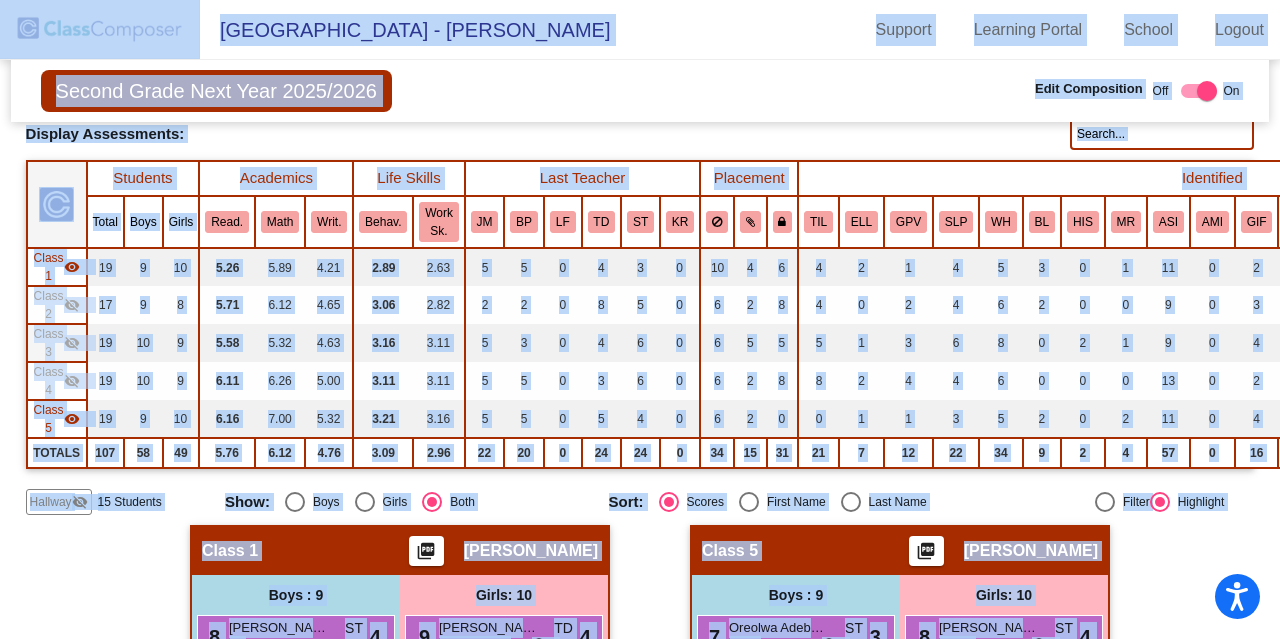 scroll, scrollTop: 123, scrollLeft: 0, axis: vertical 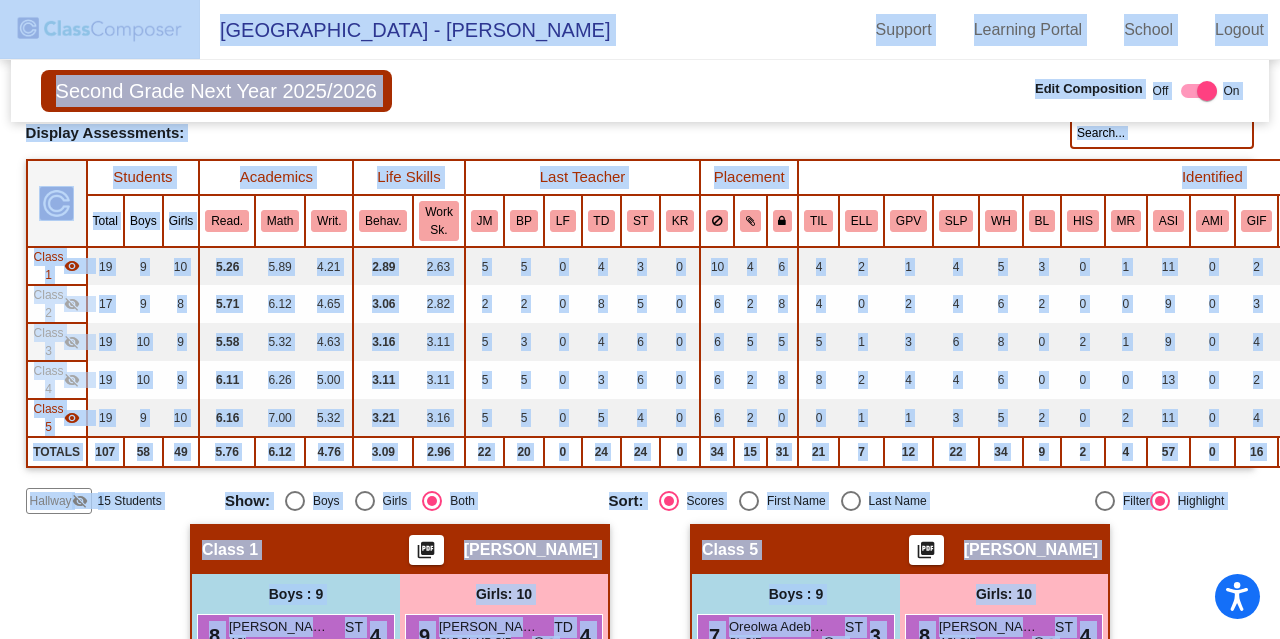 click on "Second Grade Next Year 2025/2026  Edit Composition Off   On  Incoming   Digital Data Wall    Display Scores for Years:   [DATE] - [DATE]   [DATE] - [DATE]  Grade/Archive Students in Table View   Download   New Small Group   Saved Small Group   Compose   Start Over   Submit Classes  Compose is in progress  Check for Incomplete Scores  View Compose Rules   View Placement Violations  Notes   Download Class List   Import Students   Grade/Archive Students in Table View   New Small Group   Saved Small Group  Display Scores for Years:   [DATE] - [DATE]   [DATE] - [DATE] Display Assessments: Students Academics Life Skills  Last Teacher  Placement  Identified  Total Boys Girls  Read.   Math   Writ.   Behav.   Work Sk.   JM   BP   LF   TD   ST   KR   TIL   ELL   GPV   SLP   WH   BL   HIS   MR   ASI   AMI   GIF   EIP   MIP   RSP   AM   CT   SR   SST   HPI  Hallway  visibility_off  14 11 3                 0   0   0   0   0   0   0   0   4   0   1   1   1   4   2   0   0   4   0   1   0   0   6   0   0   0   0   0  Class 1 19 9 10" 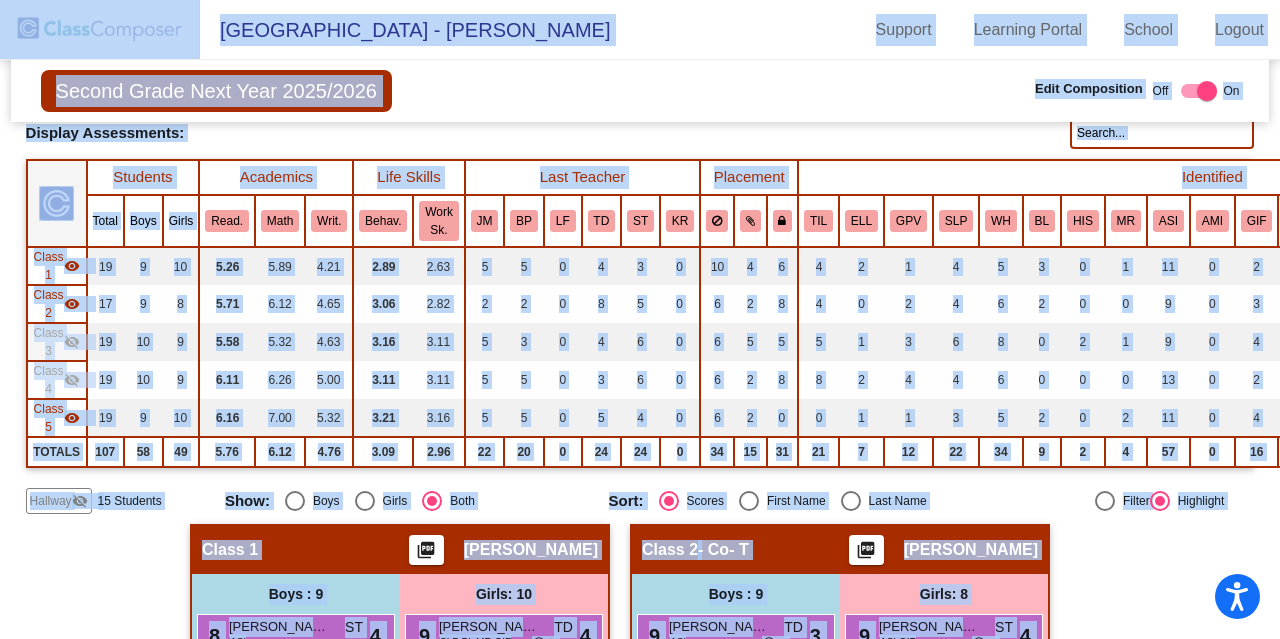 click on "visibility_off" 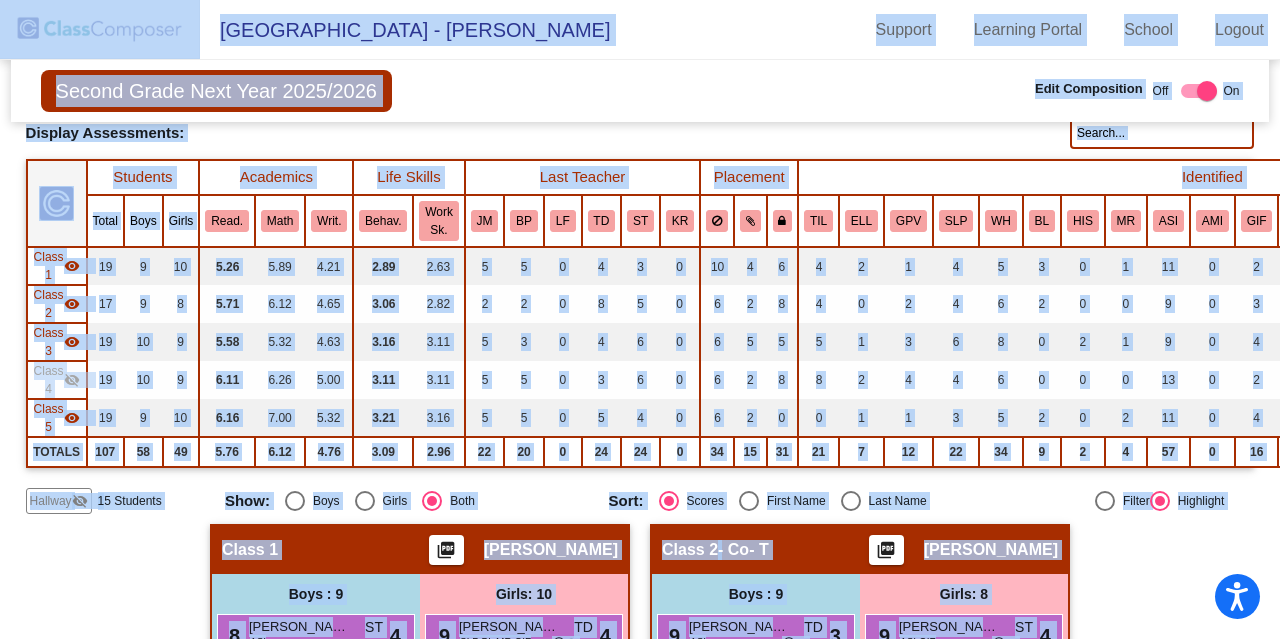 click on "visibility_off" 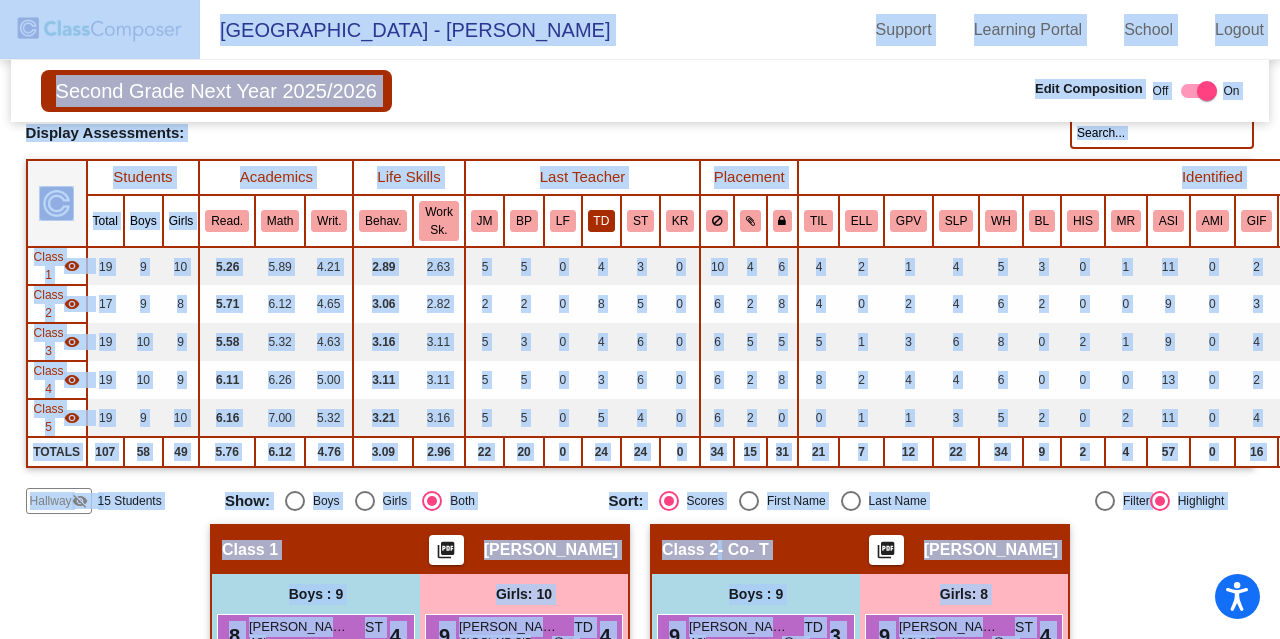 click on "TD" 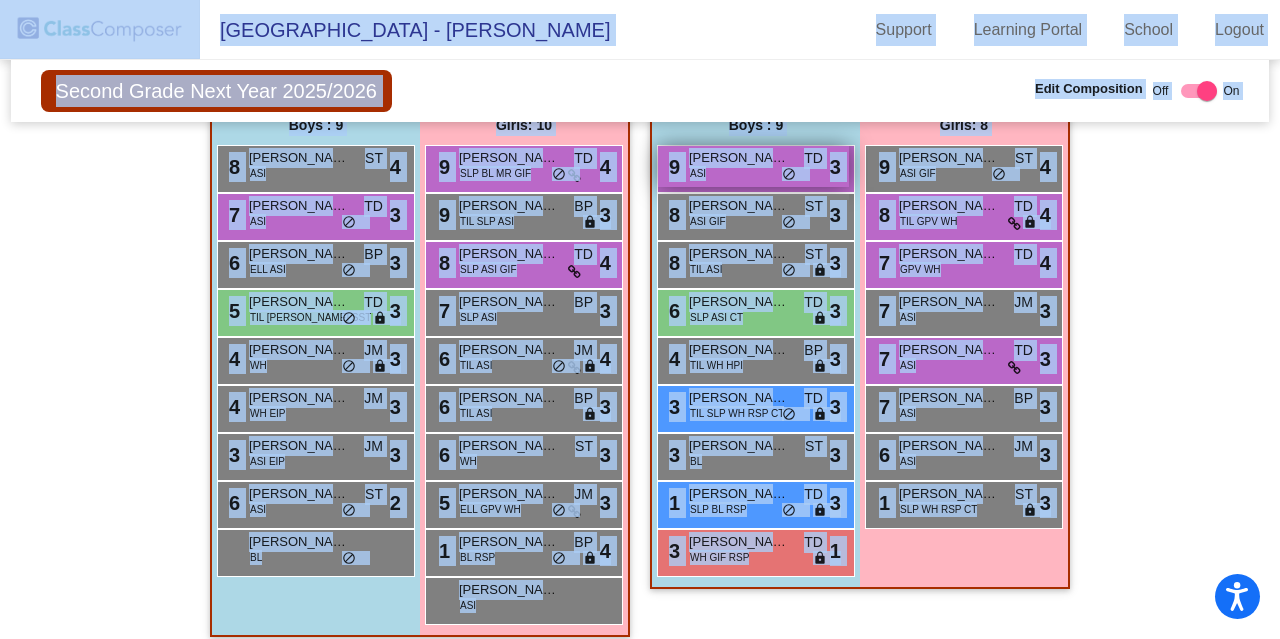 scroll, scrollTop: 595, scrollLeft: 0, axis: vertical 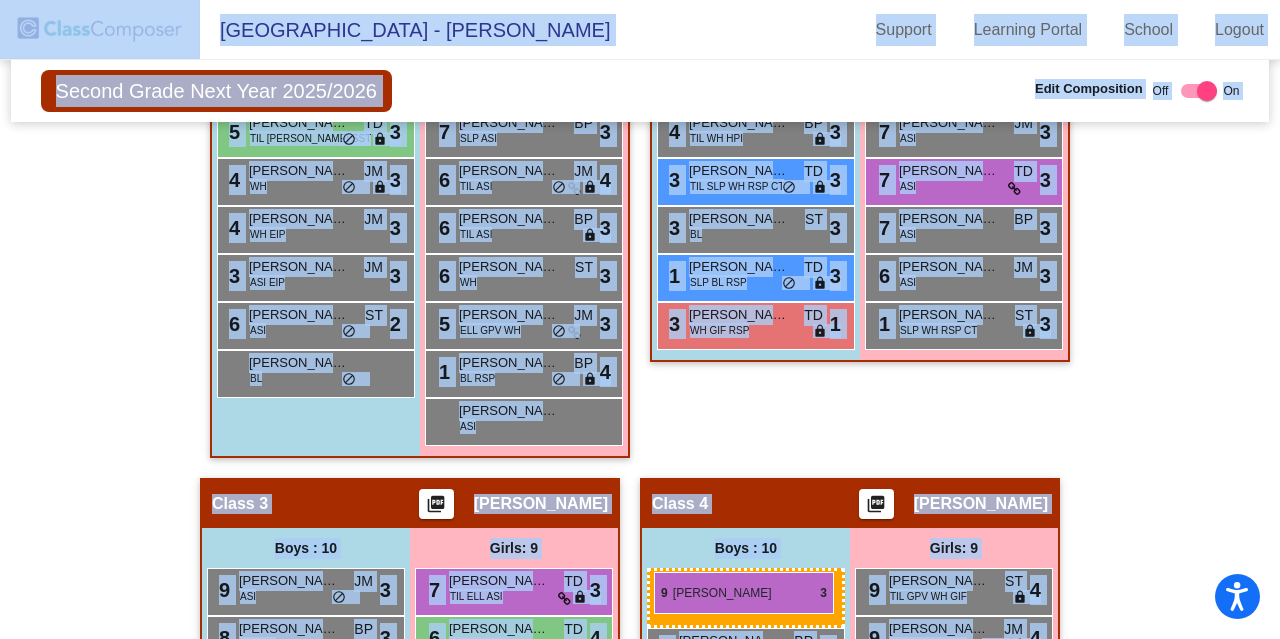 drag, startPoint x: 740, startPoint y: 167, endPoint x: 654, endPoint y: 572, distance: 414.03018 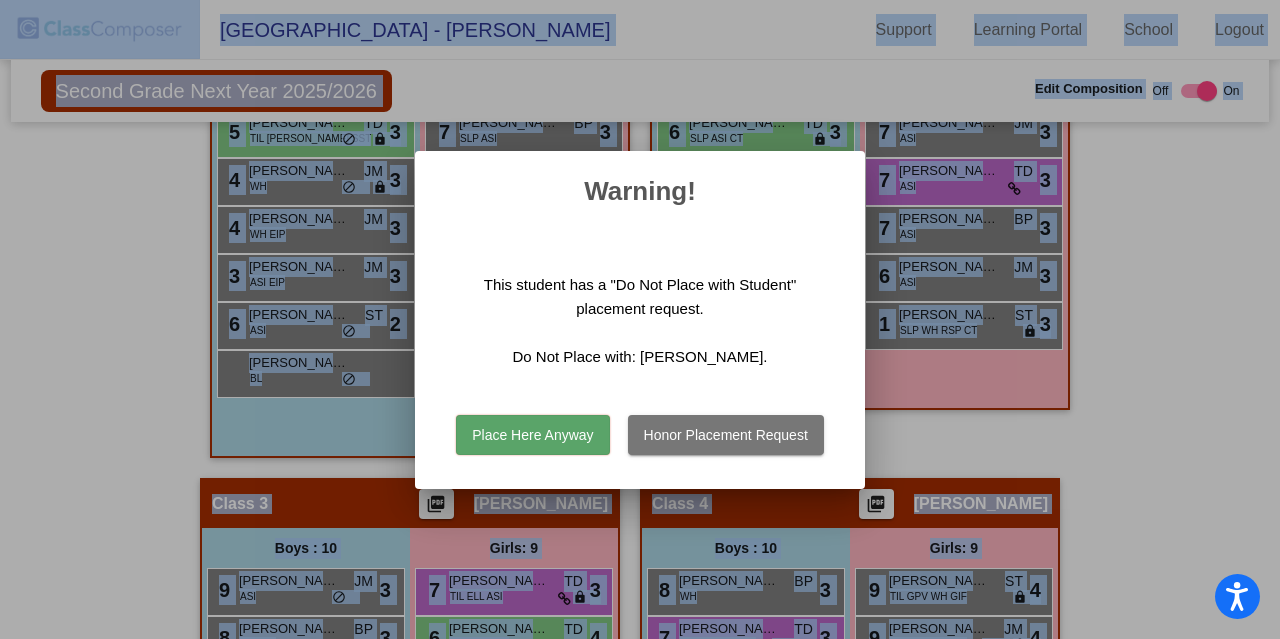 click on "Honor Placement Request" at bounding box center [726, 435] 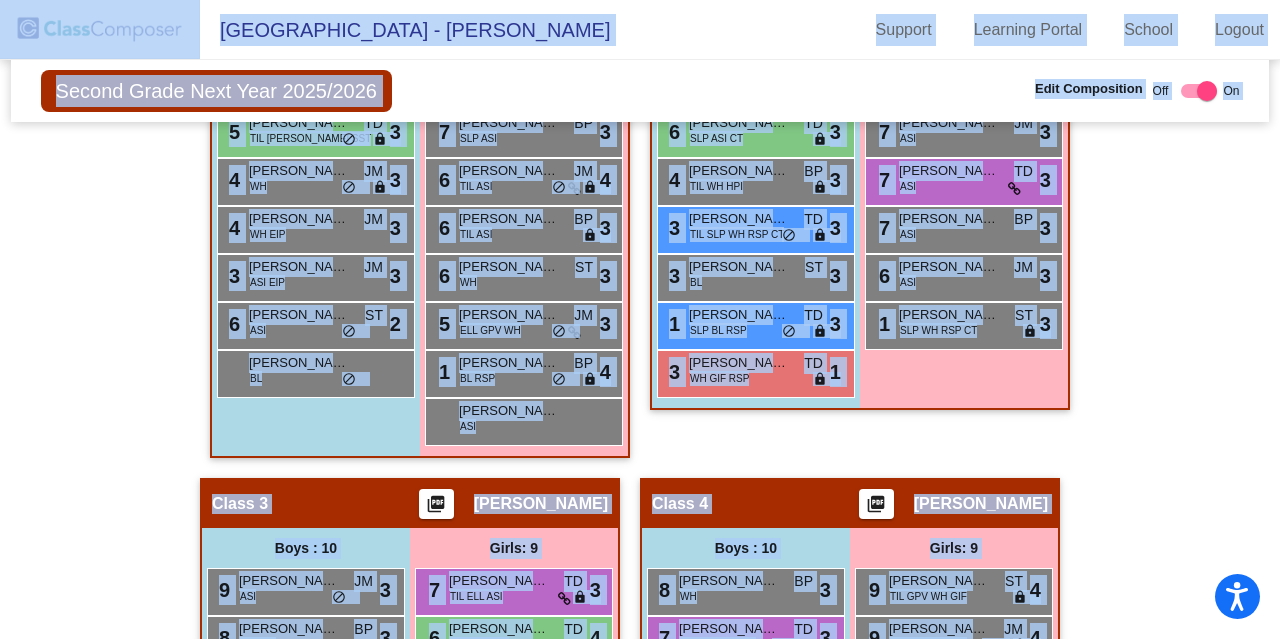 click on "Class 2   - Co- T  picture_as_pdf [PERSON_NAME]  Add Student  First Name Last Name Student Id  (Recommended)   Boy   Girl   [DEMOGRAPHIC_DATA] Add Close  Boys : 9  9 [PERSON_NAME] ASI TD lock do_not_disturb_alt 3 8 [PERSON_NAME] ASI GIF ST lock do_not_disturb_alt 3 8 [PERSON_NAME] TIL ASI ST lock do_not_disturb_alt 3 6 [PERSON_NAME] SLP ASI CT TD lock do_not_disturb_alt 3 4 [PERSON_NAME] TIL WH HPI BP lock do_not_disturb_alt 3 3 [PERSON_NAME] TIL SLP WH RSP CT TD lock do_not_disturb_alt 3 3 [PERSON_NAME] [PERSON_NAME] ST lock do_not_disturb_alt 3 1 Karter [PERSON_NAME] SLP BL RSP TD lock do_not_disturb_alt 3 3 [PERSON_NAME] WH GIF RSP TD lock do_not_disturb_alt 1 Girls: 8 9 [PERSON_NAME] ASI GIF ST lock do_not_disturb_alt 4 8 [PERSON_NAME] TIL GPV WH TD lock do_not_disturb_alt 4 7 [PERSON_NAME] GPV WH TD lock do_not_disturb_alt 4 7 [PERSON_NAME] ASI JM lock do_not_disturb_alt 3 7 Chinta Vimudha ASI TD lock do_not_disturb_alt 3 7 [PERSON_NAME] ASI BP lock do_not_disturb_alt 3 6 [PERSON_NAME] Rajagopa ASI JM lock 3 1 ST 3" 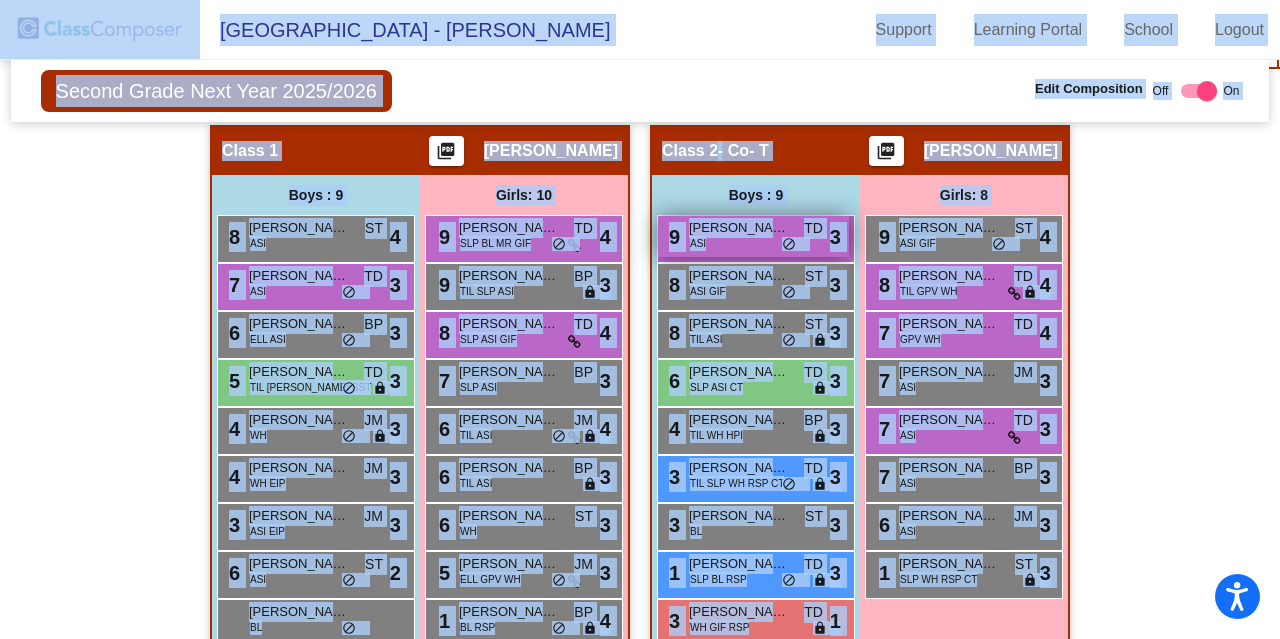 scroll, scrollTop: 533, scrollLeft: 0, axis: vertical 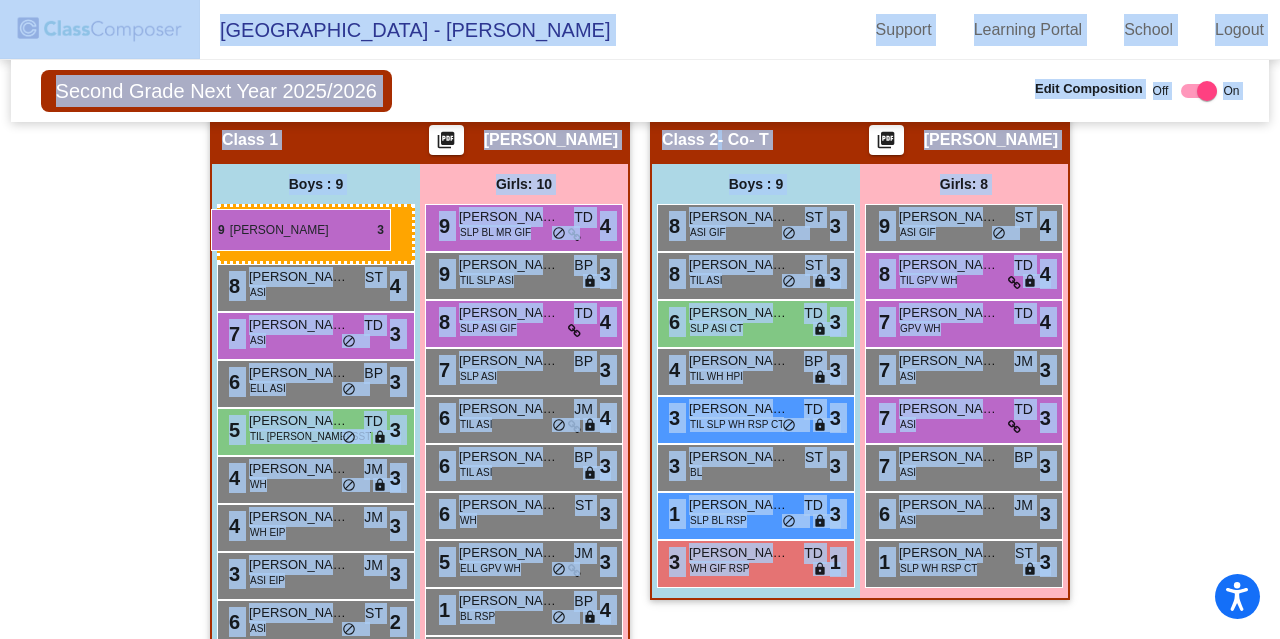 drag, startPoint x: 761, startPoint y: 227, endPoint x: 211, endPoint y: 209, distance: 550.2945 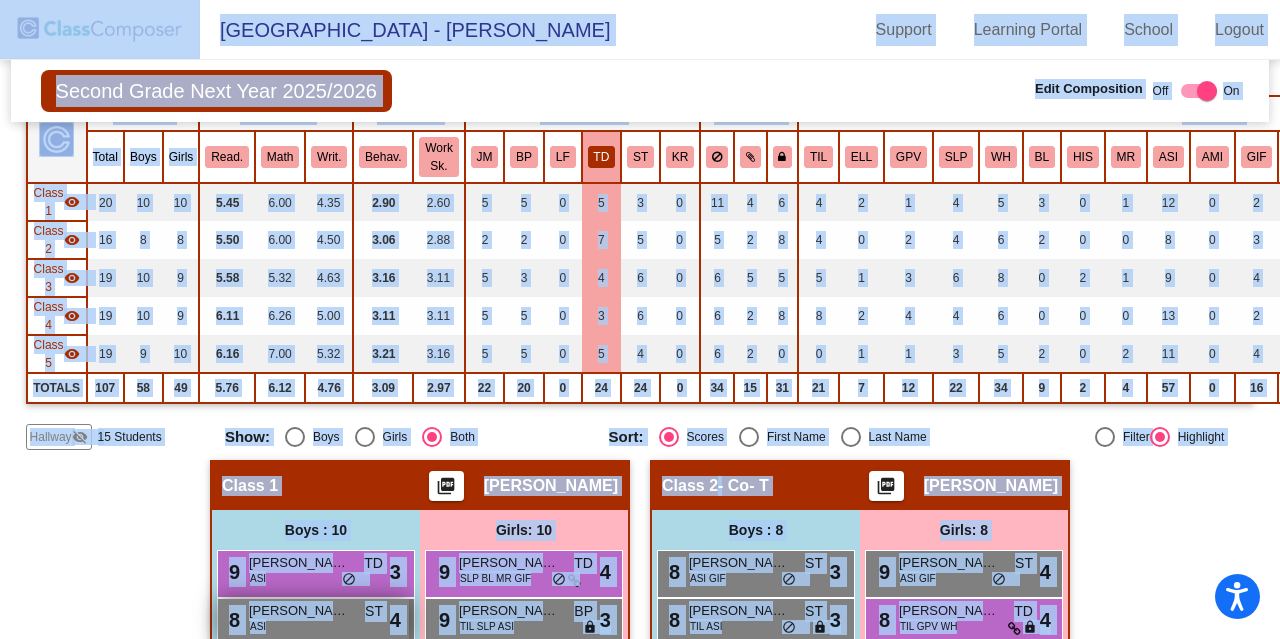 scroll, scrollTop: 184, scrollLeft: 0, axis: vertical 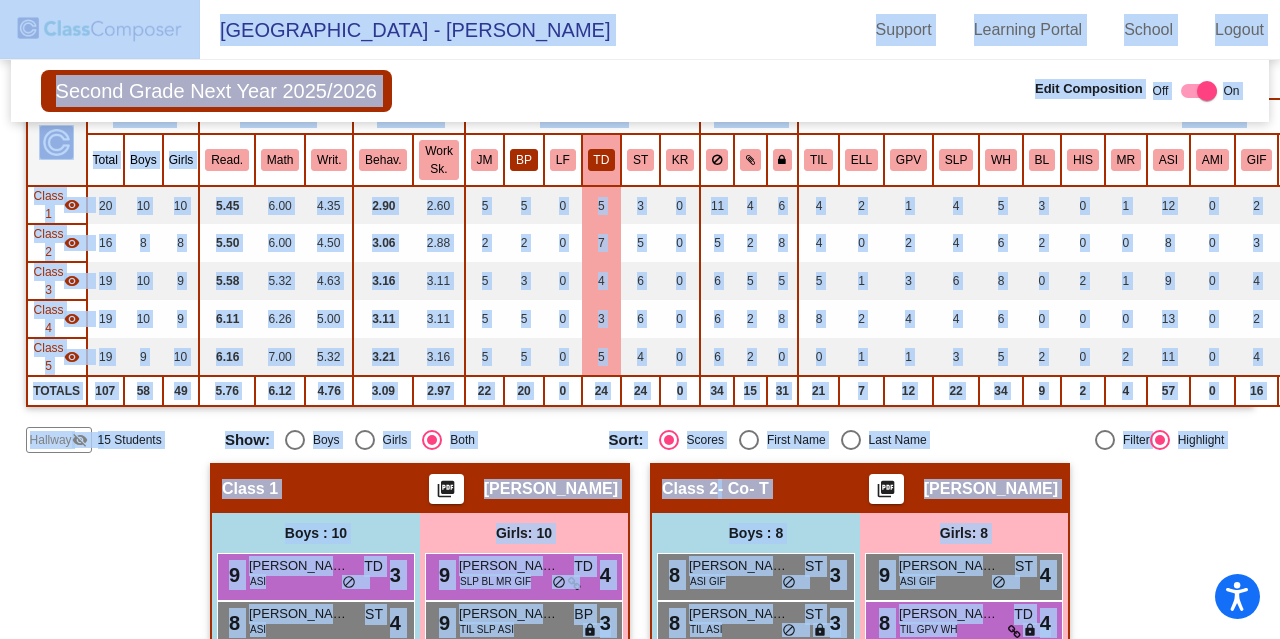 click on "BP" 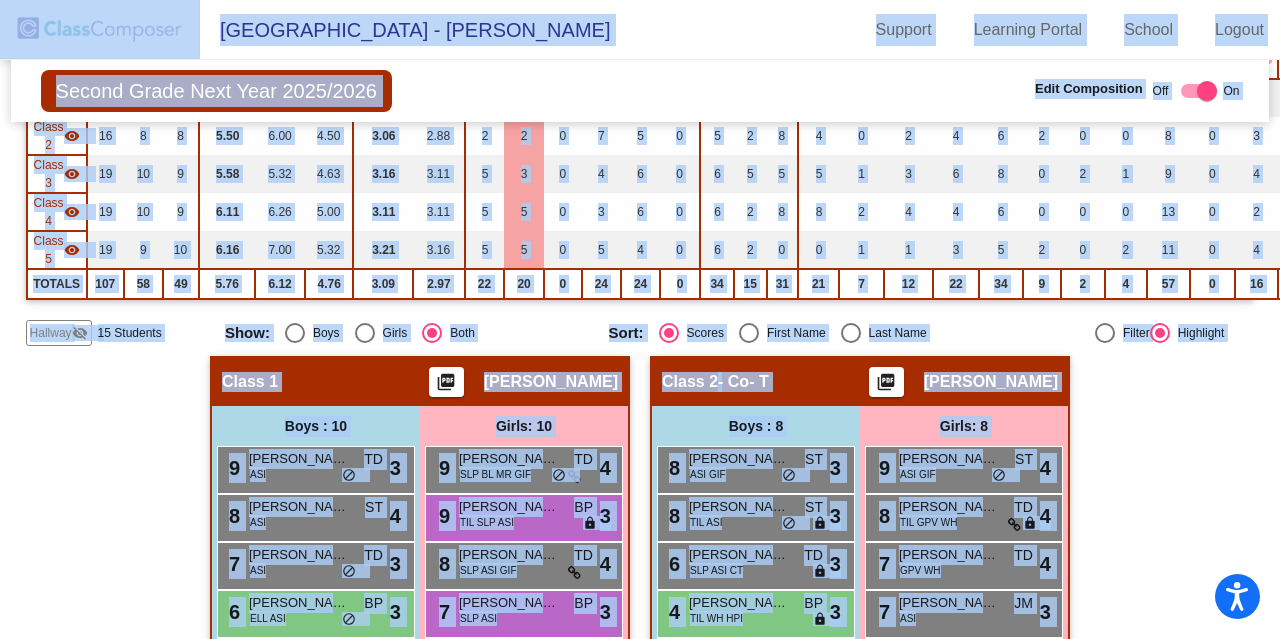 scroll, scrollTop: 289, scrollLeft: 0, axis: vertical 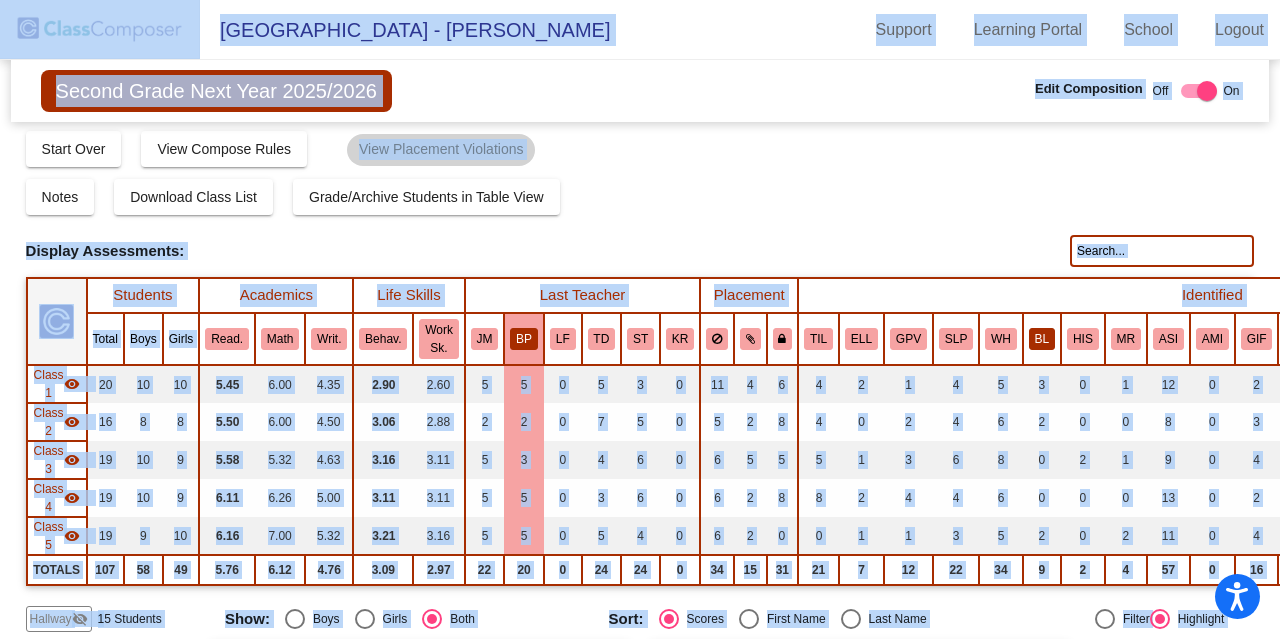 drag, startPoint x: 521, startPoint y: 149, endPoint x: 1035, endPoint y: 332, distance: 545.60516 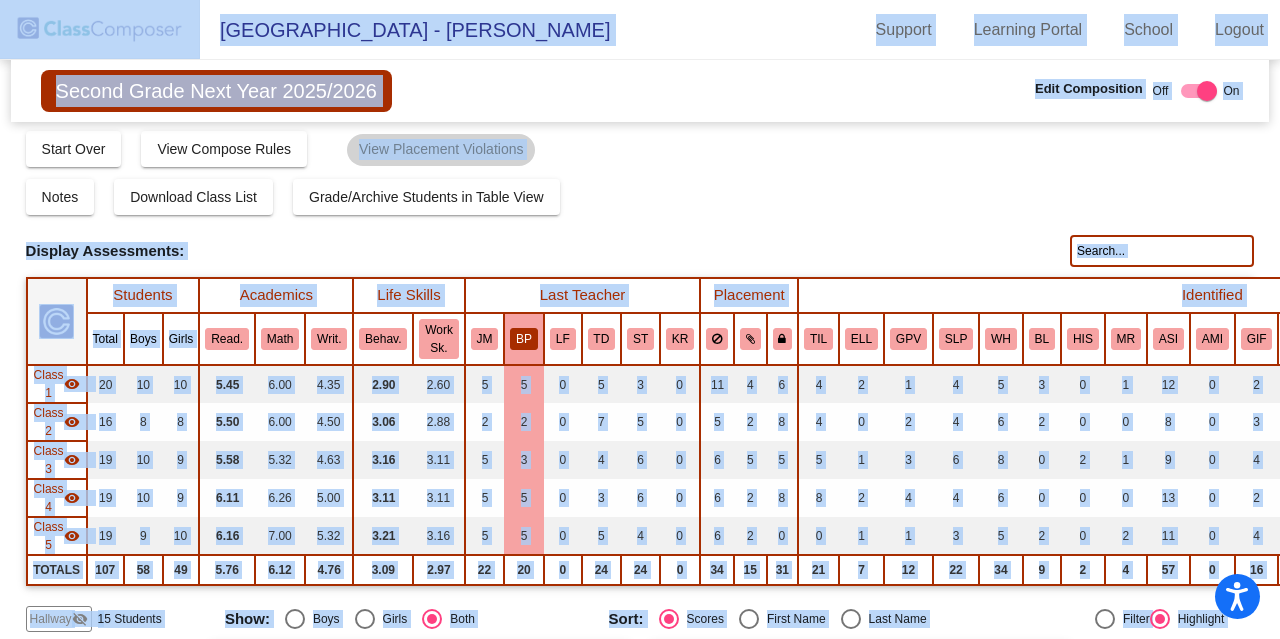 drag, startPoint x: 1035, startPoint y: 332, endPoint x: 1078, endPoint y: 286, distance: 62.968246 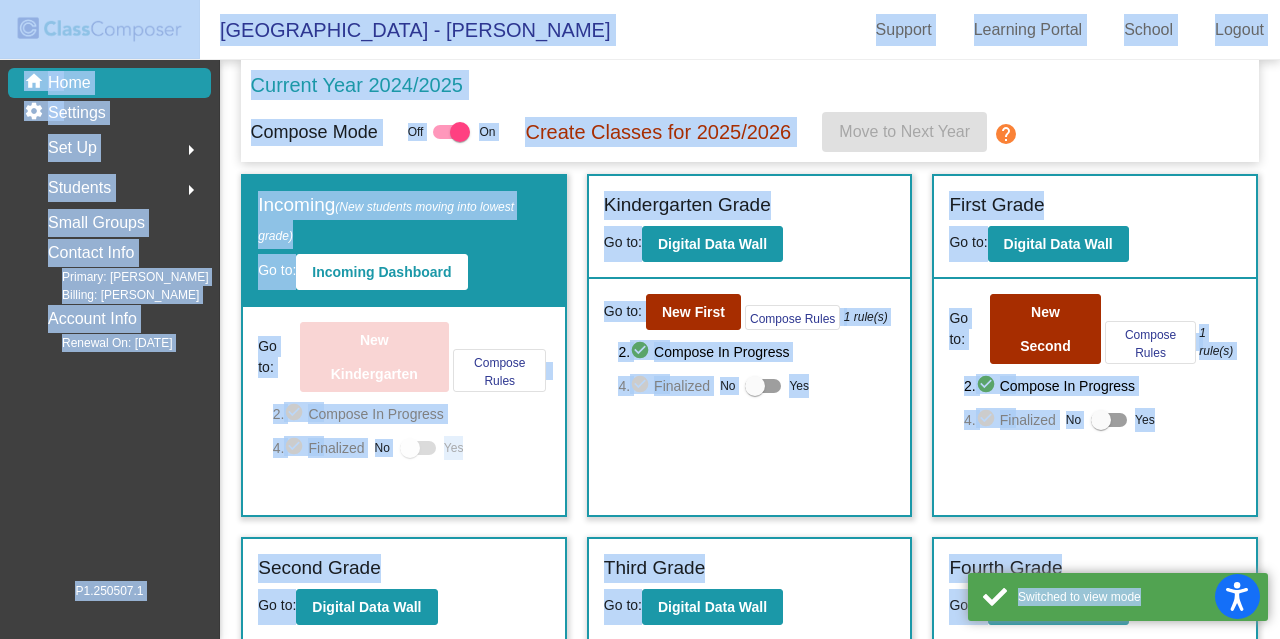 scroll, scrollTop: 302, scrollLeft: 0, axis: vertical 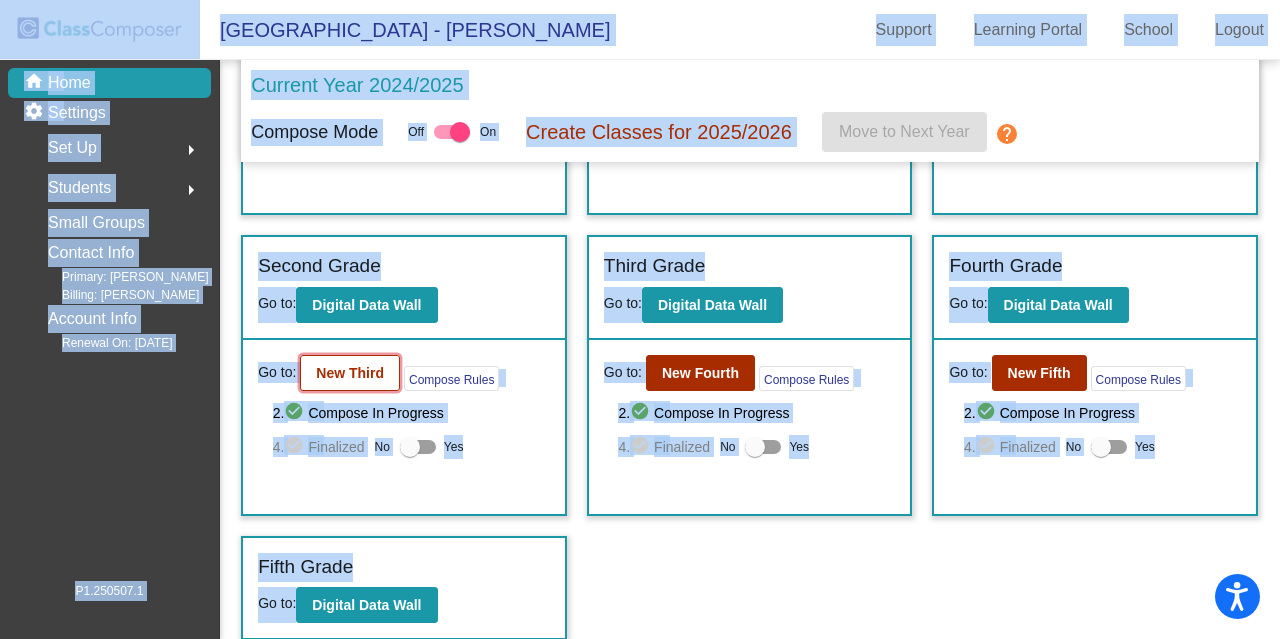 click on "New Third" 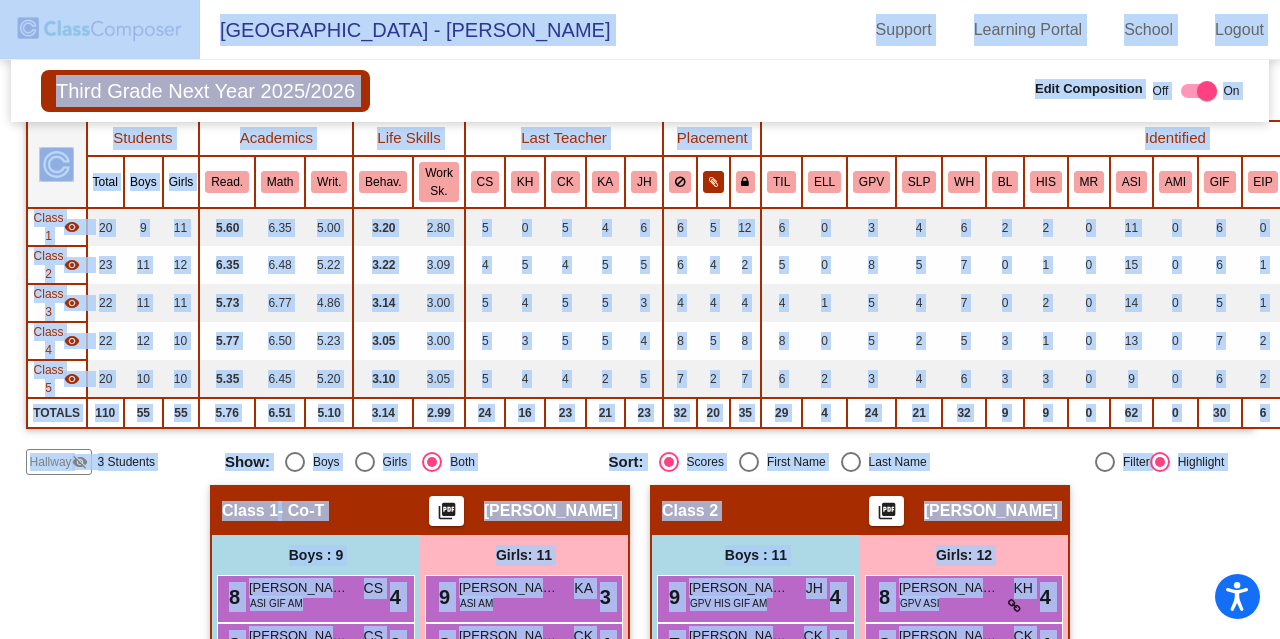scroll, scrollTop: 0, scrollLeft: 0, axis: both 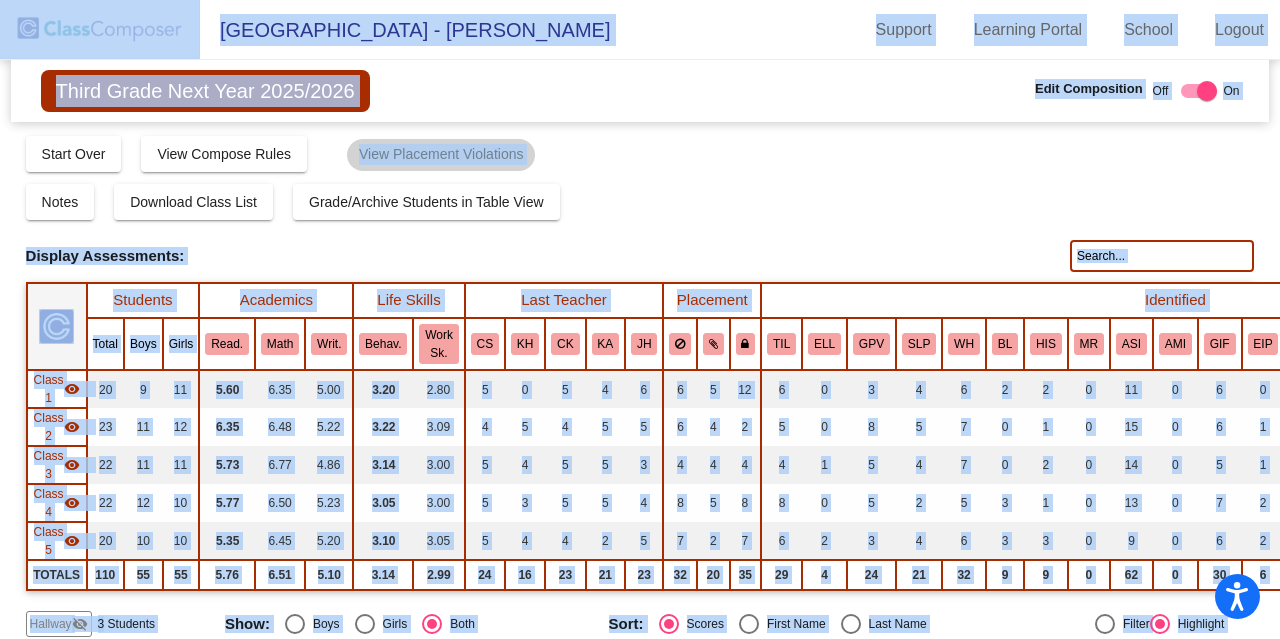 click 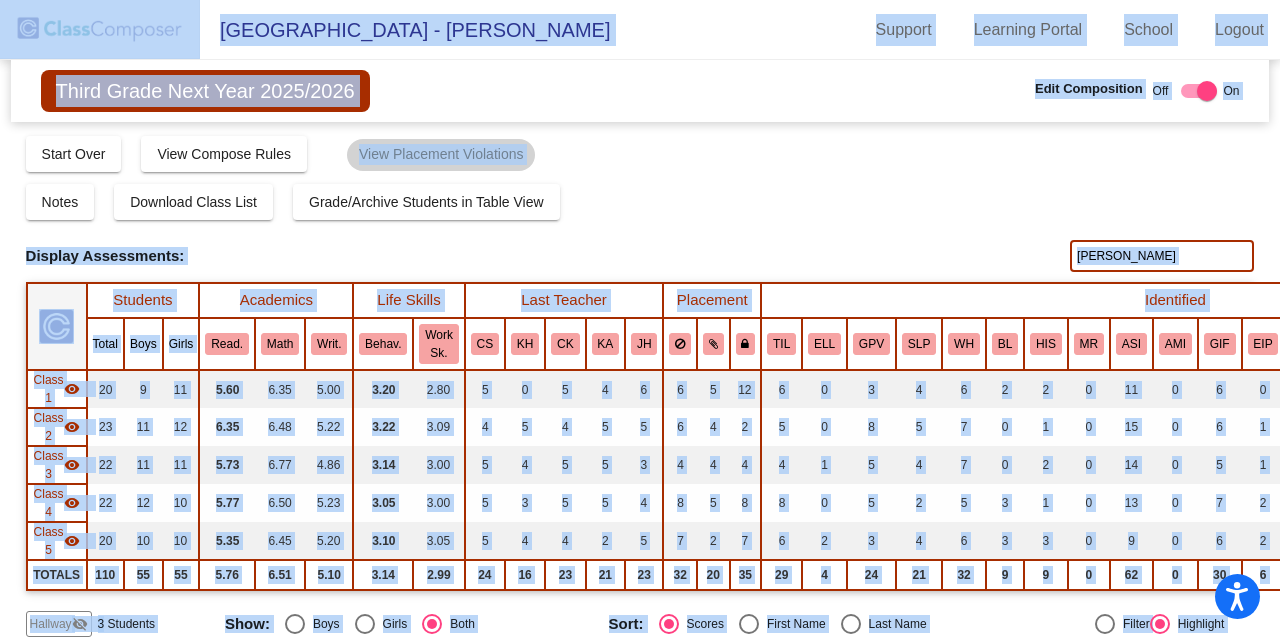 type on "[PERSON_NAME]" 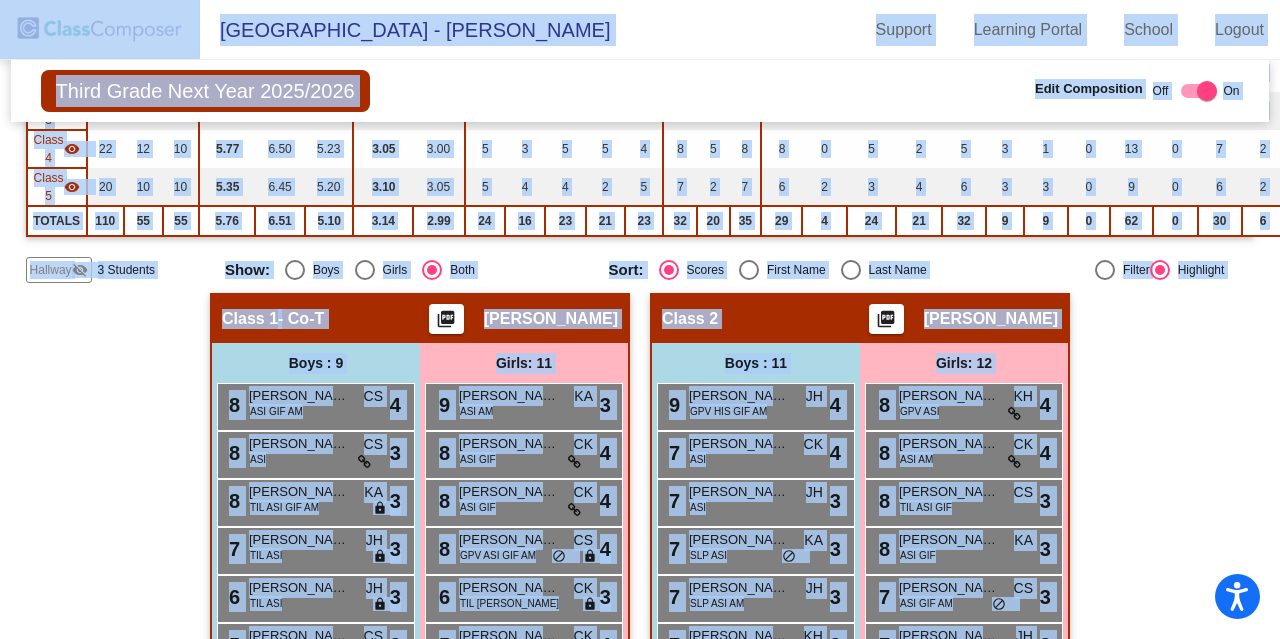 scroll, scrollTop: 0, scrollLeft: 0, axis: both 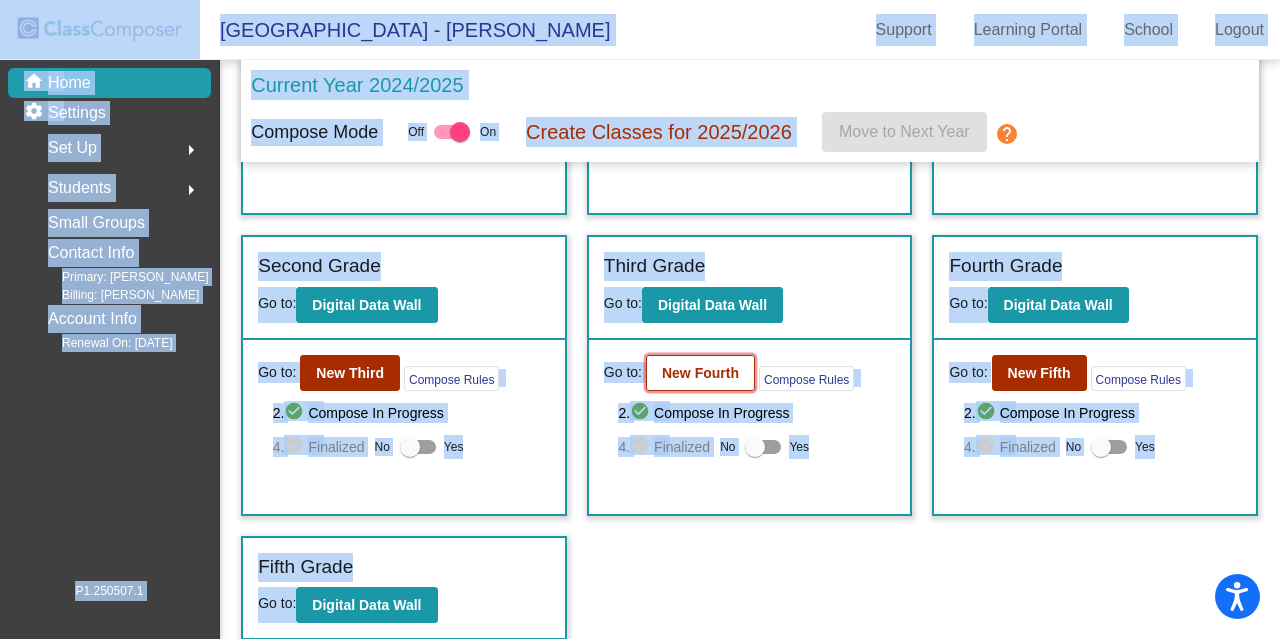 click on "New Fourth" 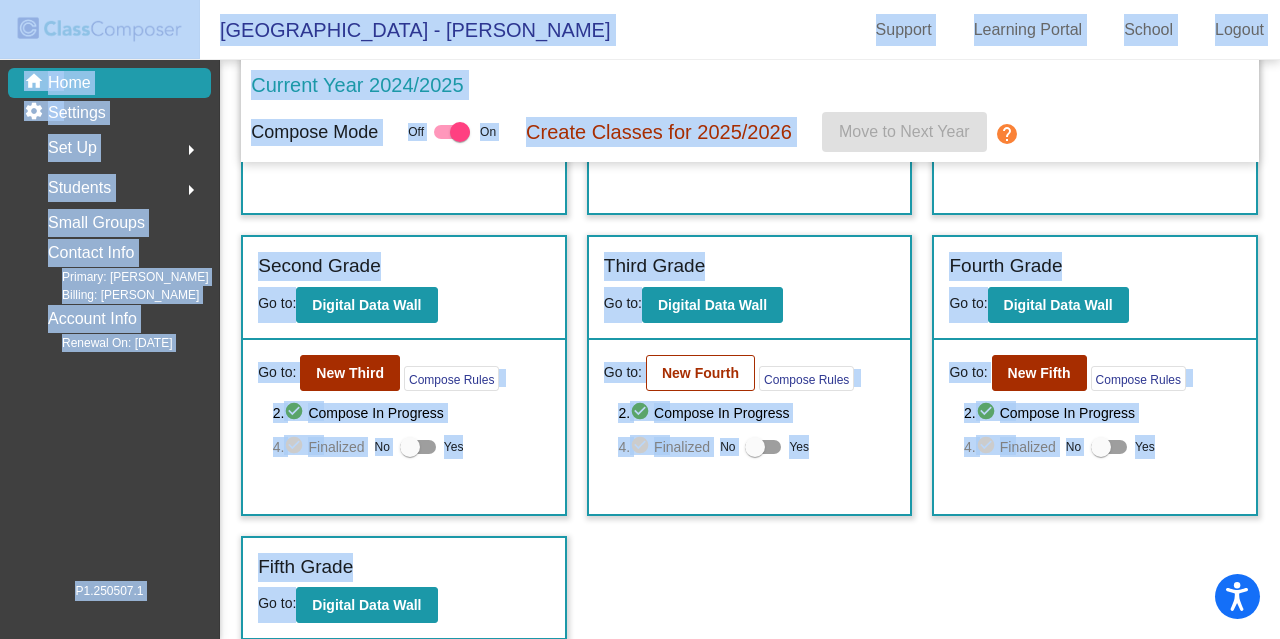 scroll, scrollTop: 0, scrollLeft: 0, axis: both 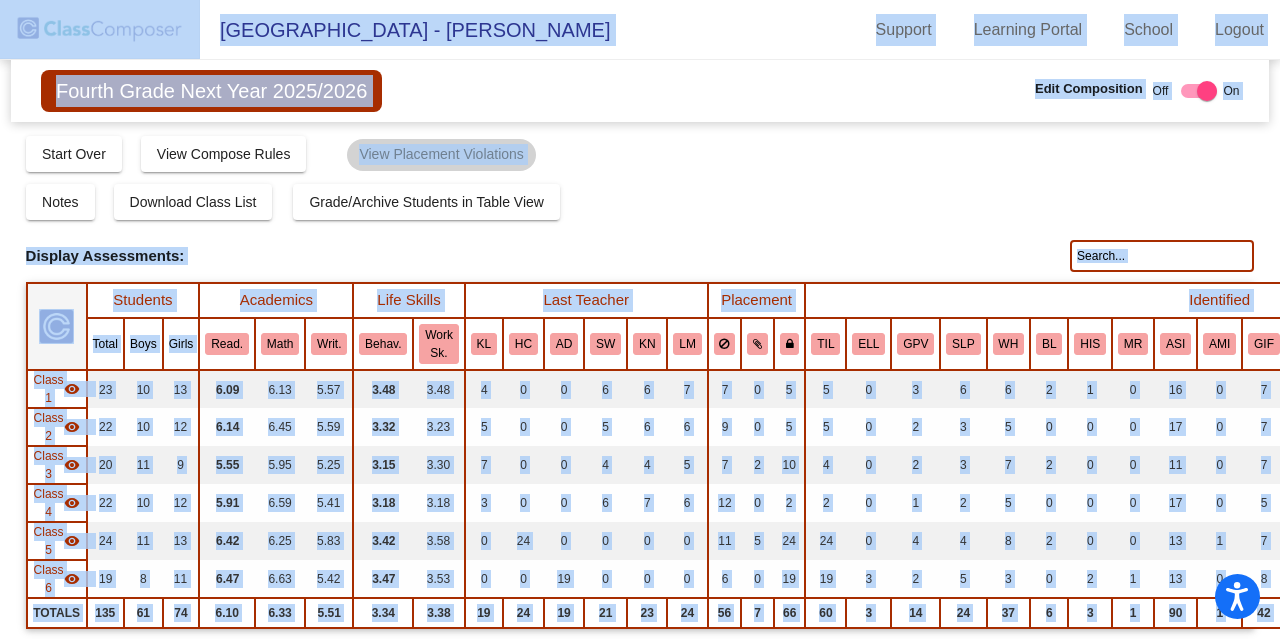 click 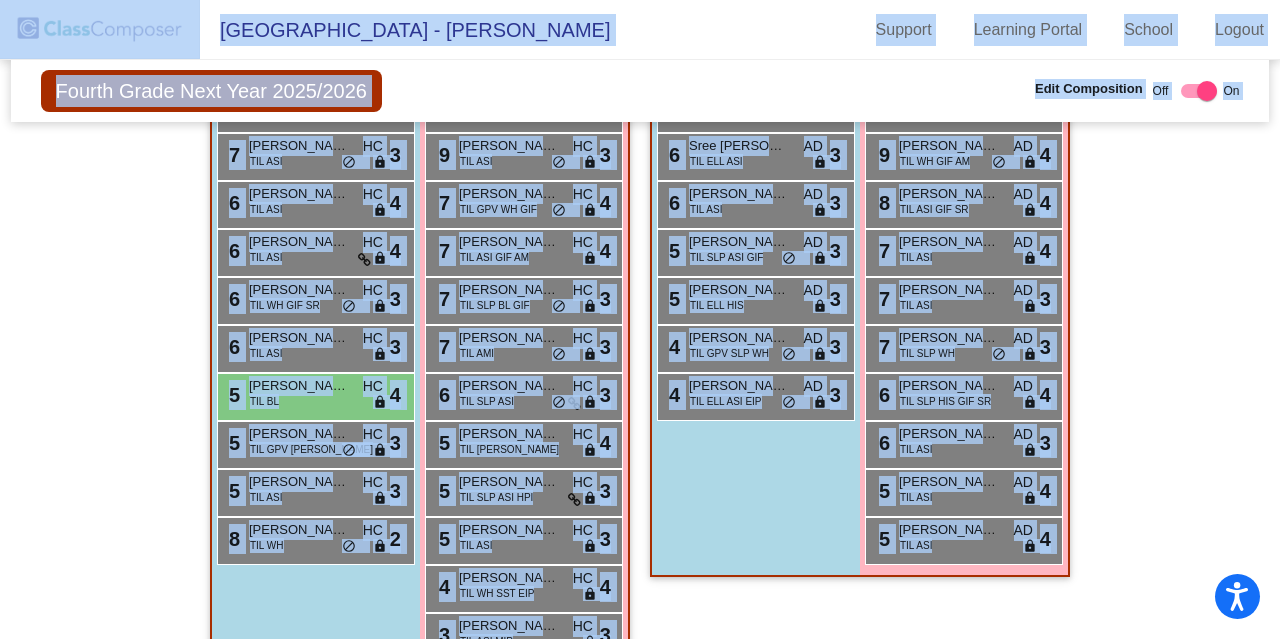 scroll, scrollTop: 2244, scrollLeft: 0, axis: vertical 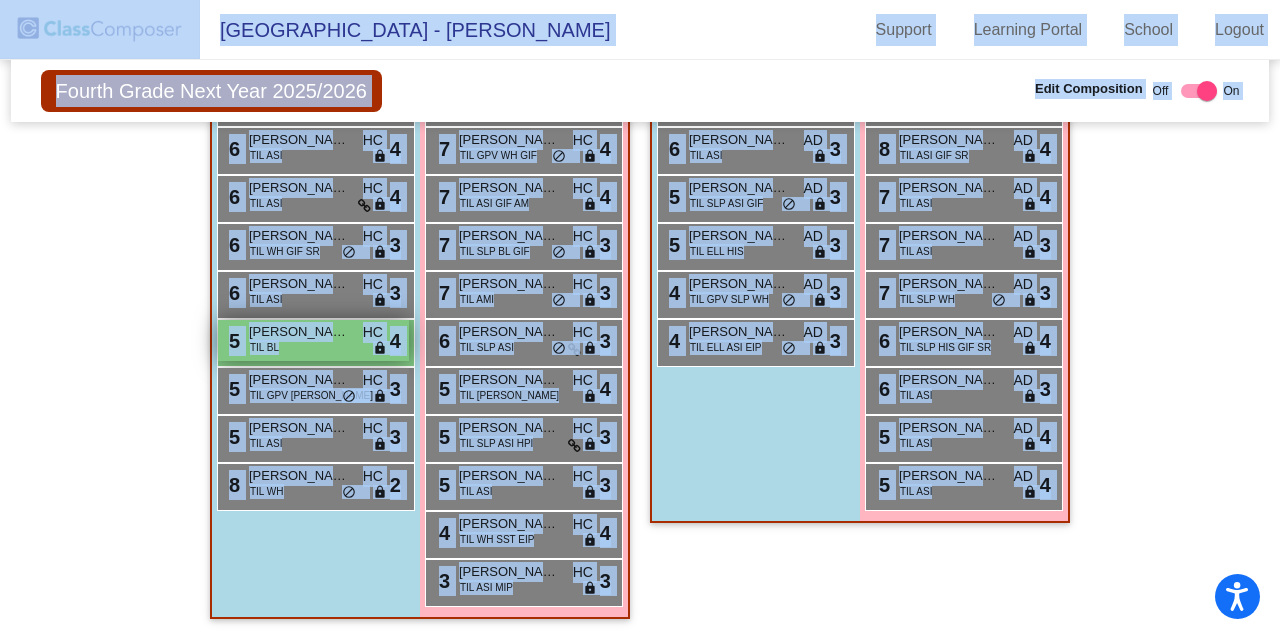 click on "[PERSON_NAME]" at bounding box center (299, 332) 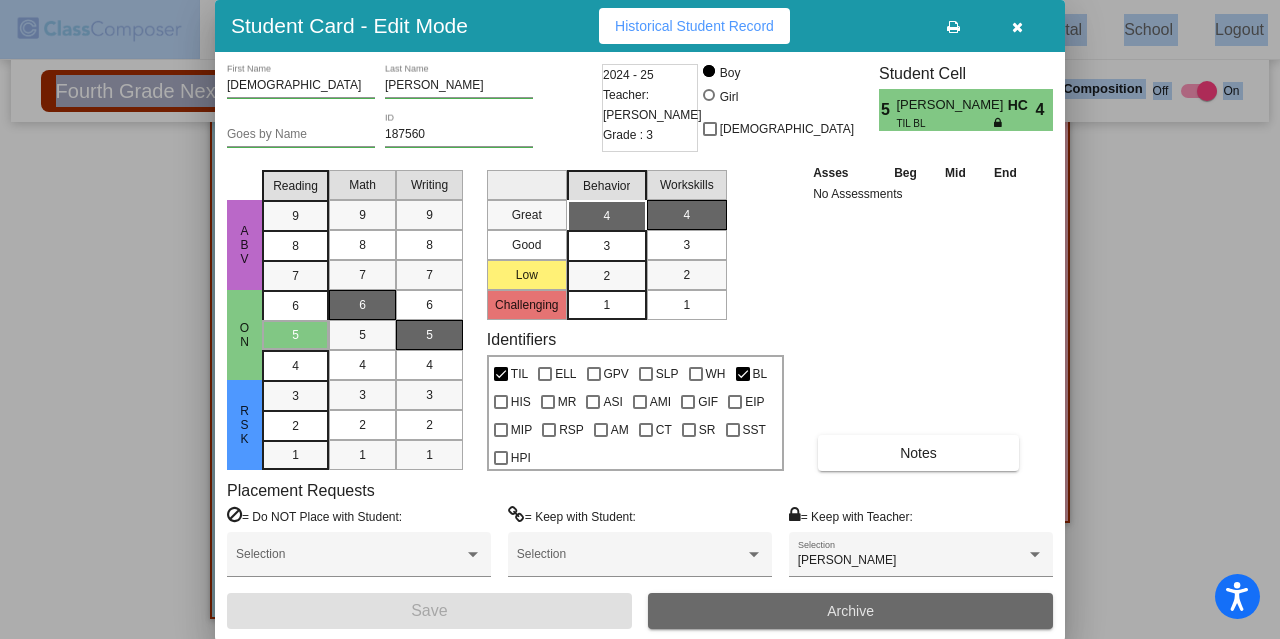 click on "Archive" at bounding box center [850, 611] 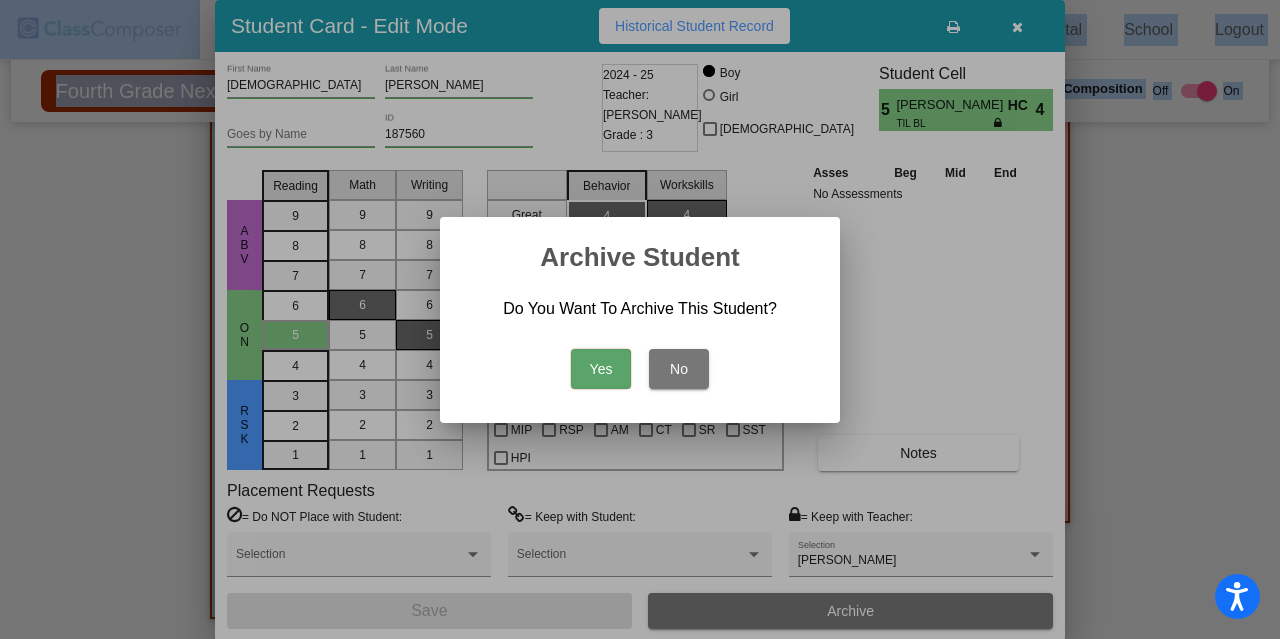 click on "Yes" at bounding box center [601, 369] 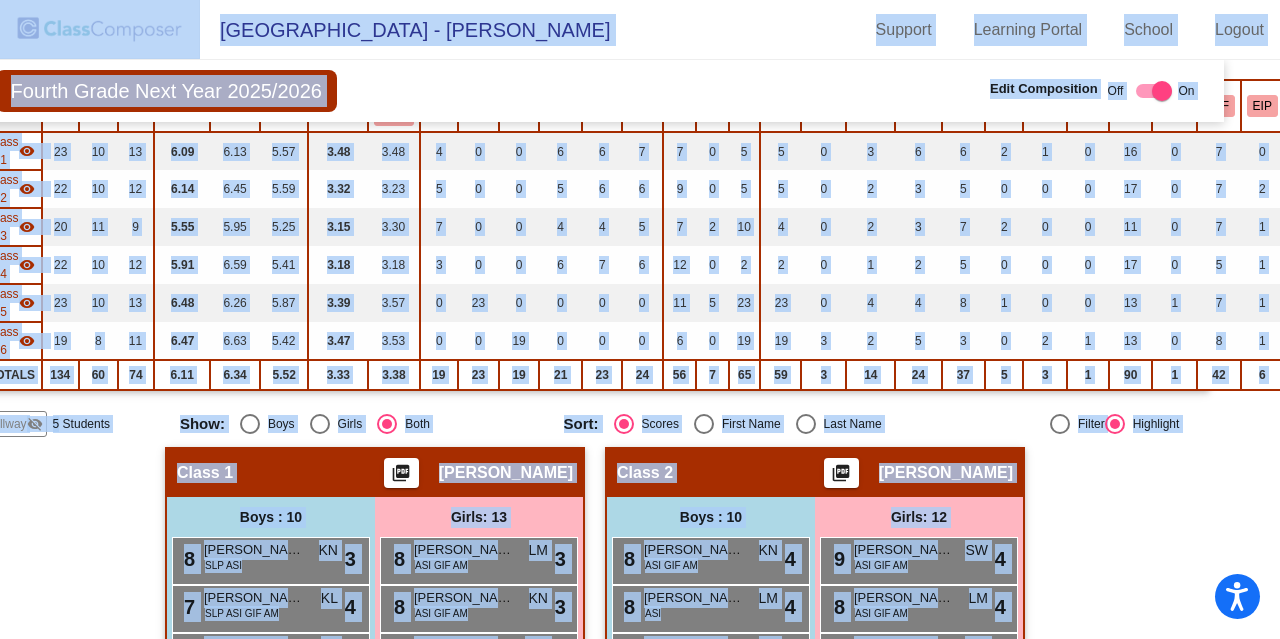 scroll, scrollTop: 0, scrollLeft: 45, axis: horizontal 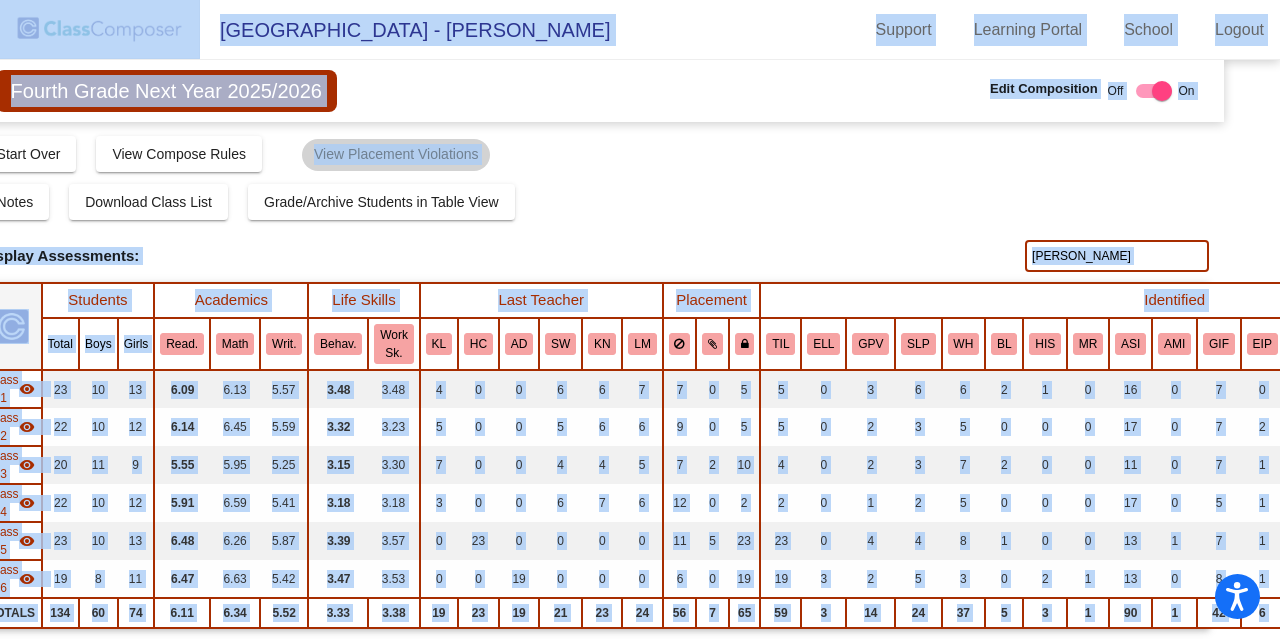 drag, startPoint x: 1054, startPoint y: 258, endPoint x: 935, endPoint y: 324, distance: 136.07718 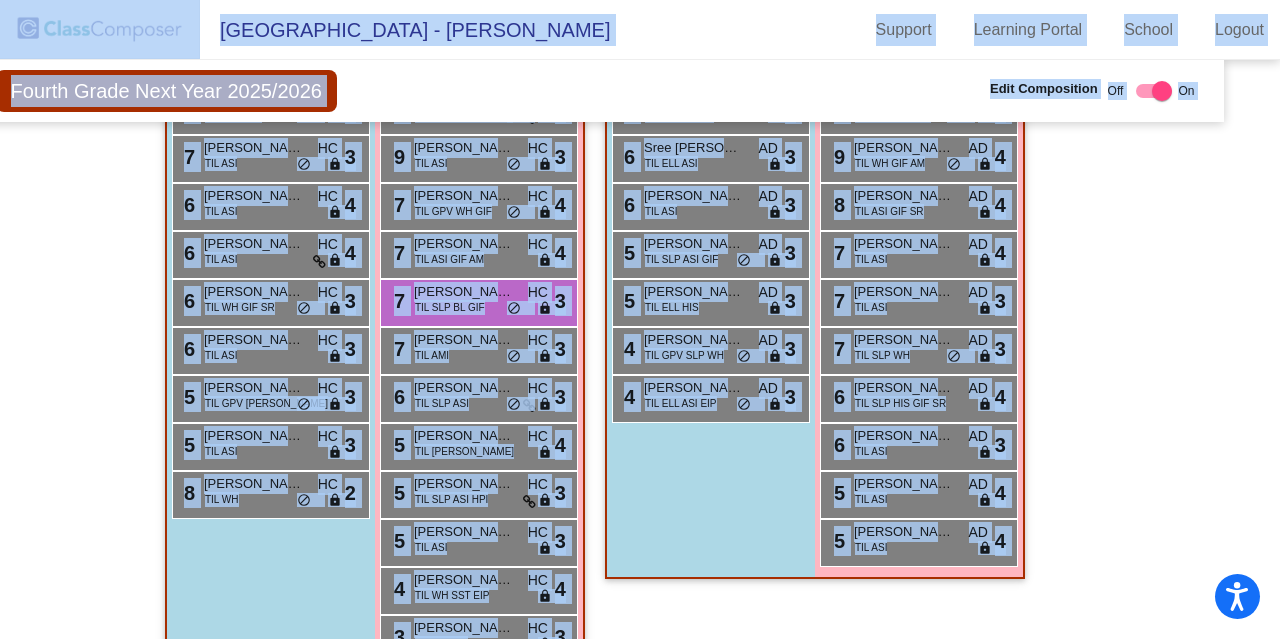 scroll, scrollTop: 2244, scrollLeft: 45, axis: both 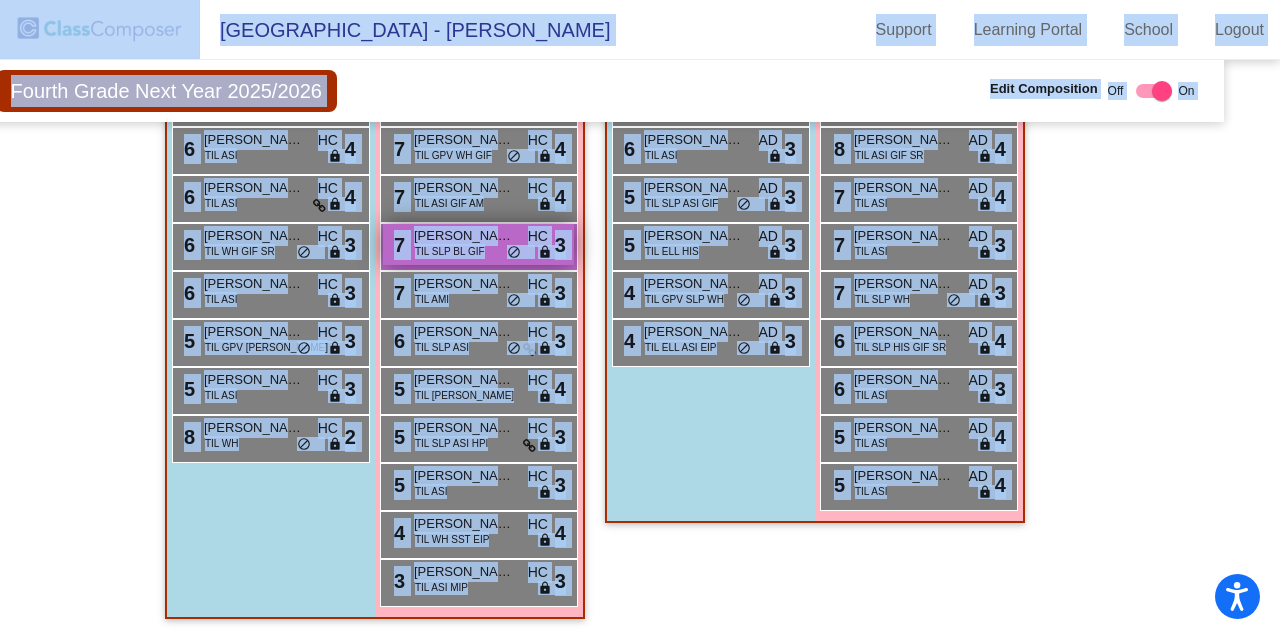 type on "can" 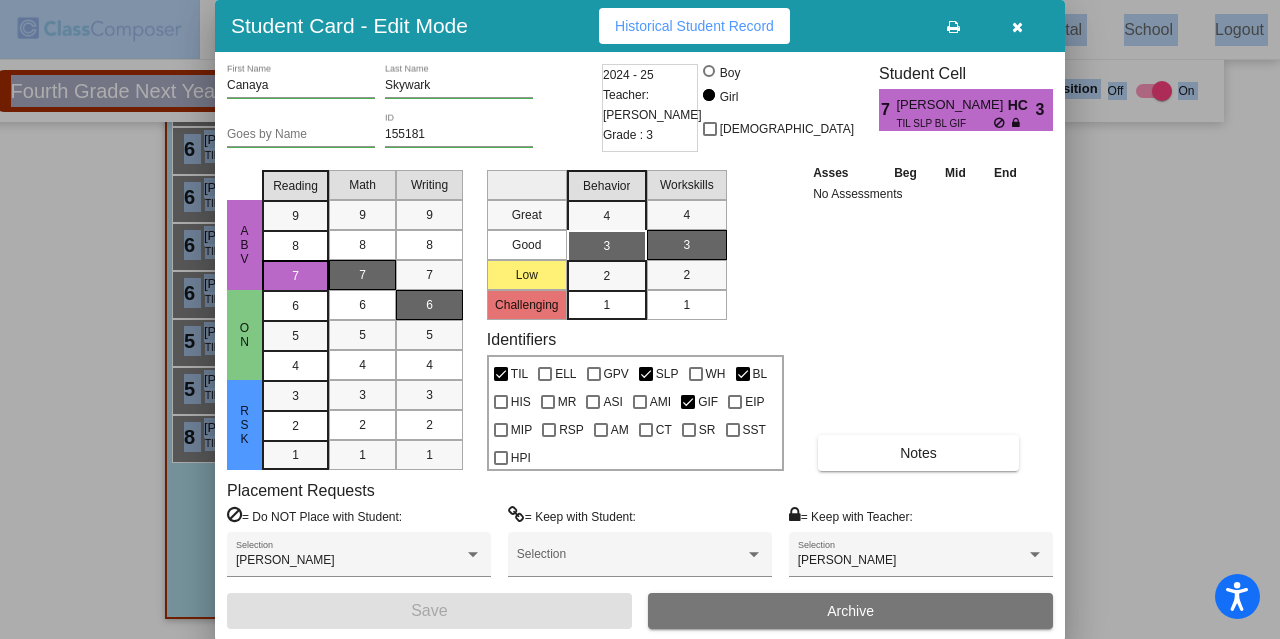 click on "Archive" at bounding box center [850, 611] 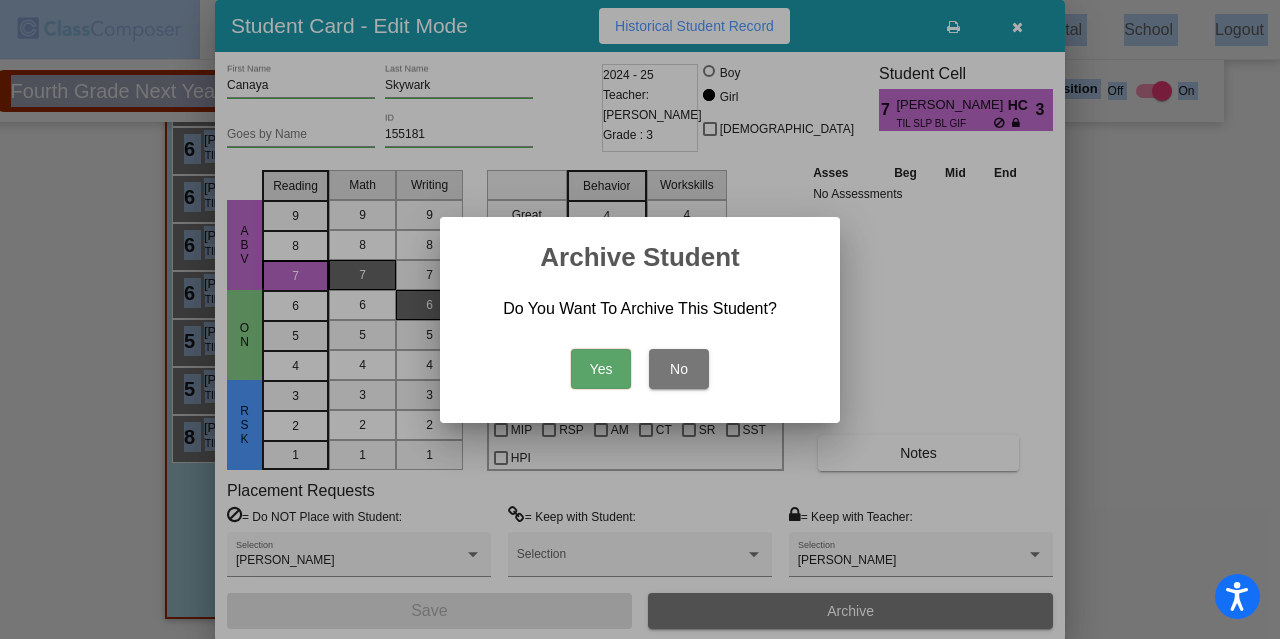 click on "Yes" at bounding box center (601, 369) 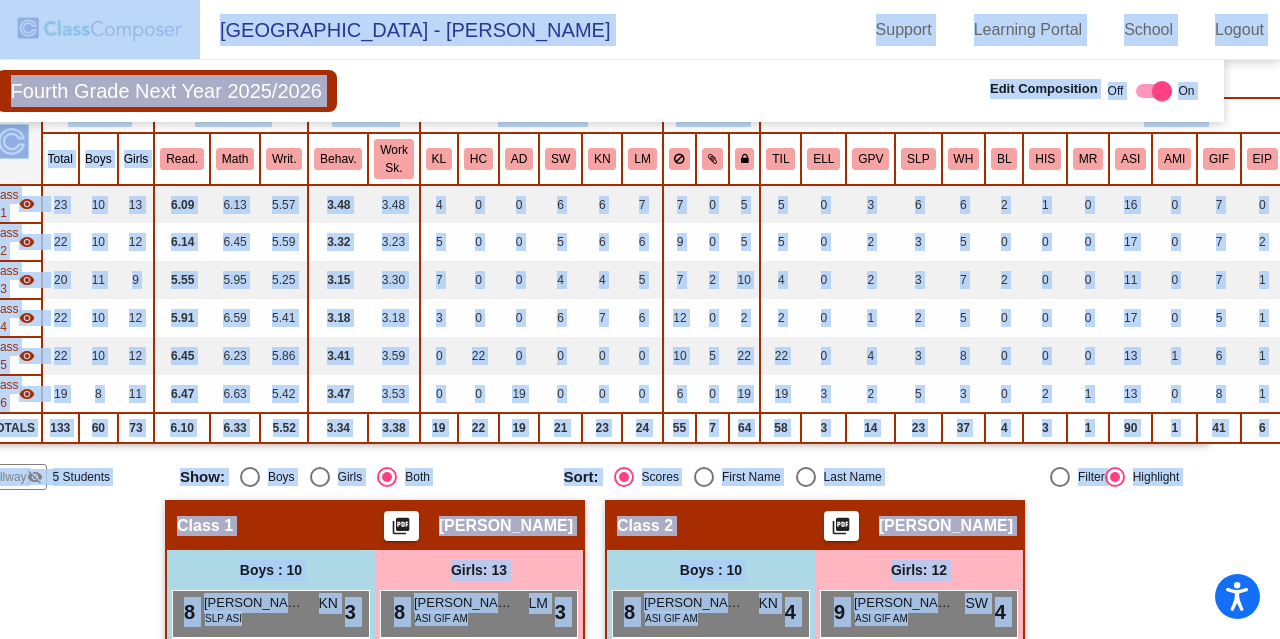 scroll, scrollTop: 0, scrollLeft: 45, axis: horizontal 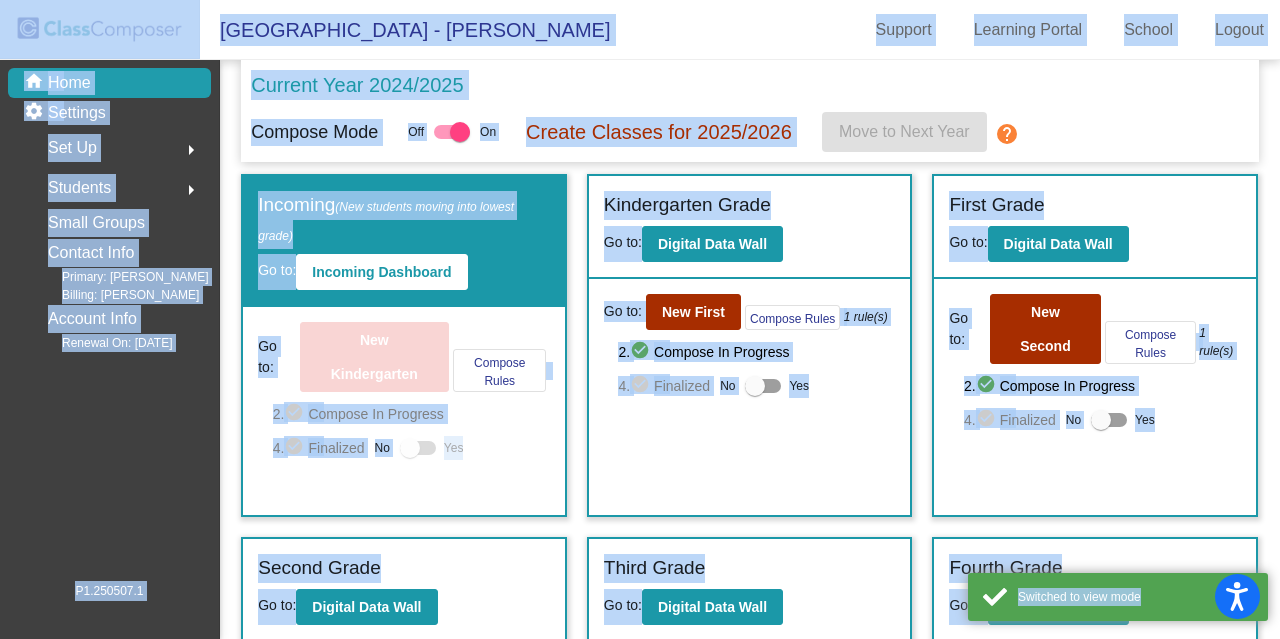 click on "2.  check_circle  Compose In Progress" 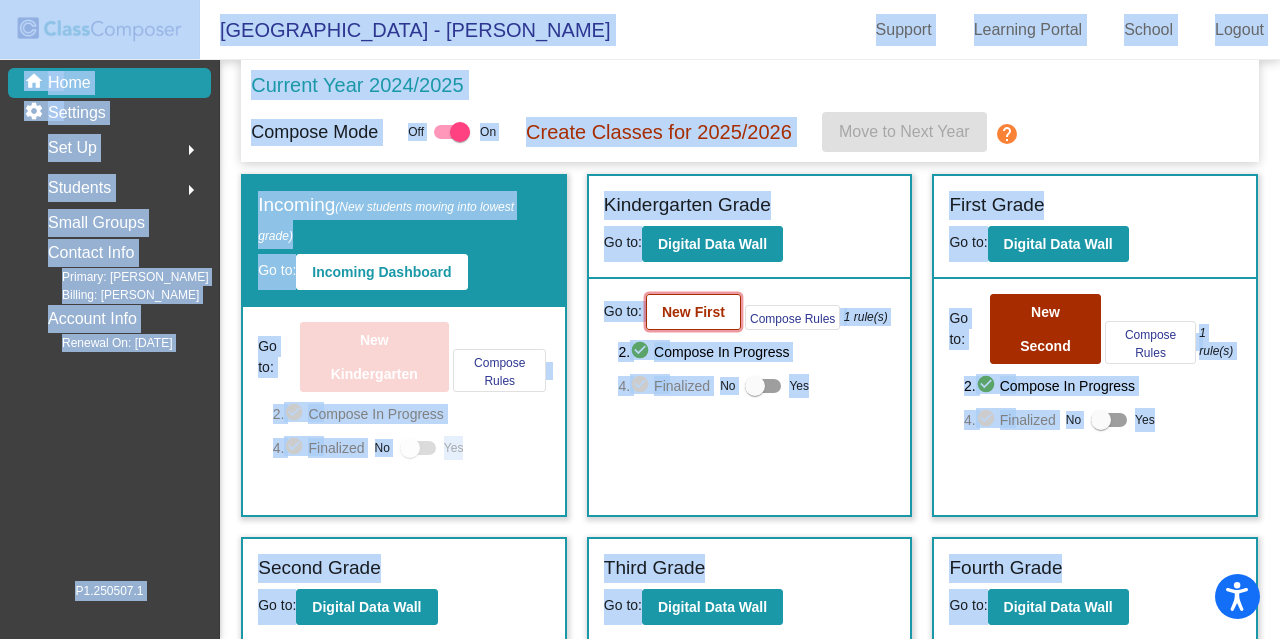 click on "New First" 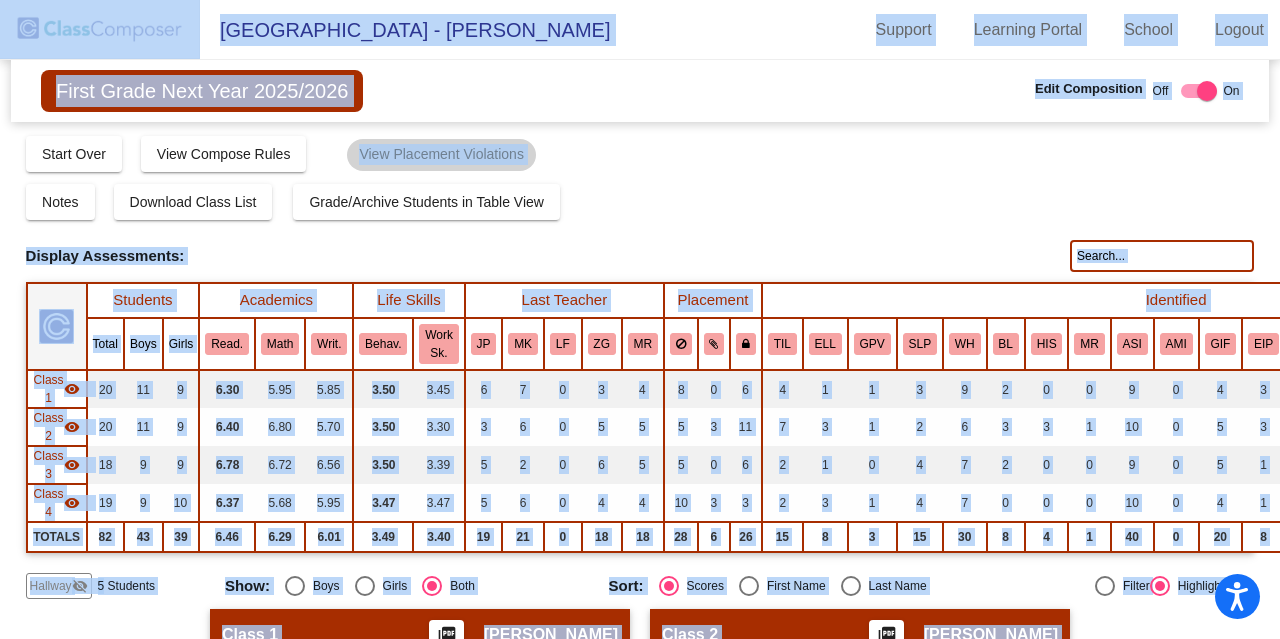 click 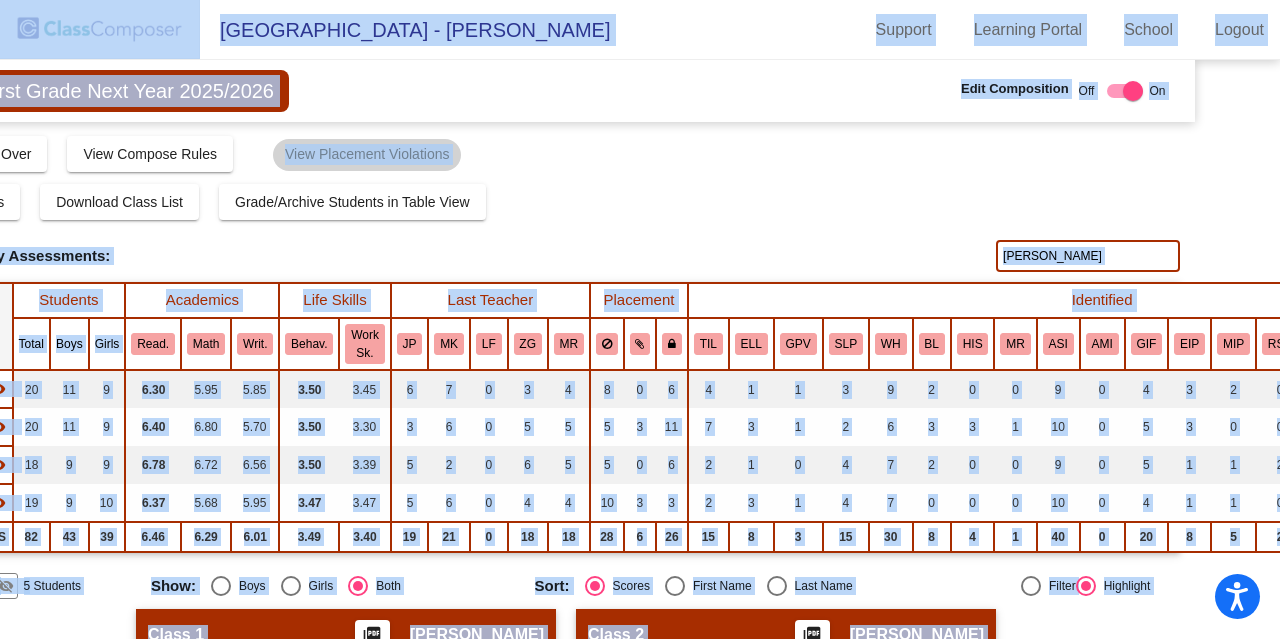 scroll, scrollTop: 0, scrollLeft: 72, axis: horizontal 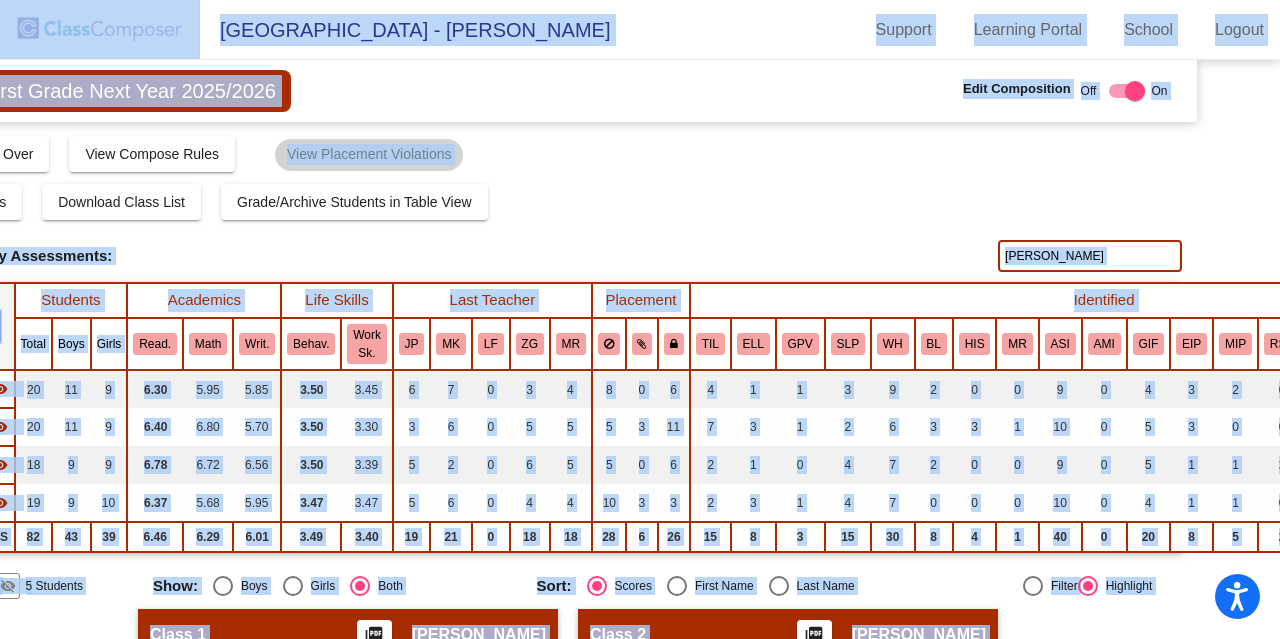 drag, startPoint x: 1066, startPoint y: 254, endPoint x: 936, endPoint y: 285, distance: 133.64505 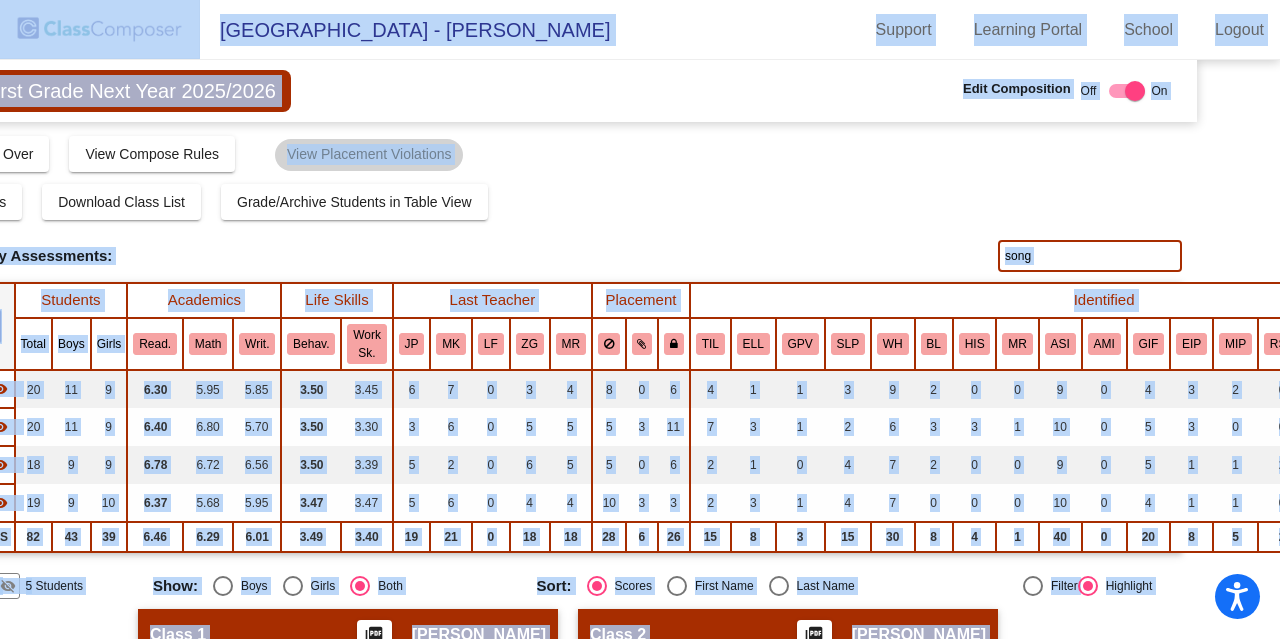 type on "song" 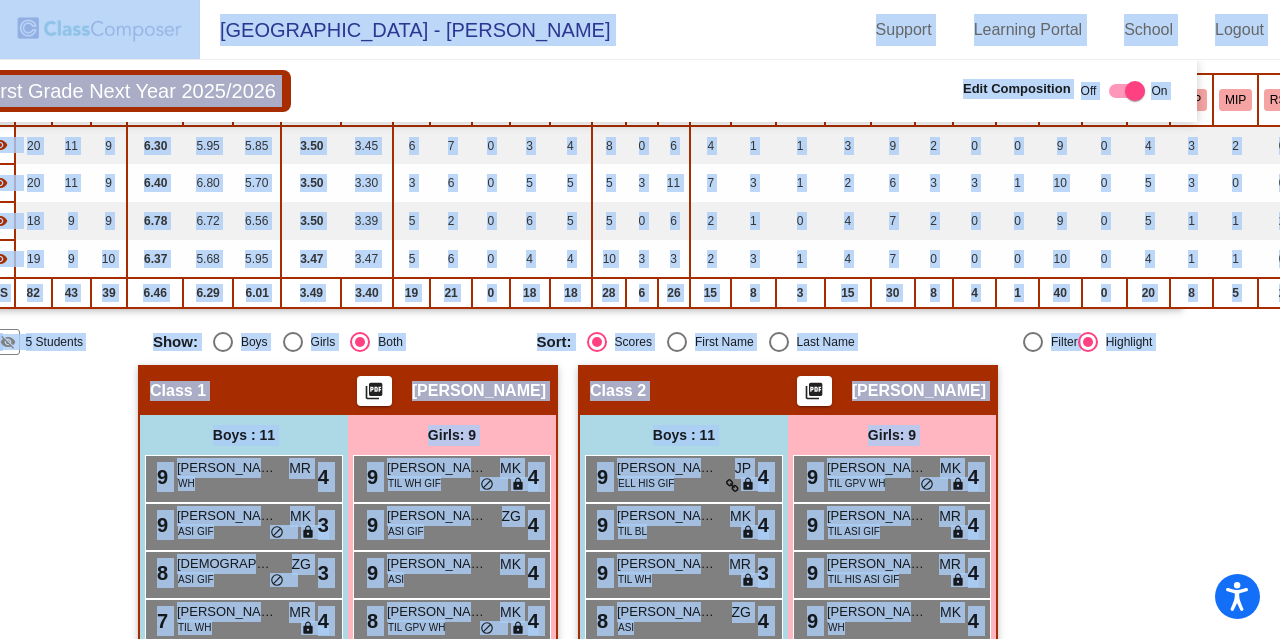 scroll, scrollTop: 0, scrollLeft: 72, axis: horizontal 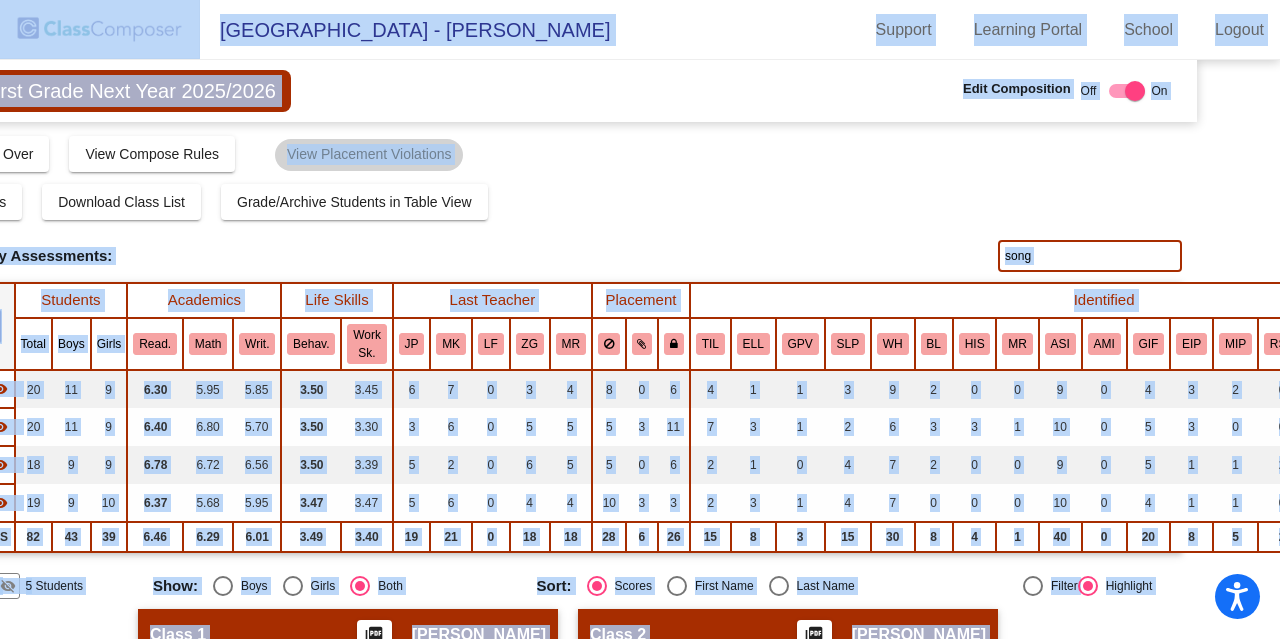 drag, startPoint x: 1033, startPoint y: 253, endPoint x: 952, endPoint y: 279, distance: 85.07056 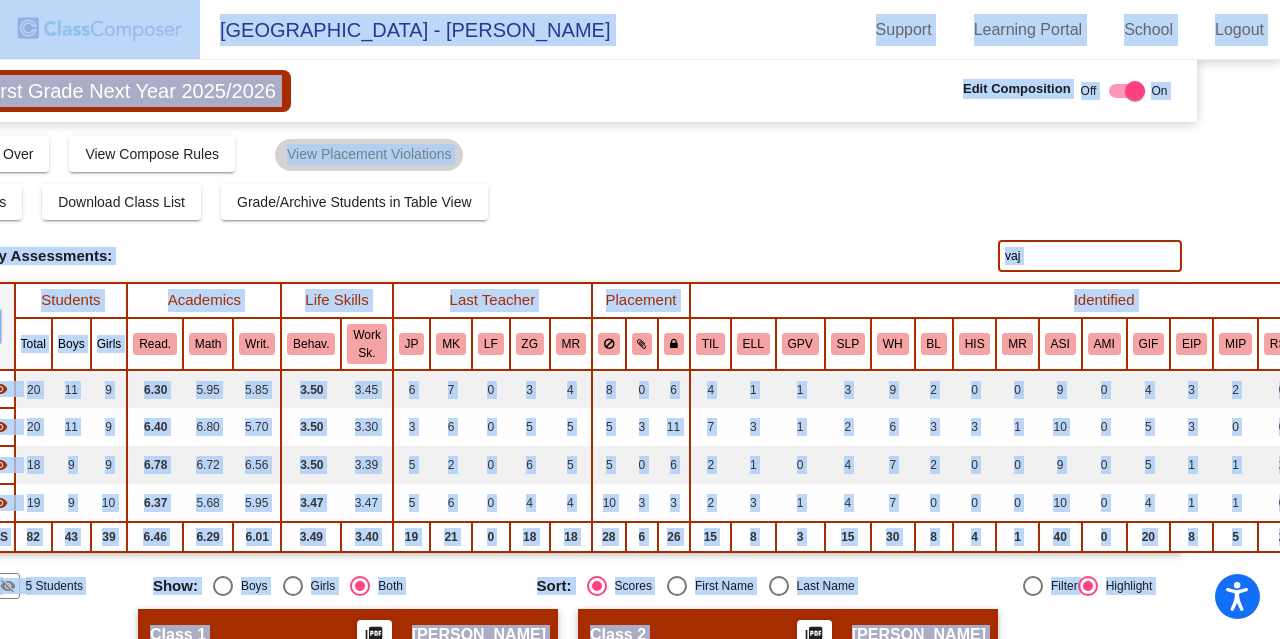 type on "vaj" 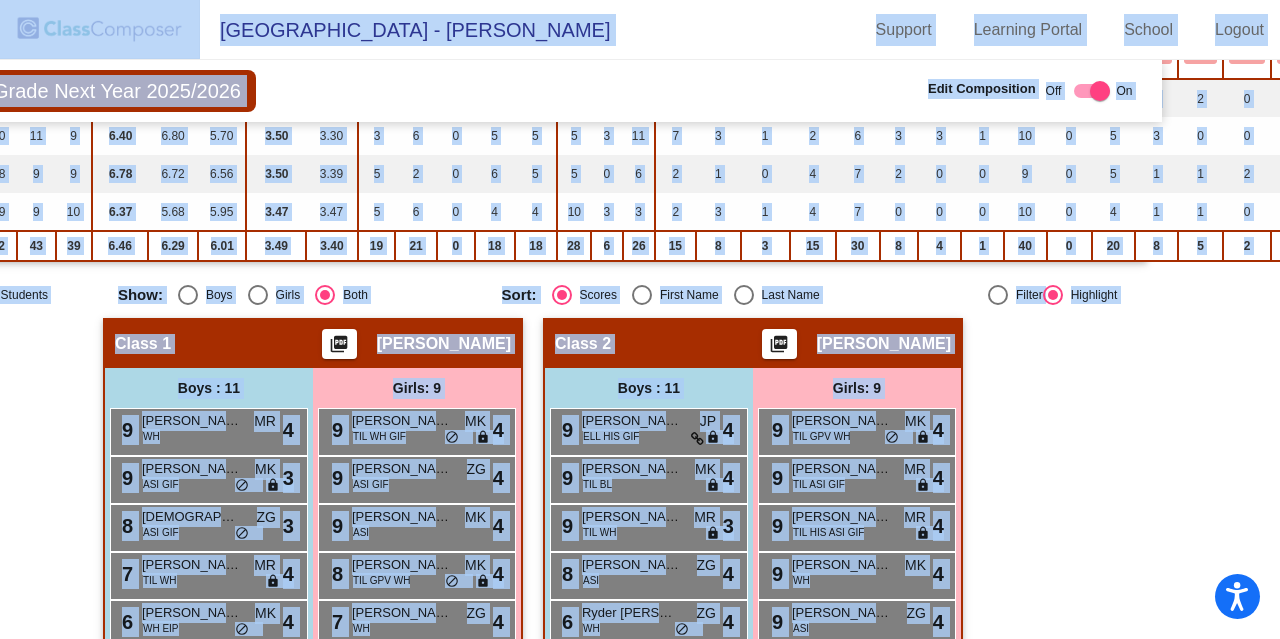 scroll, scrollTop: 0, scrollLeft: 107, axis: horizontal 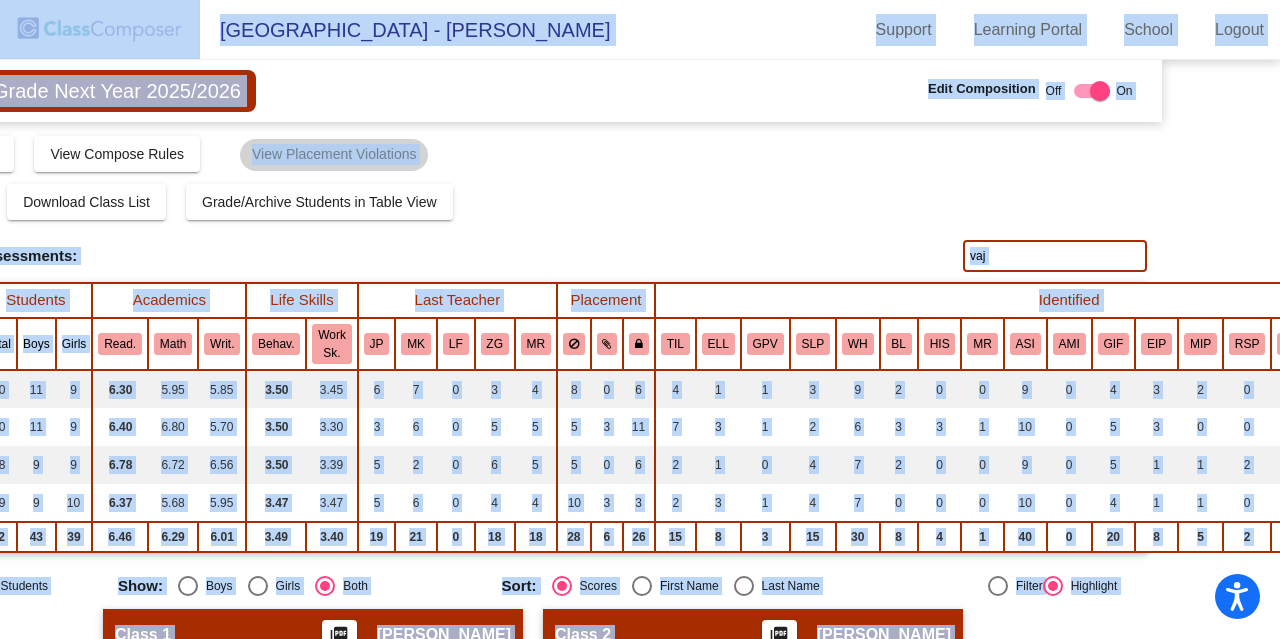 drag, startPoint x: 1002, startPoint y: 253, endPoint x: 877, endPoint y: 287, distance: 129.5415 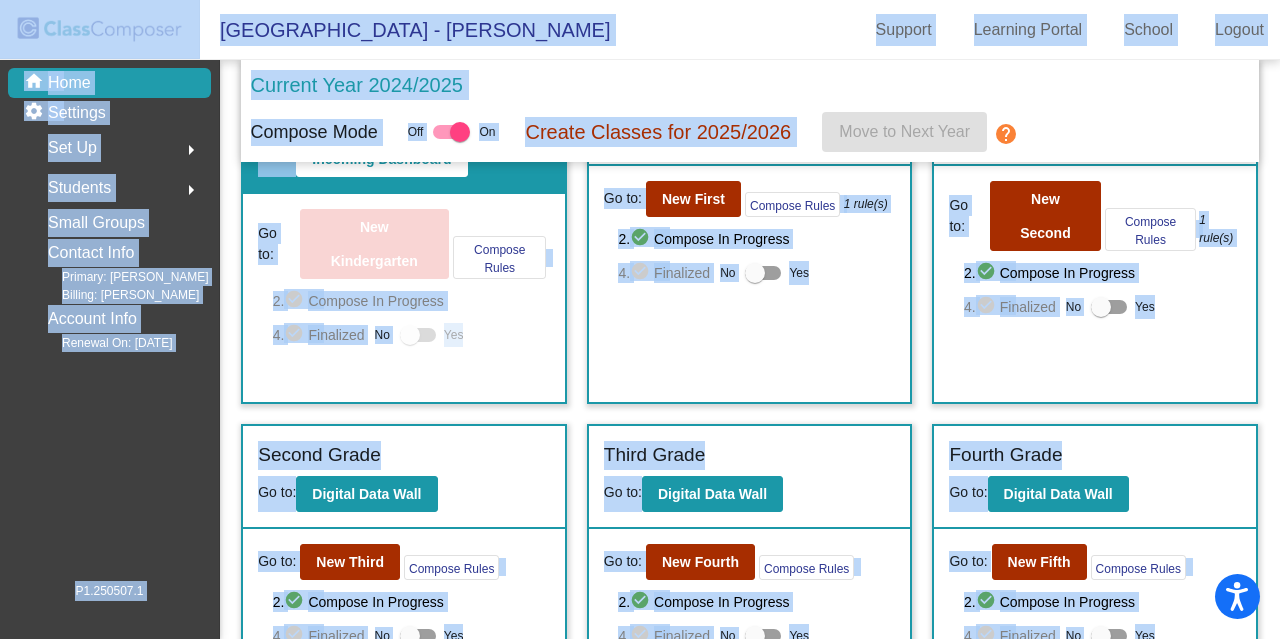 scroll, scrollTop: 114, scrollLeft: 0, axis: vertical 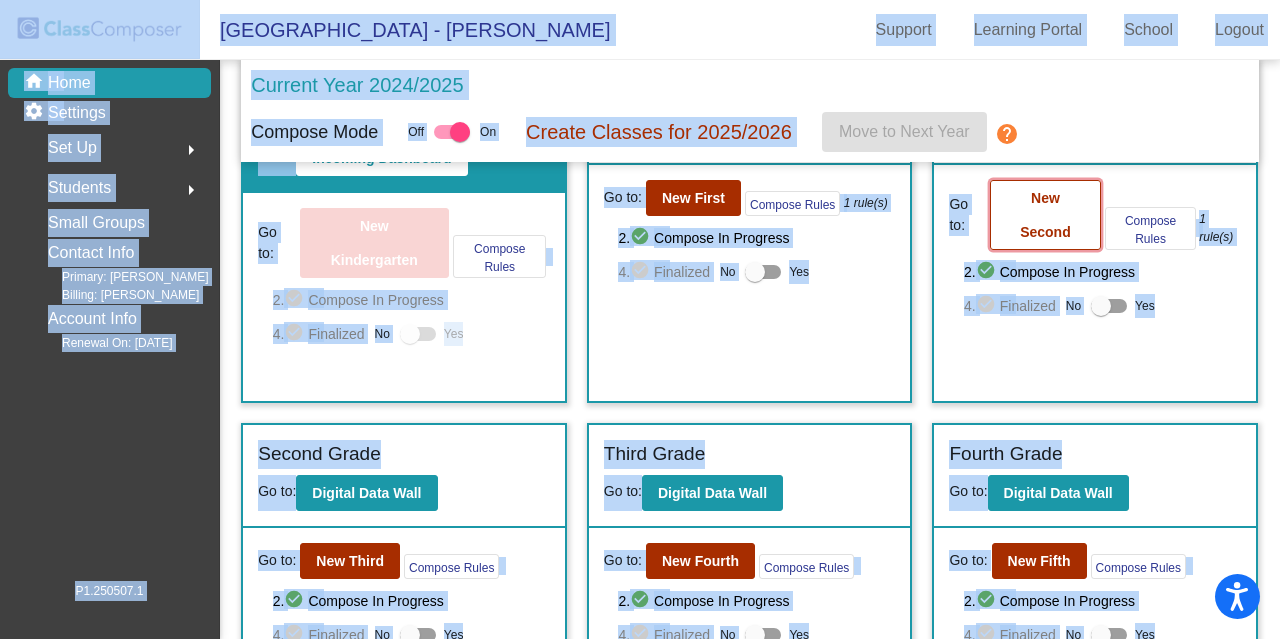 click on "New Second" 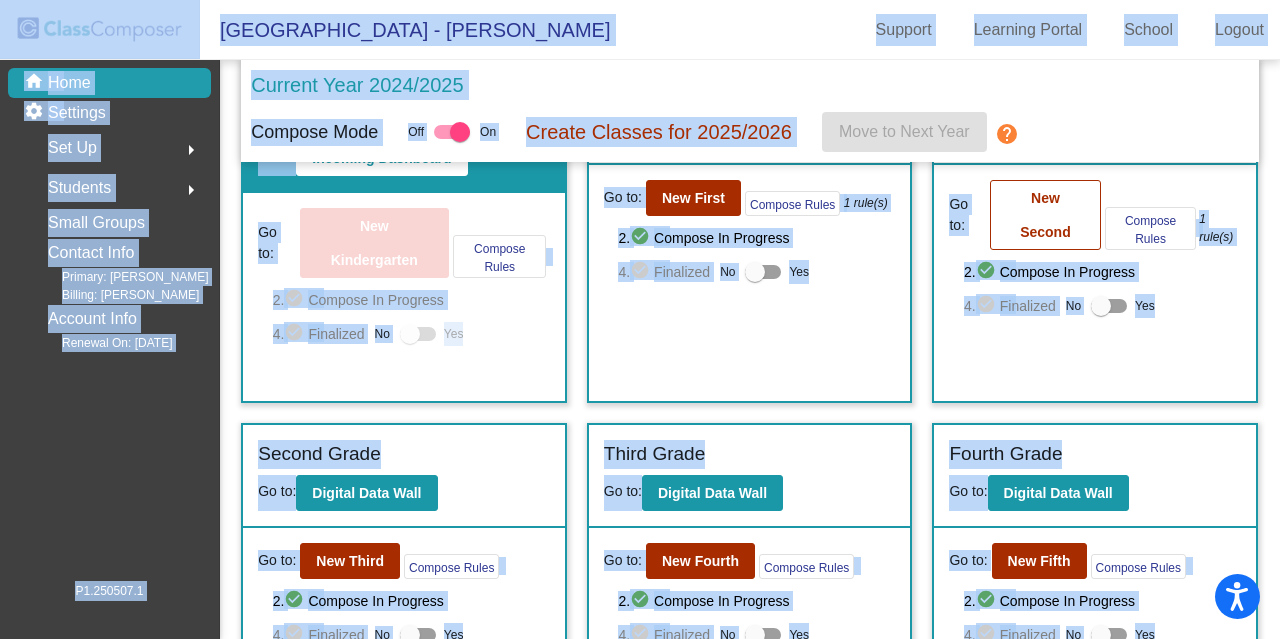 scroll, scrollTop: 0, scrollLeft: 0, axis: both 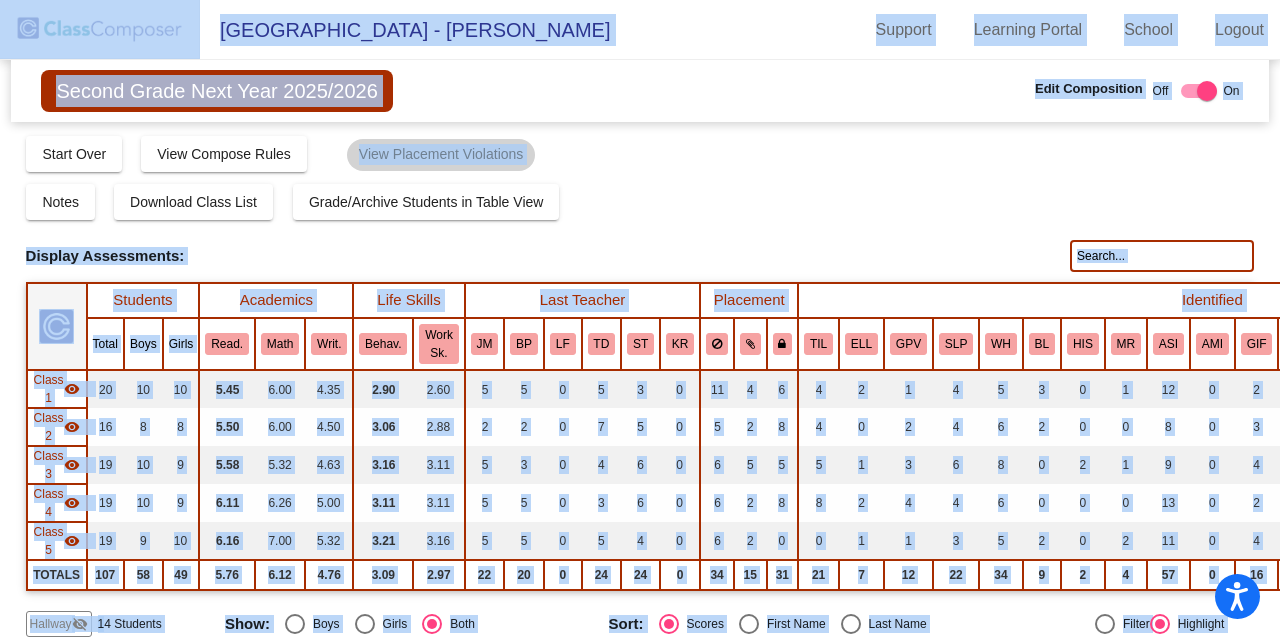 click 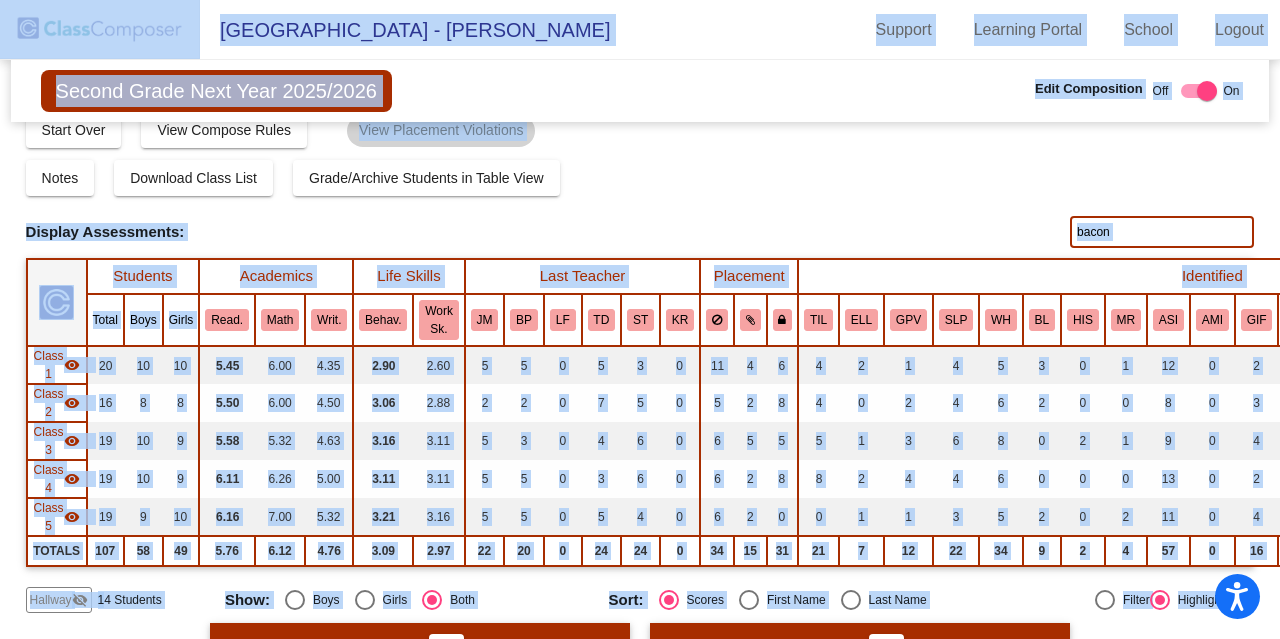 scroll, scrollTop: 20, scrollLeft: 0, axis: vertical 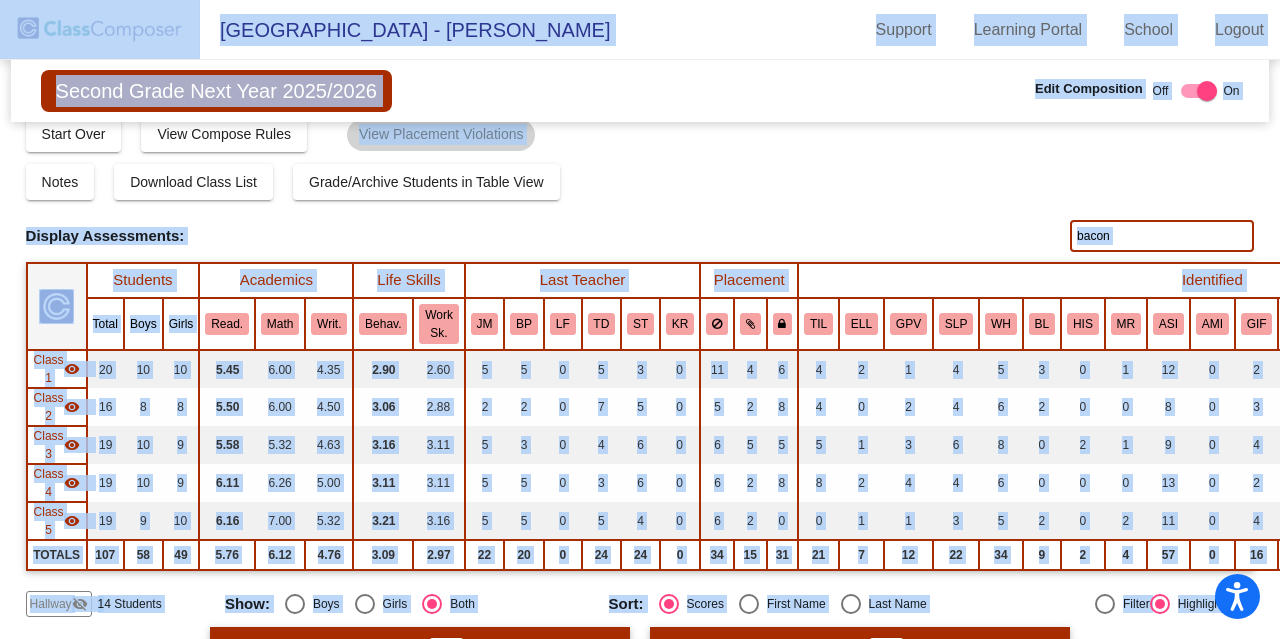 drag, startPoint x: 1108, startPoint y: 238, endPoint x: 1034, endPoint y: 272, distance: 81.437096 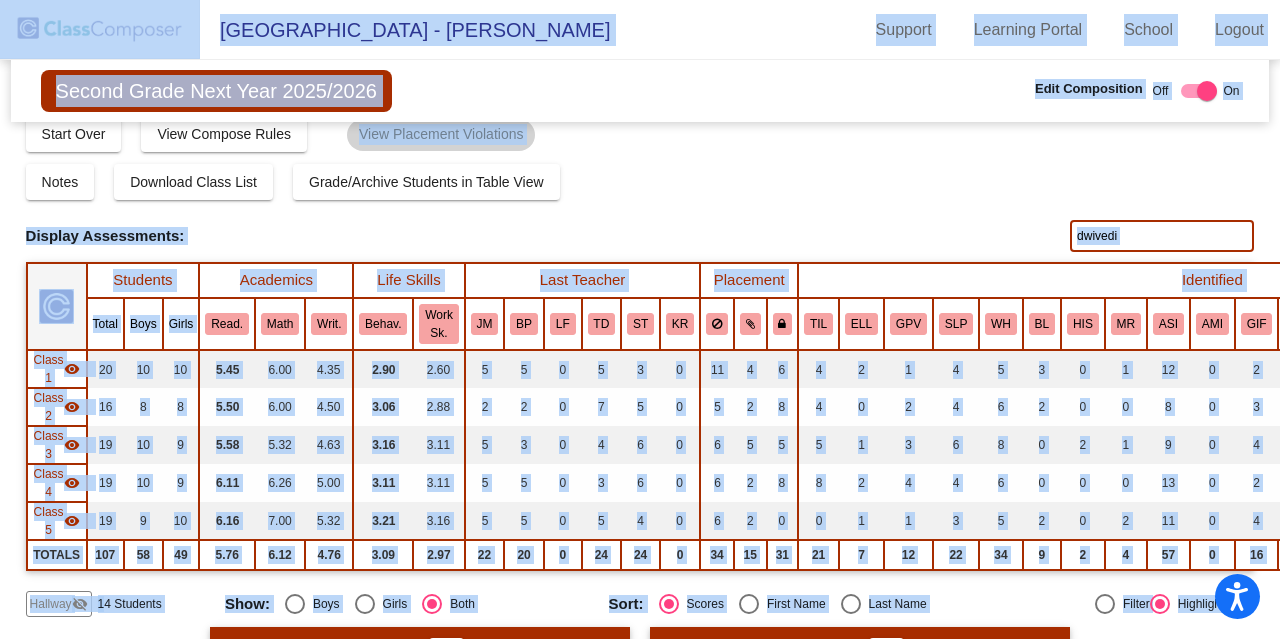 type on "dwivedi" 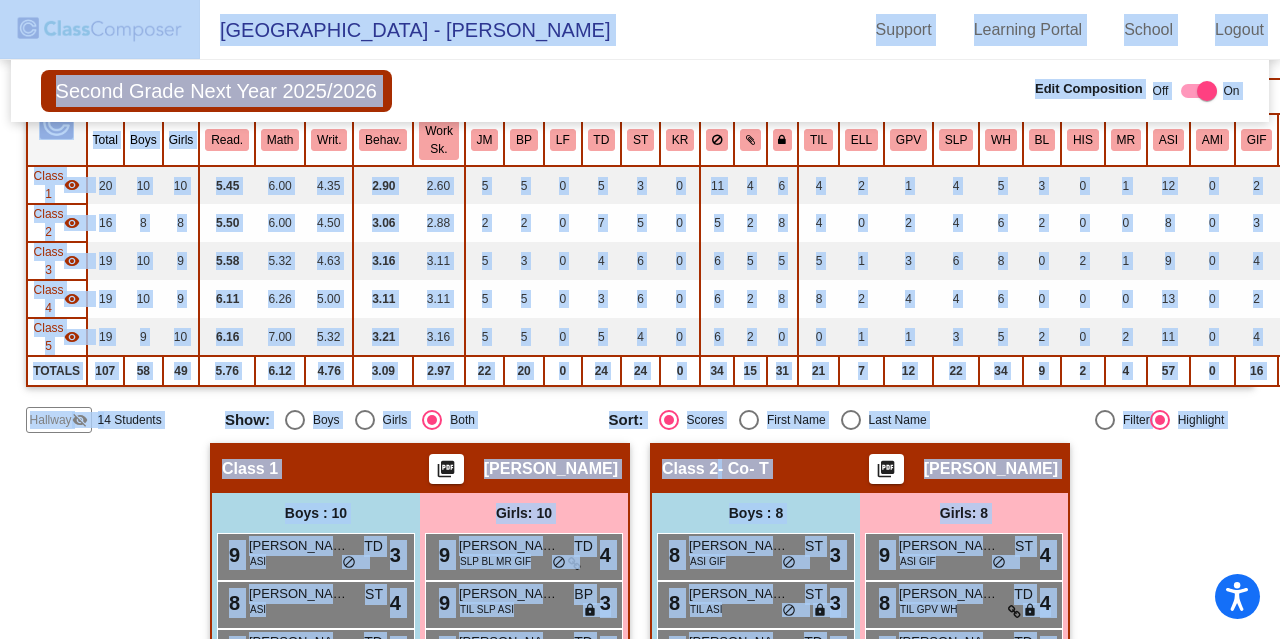 scroll, scrollTop: 0, scrollLeft: 0, axis: both 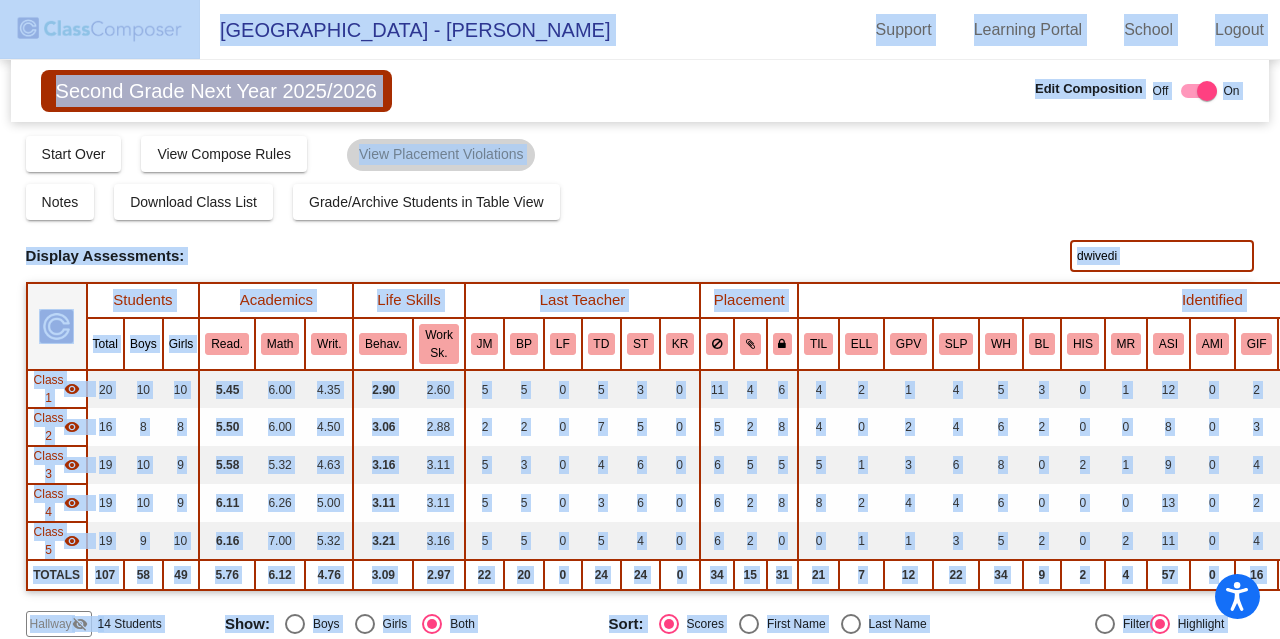 drag, startPoint x: 1114, startPoint y: 260, endPoint x: 1008, endPoint y: 283, distance: 108.46658 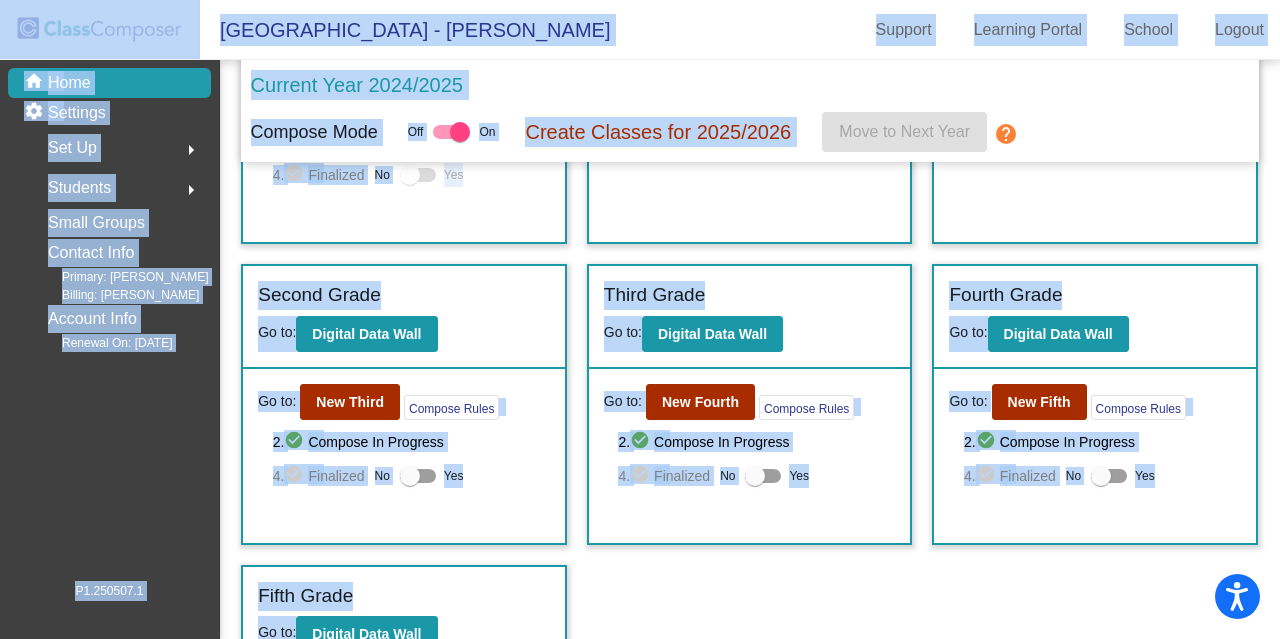 scroll, scrollTop: 274, scrollLeft: 0, axis: vertical 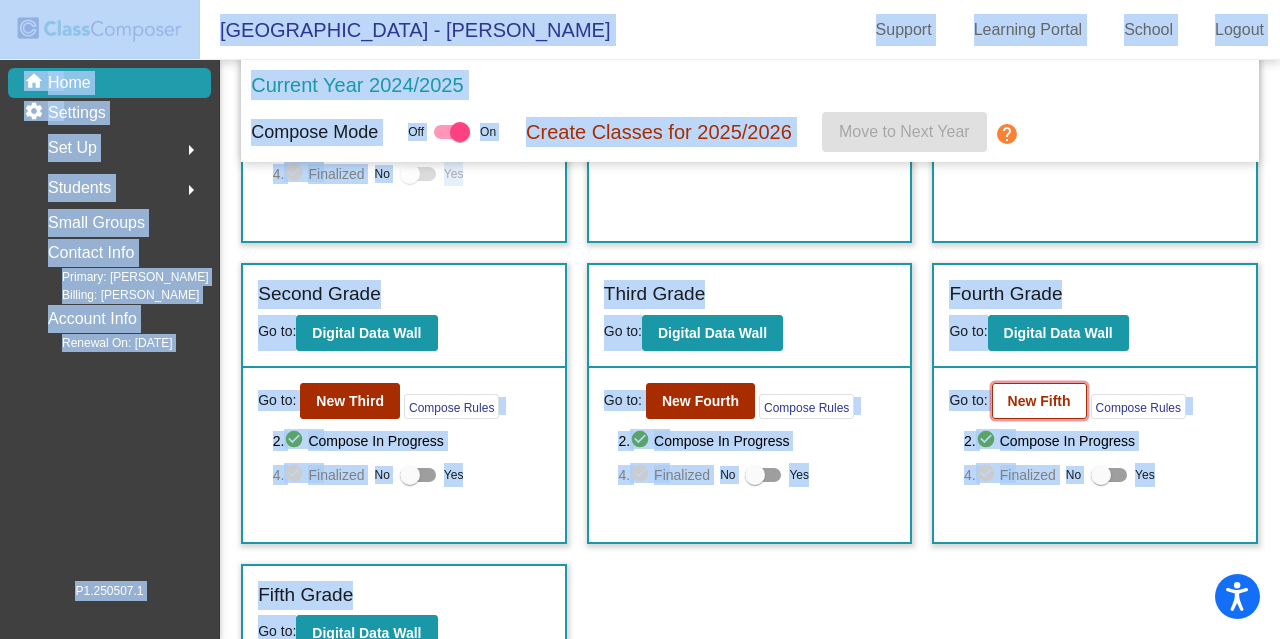 click on "New Fifth" 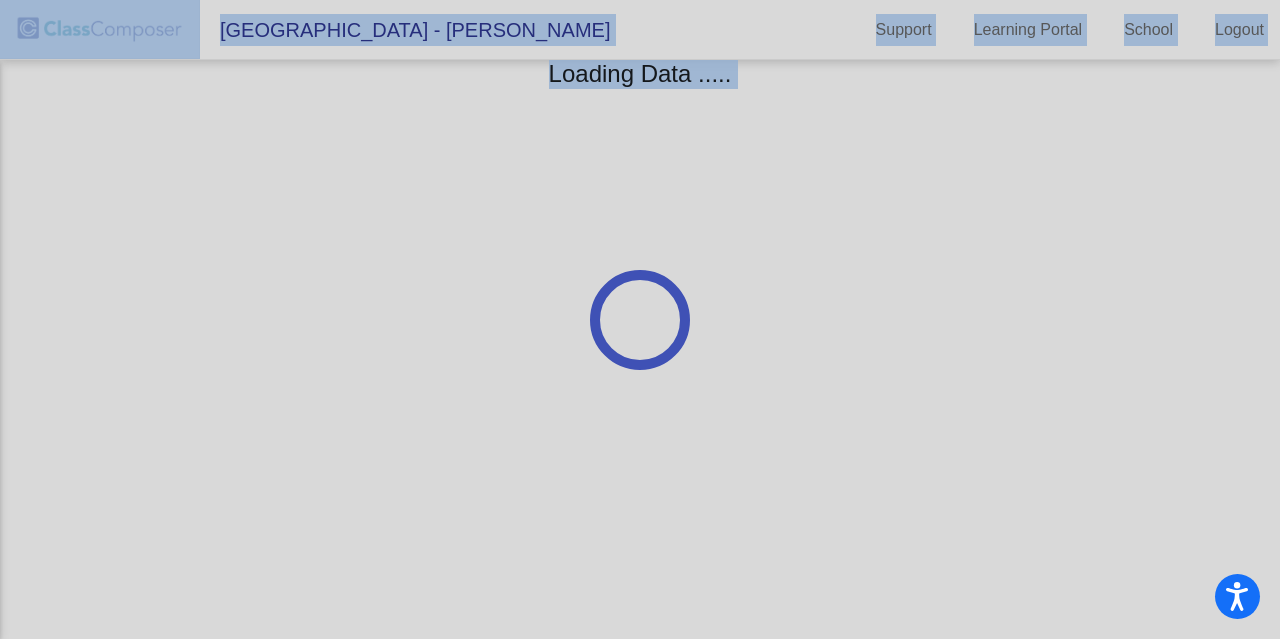 scroll, scrollTop: 0, scrollLeft: 0, axis: both 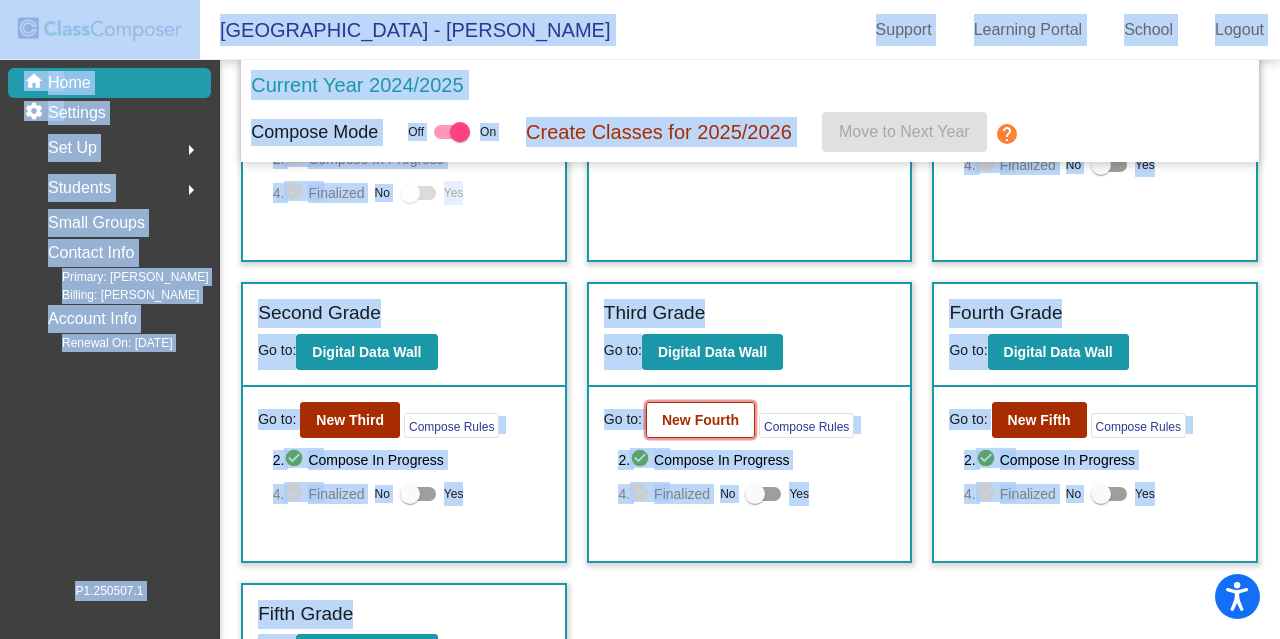 click on "New Fourth" 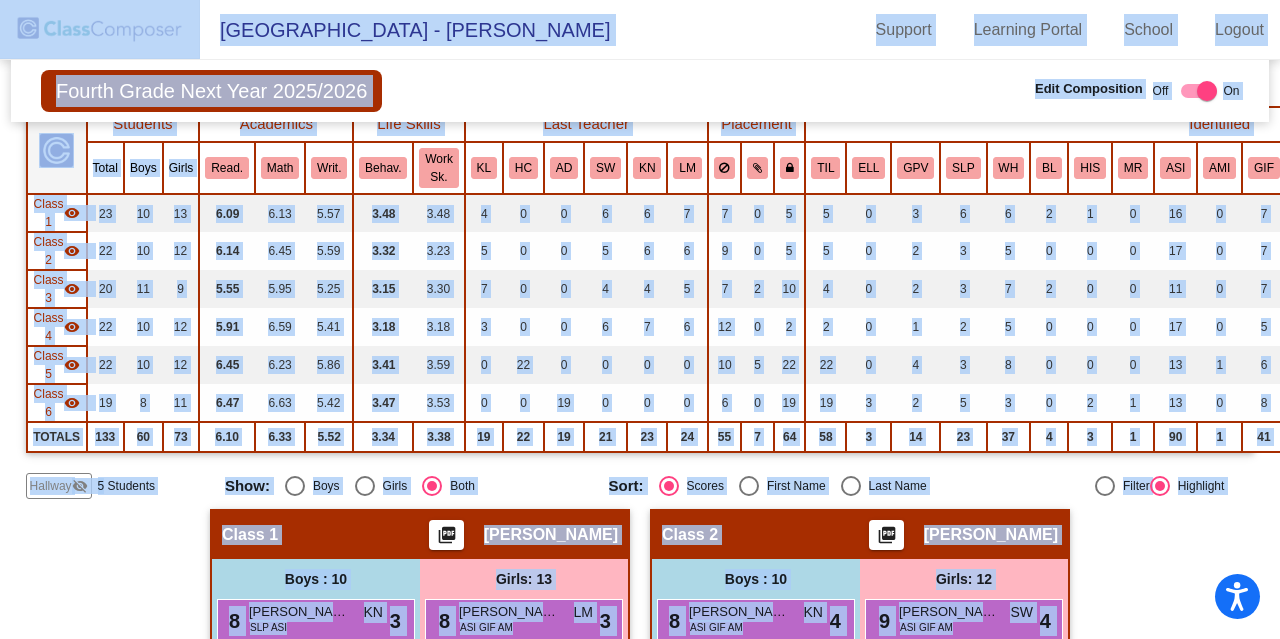 scroll, scrollTop: 0, scrollLeft: 0, axis: both 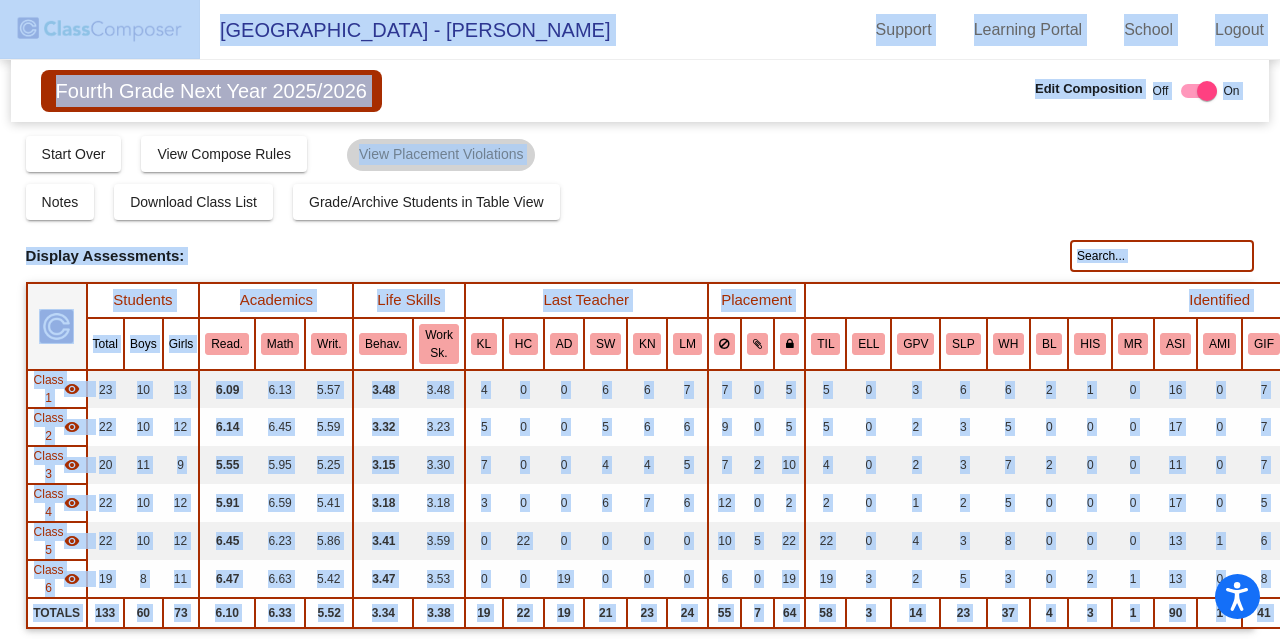 click 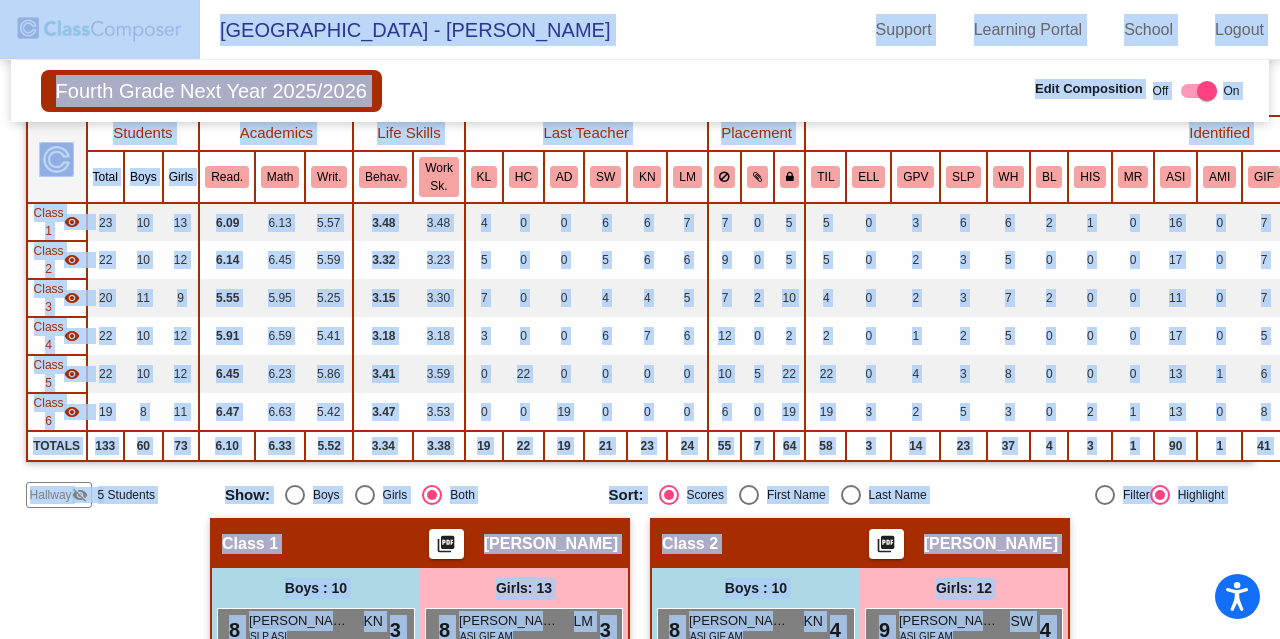scroll, scrollTop: 0, scrollLeft: 0, axis: both 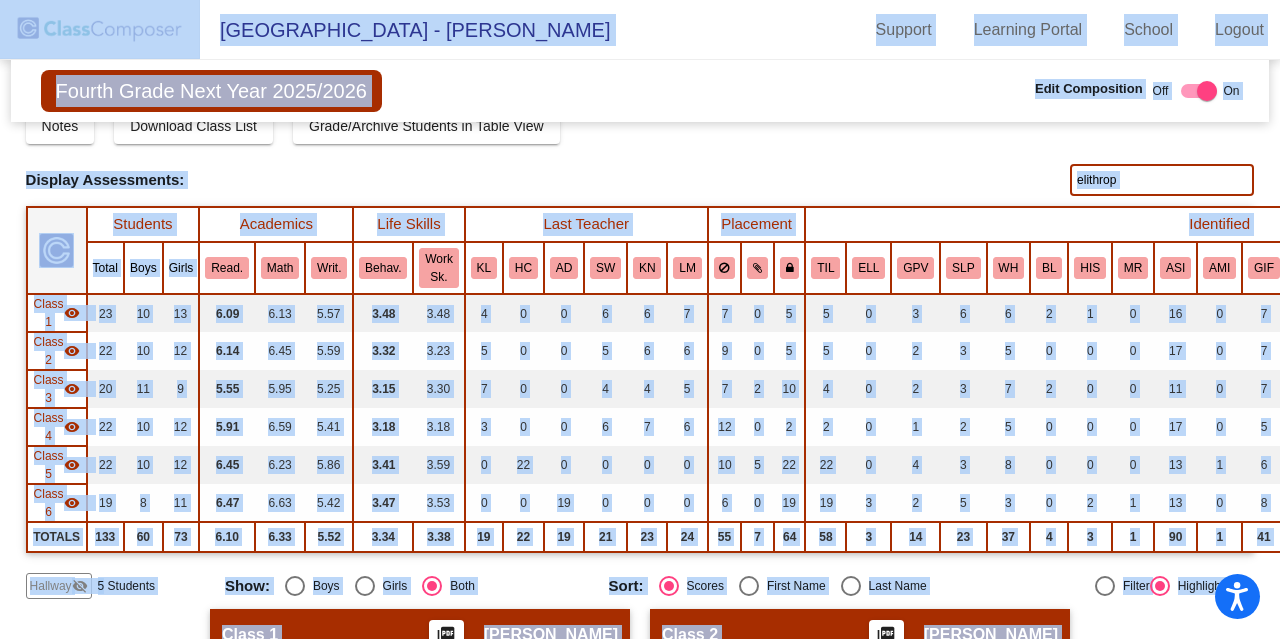 click on "elithrop" 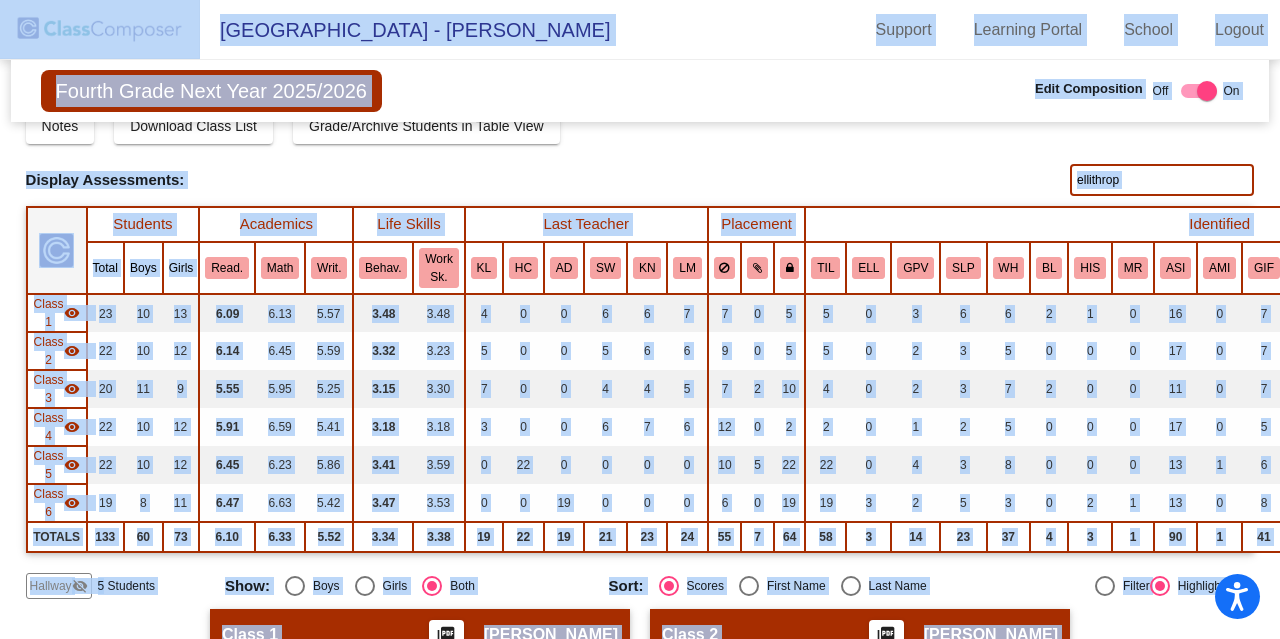 click on "ellithrop" 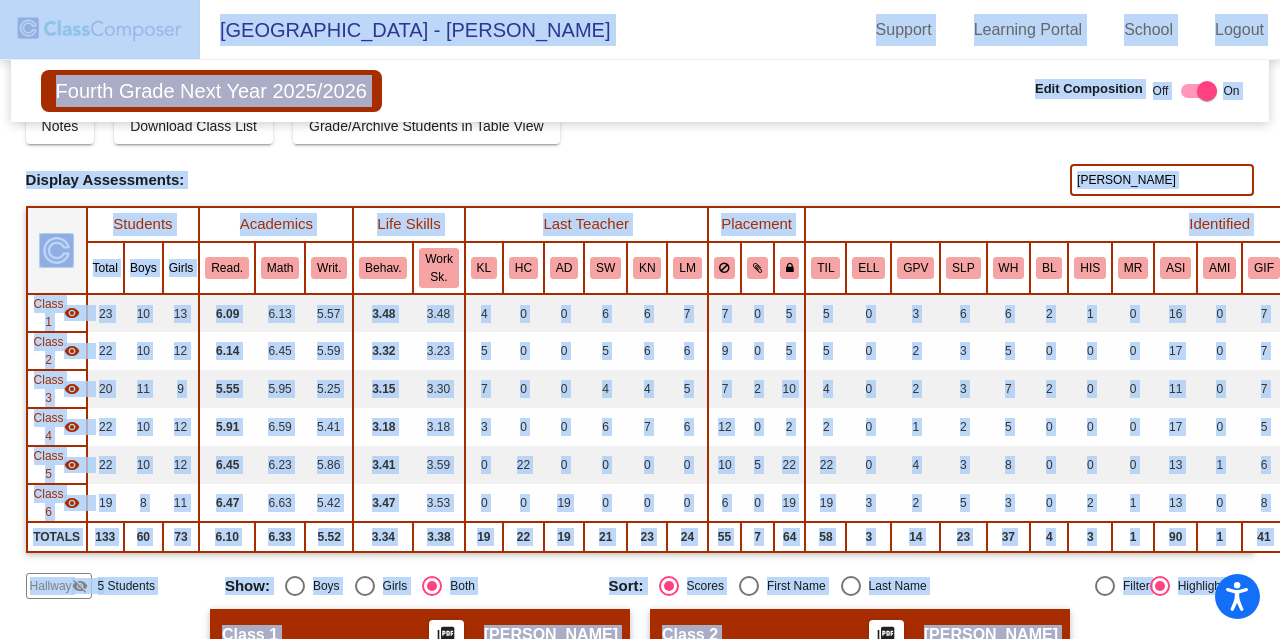 type on "[PERSON_NAME]" 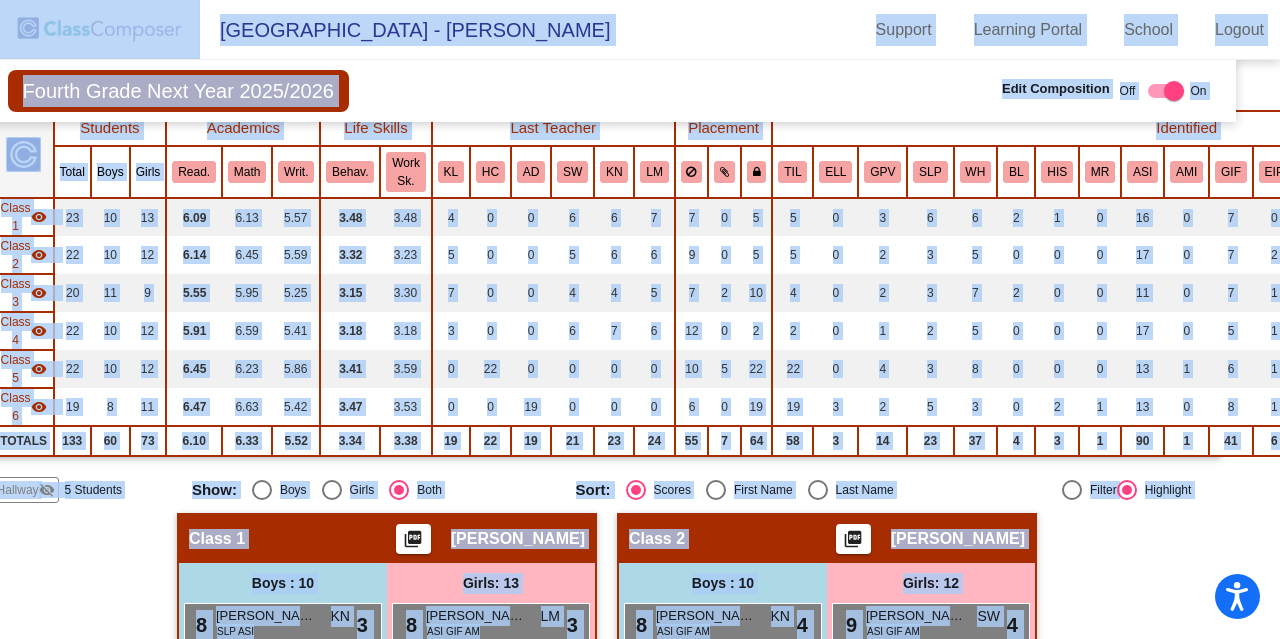 scroll, scrollTop: 0, scrollLeft: 33, axis: horizontal 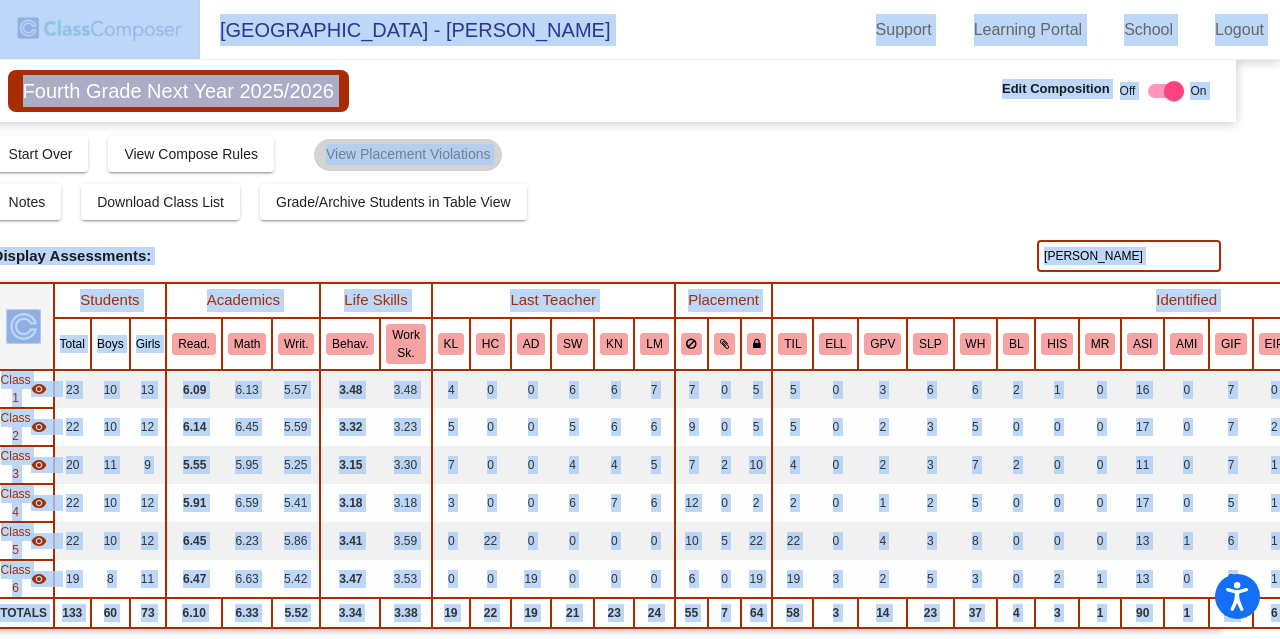 drag, startPoint x: 1091, startPoint y: 254, endPoint x: 1005, endPoint y: 279, distance: 89.560036 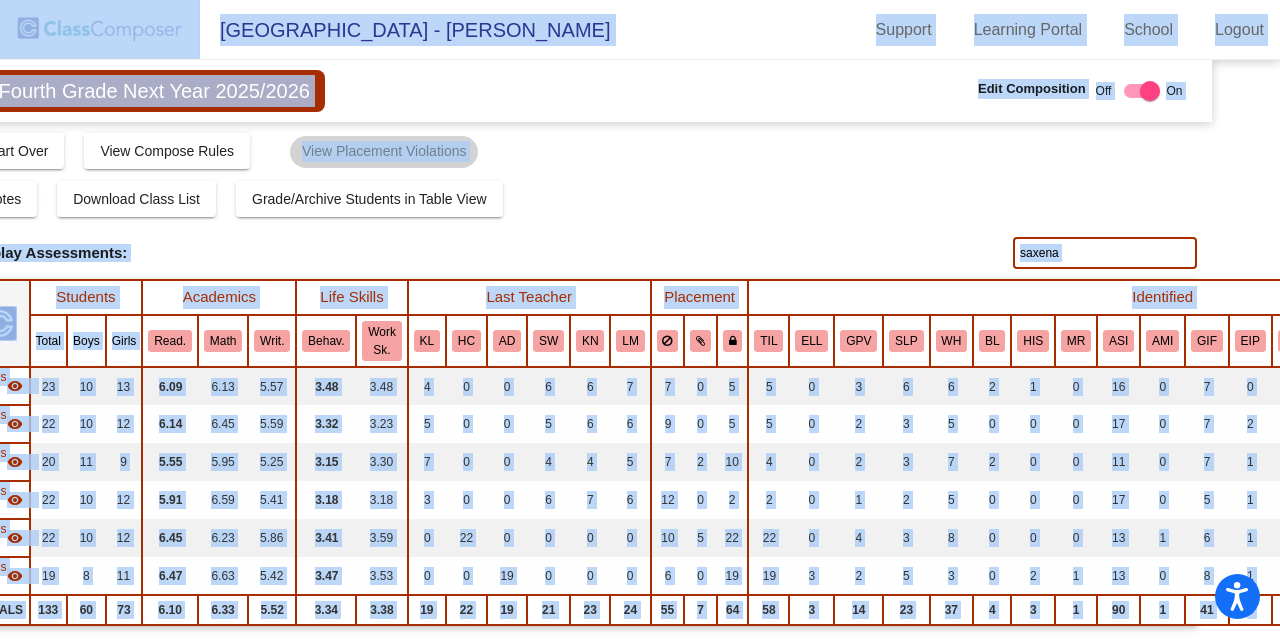 scroll, scrollTop: 0, scrollLeft: 57, axis: horizontal 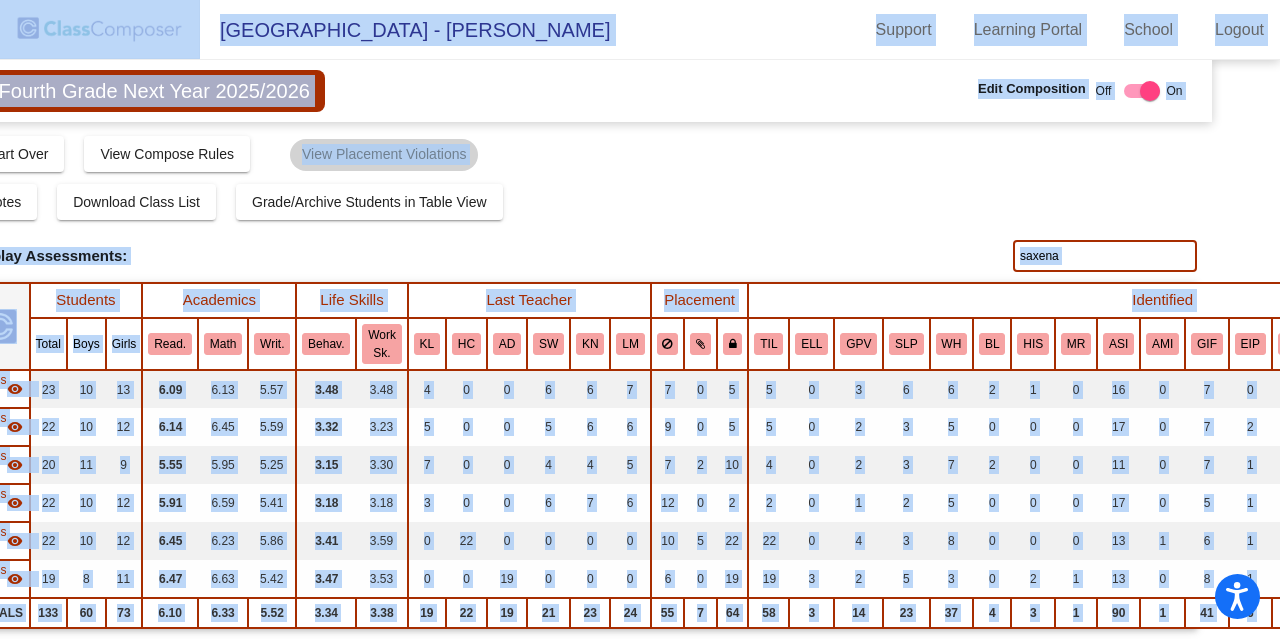 drag, startPoint x: 1062, startPoint y: 260, endPoint x: 988, endPoint y: 285, distance: 78.1089 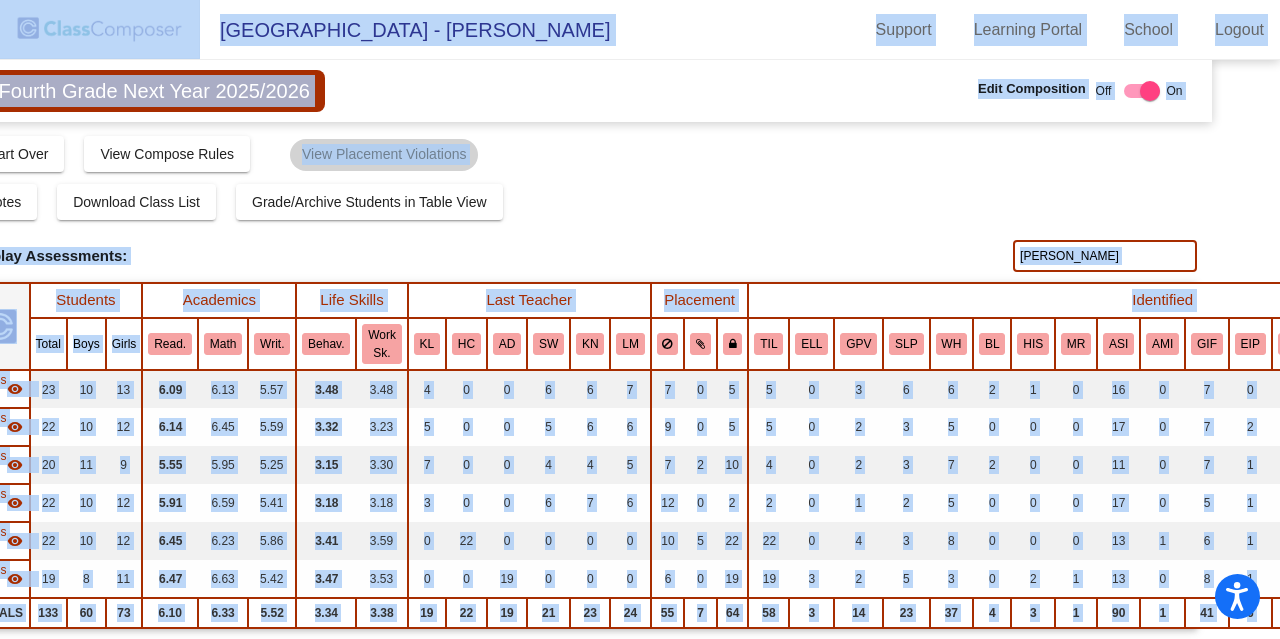 type on "[PERSON_NAME]" 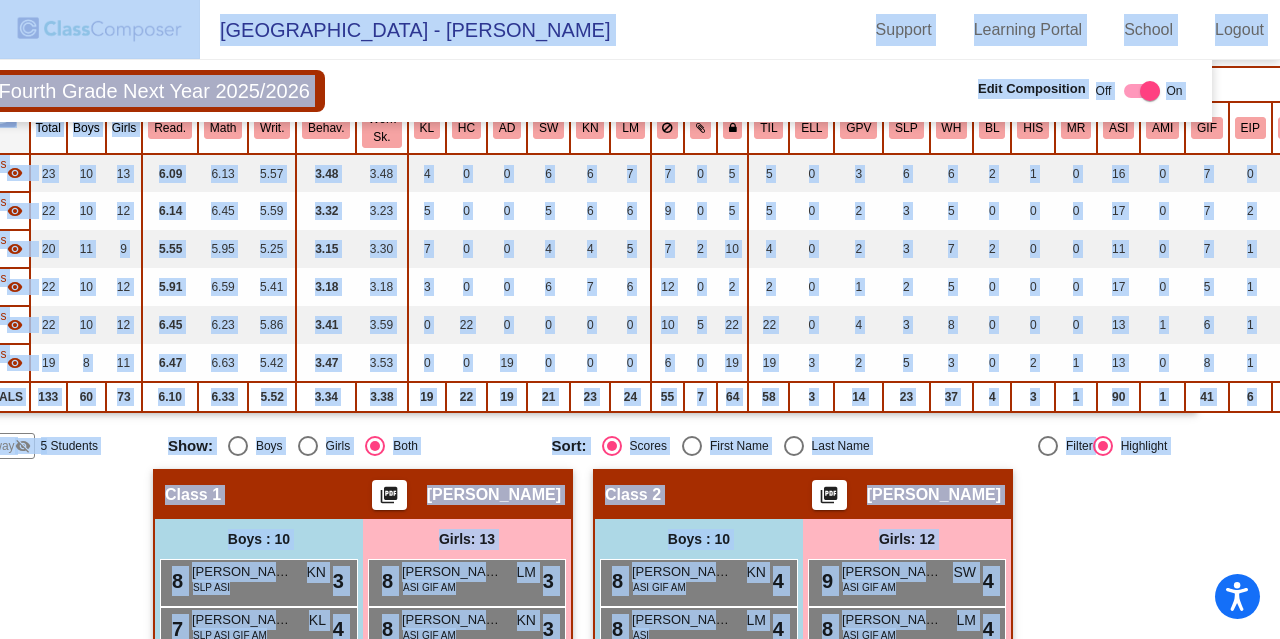 scroll, scrollTop: 0, scrollLeft: 57, axis: horizontal 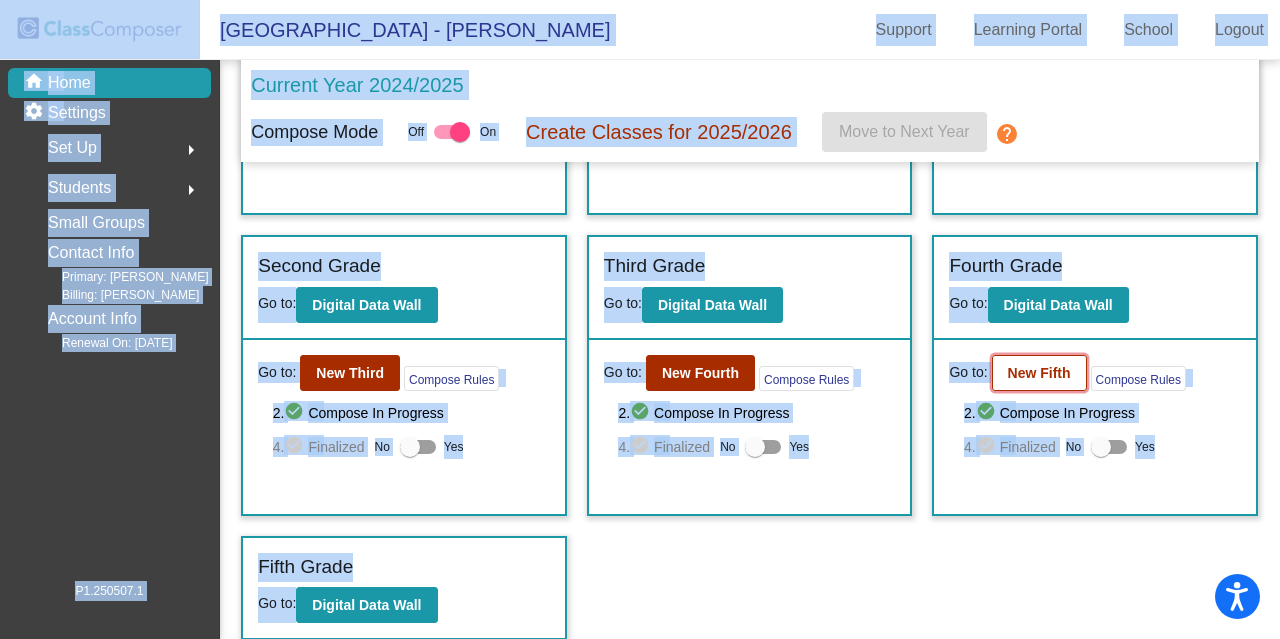 click on "New Fifth" 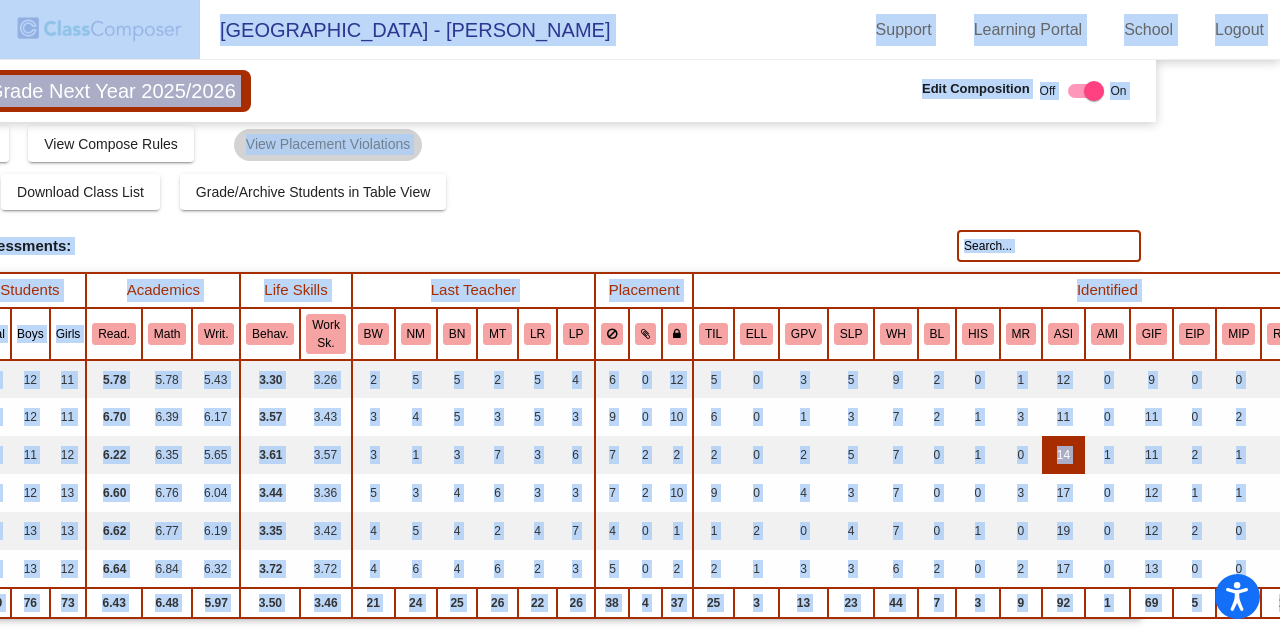 scroll, scrollTop: 10, scrollLeft: 112, axis: both 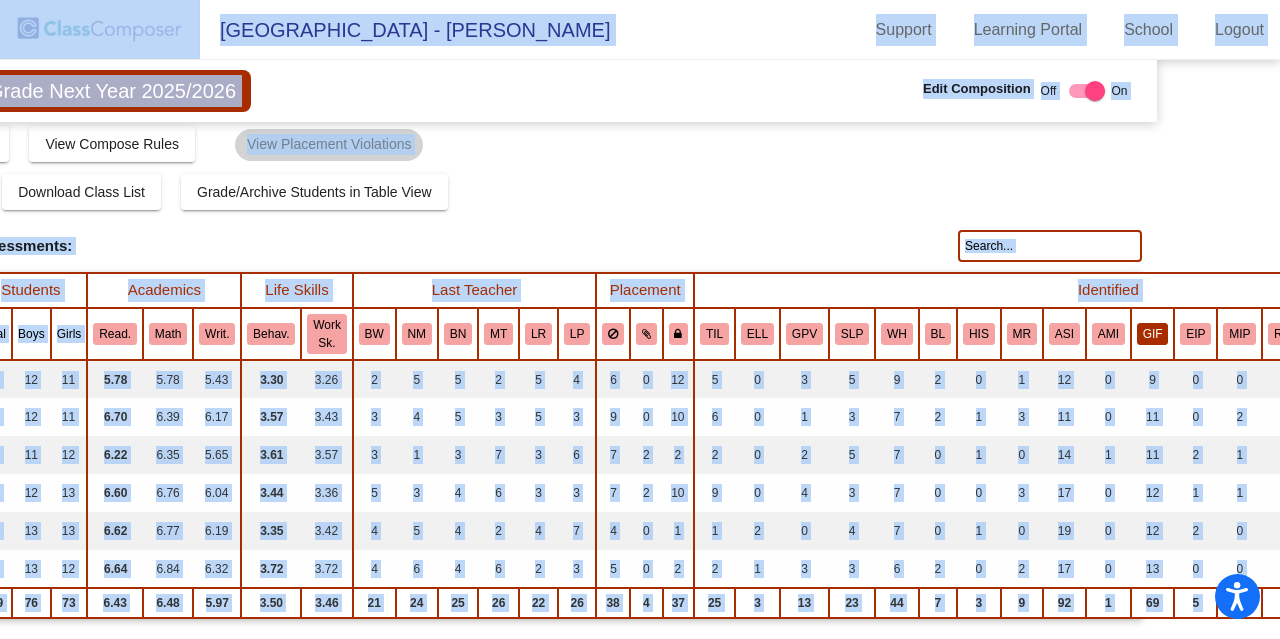 click on "GIF" 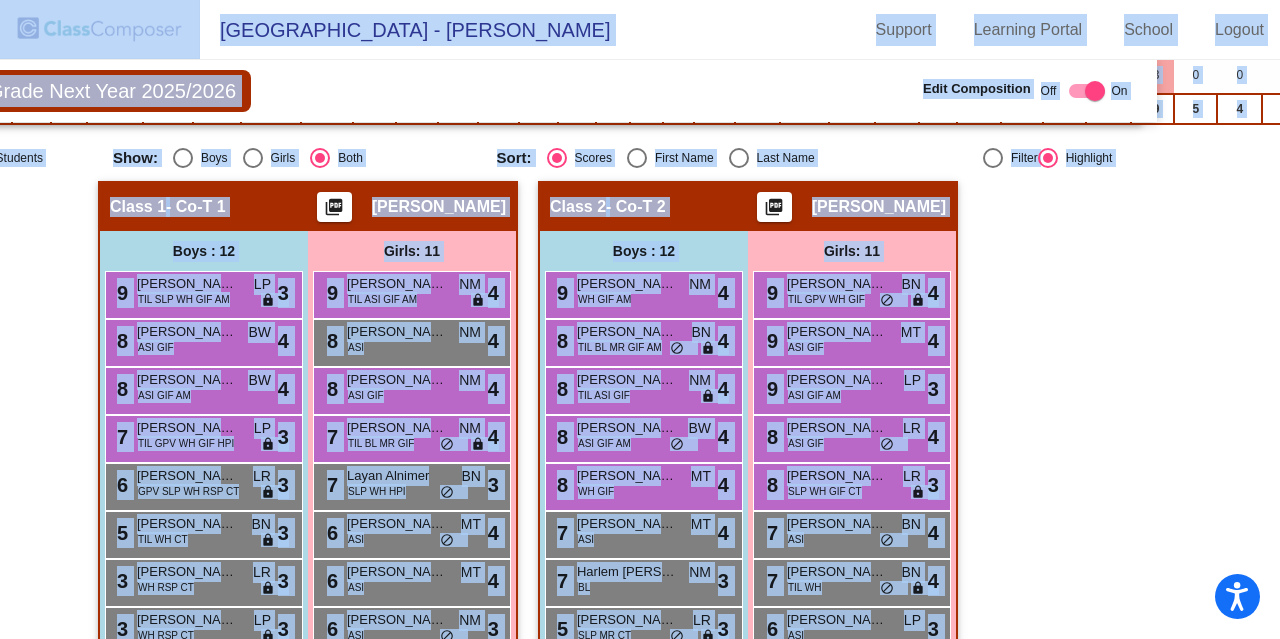 scroll, scrollTop: 504, scrollLeft: 112, axis: both 